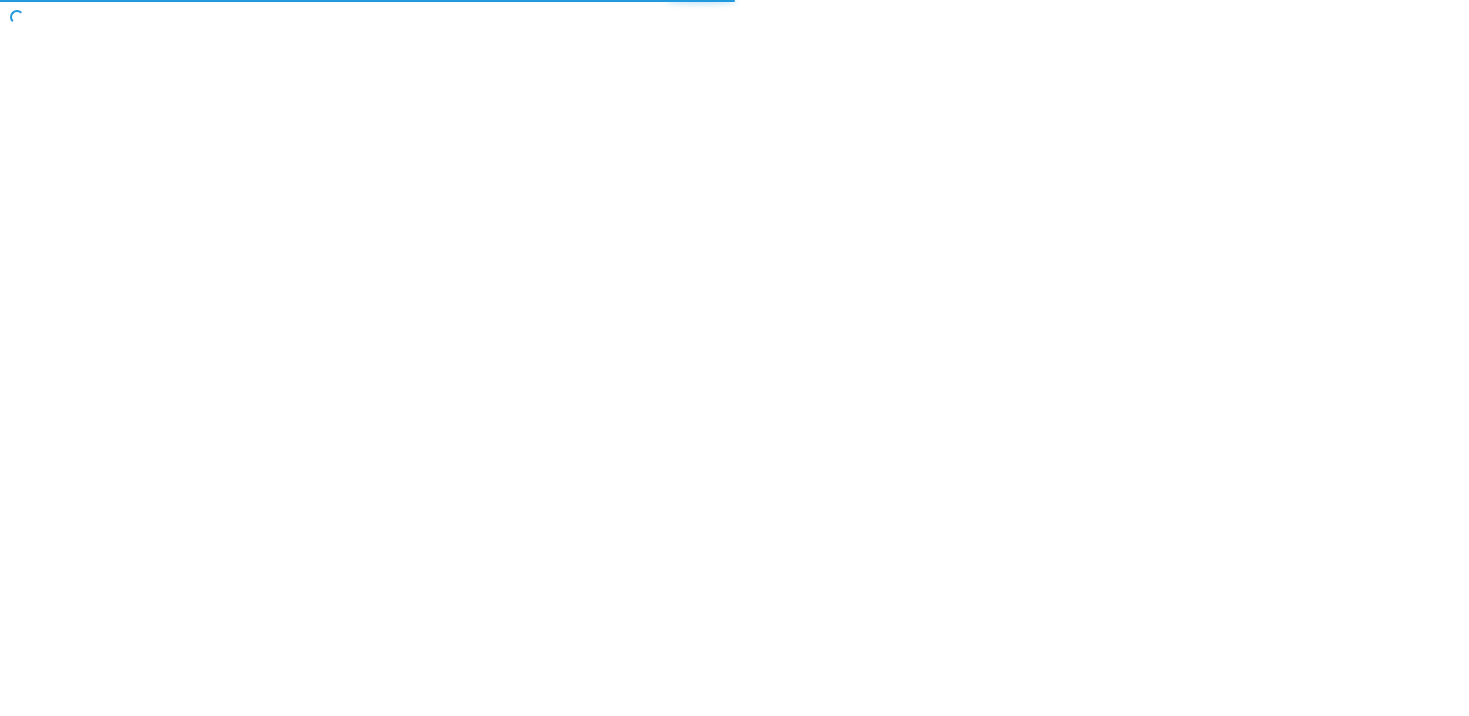 scroll, scrollTop: 0, scrollLeft: 0, axis: both 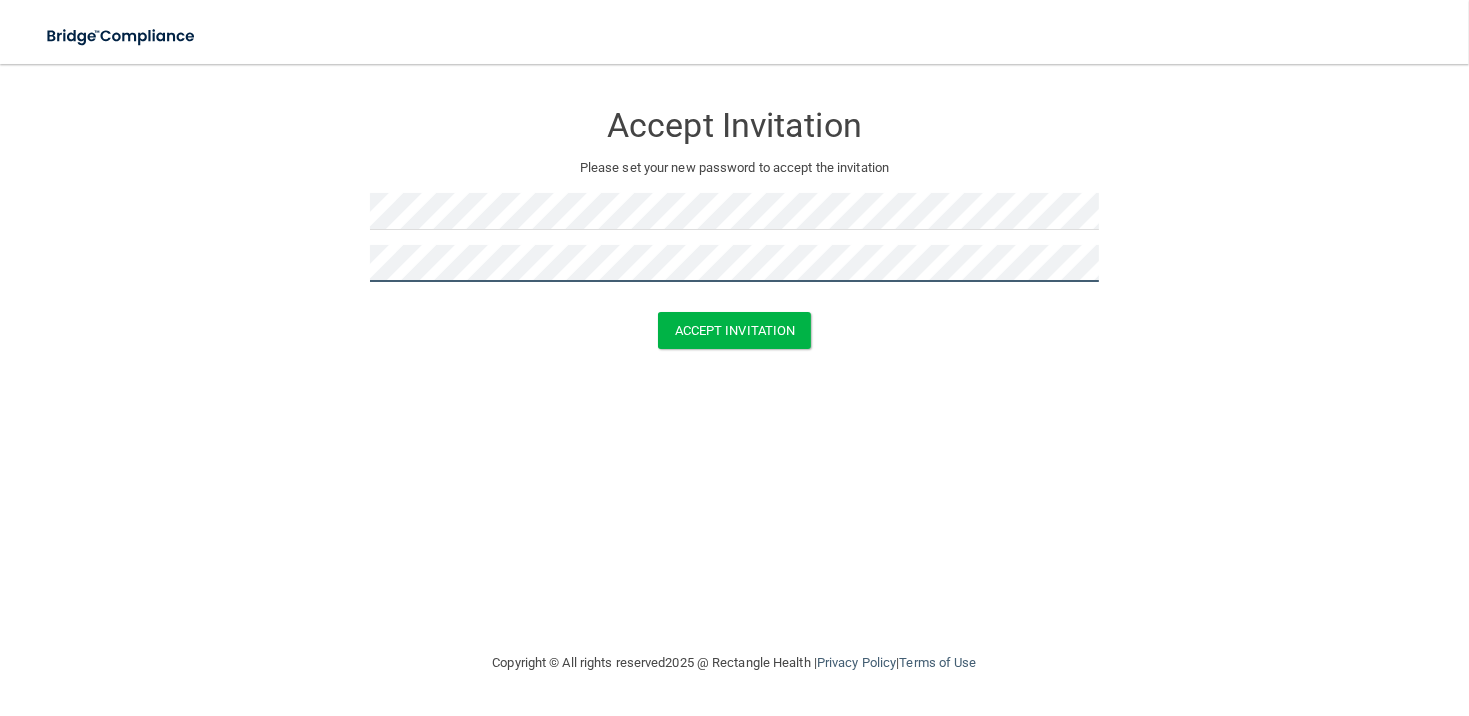 click on "Accept Invitation" at bounding box center [735, 330] 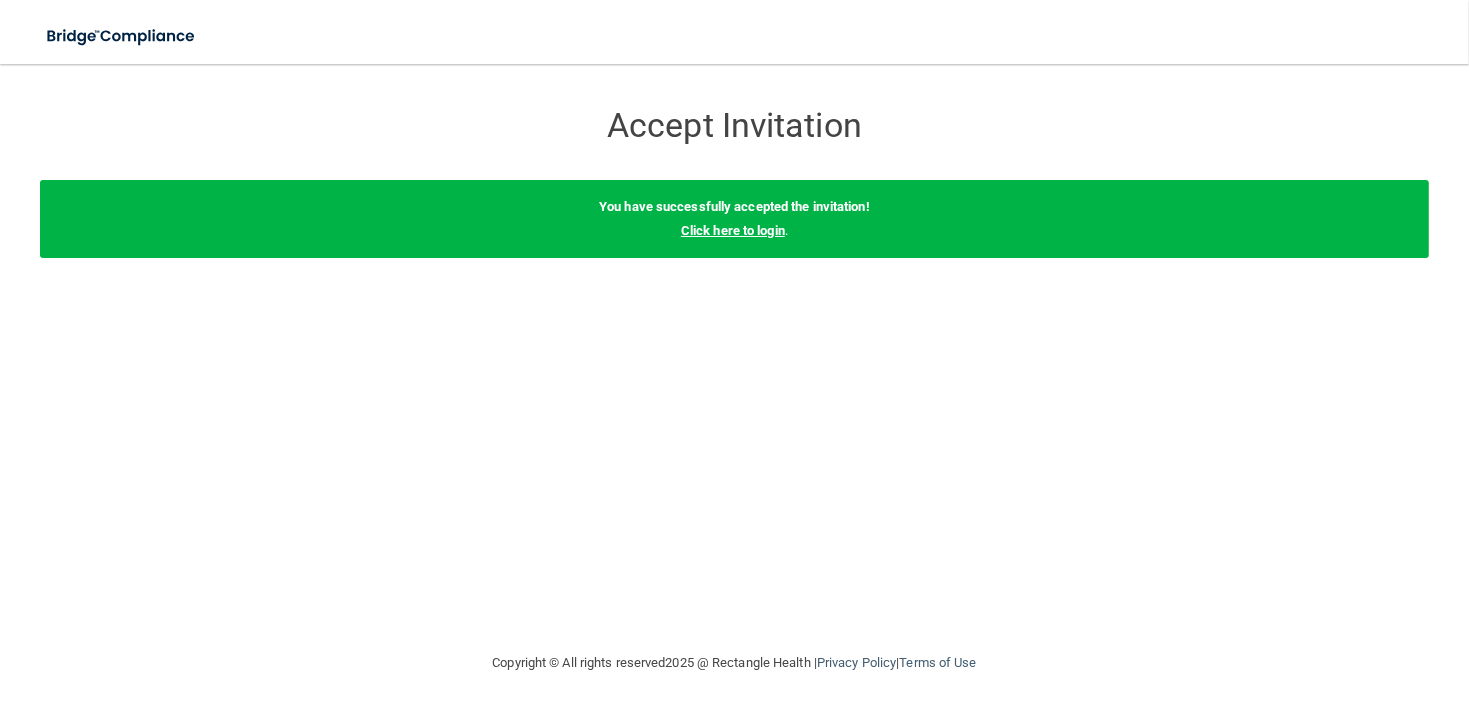 click on "Click here to login" at bounding box center [733, 230] 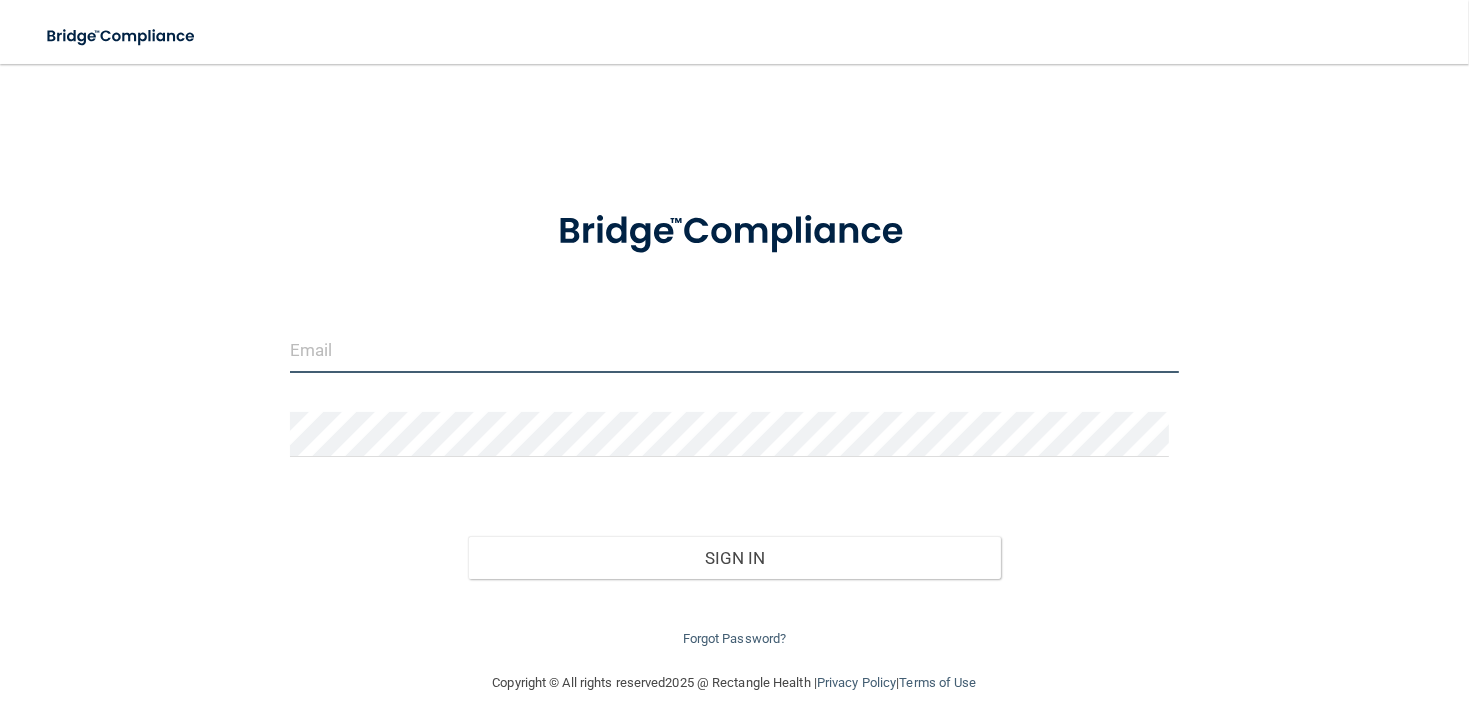 click at bounding box center (734, 350) 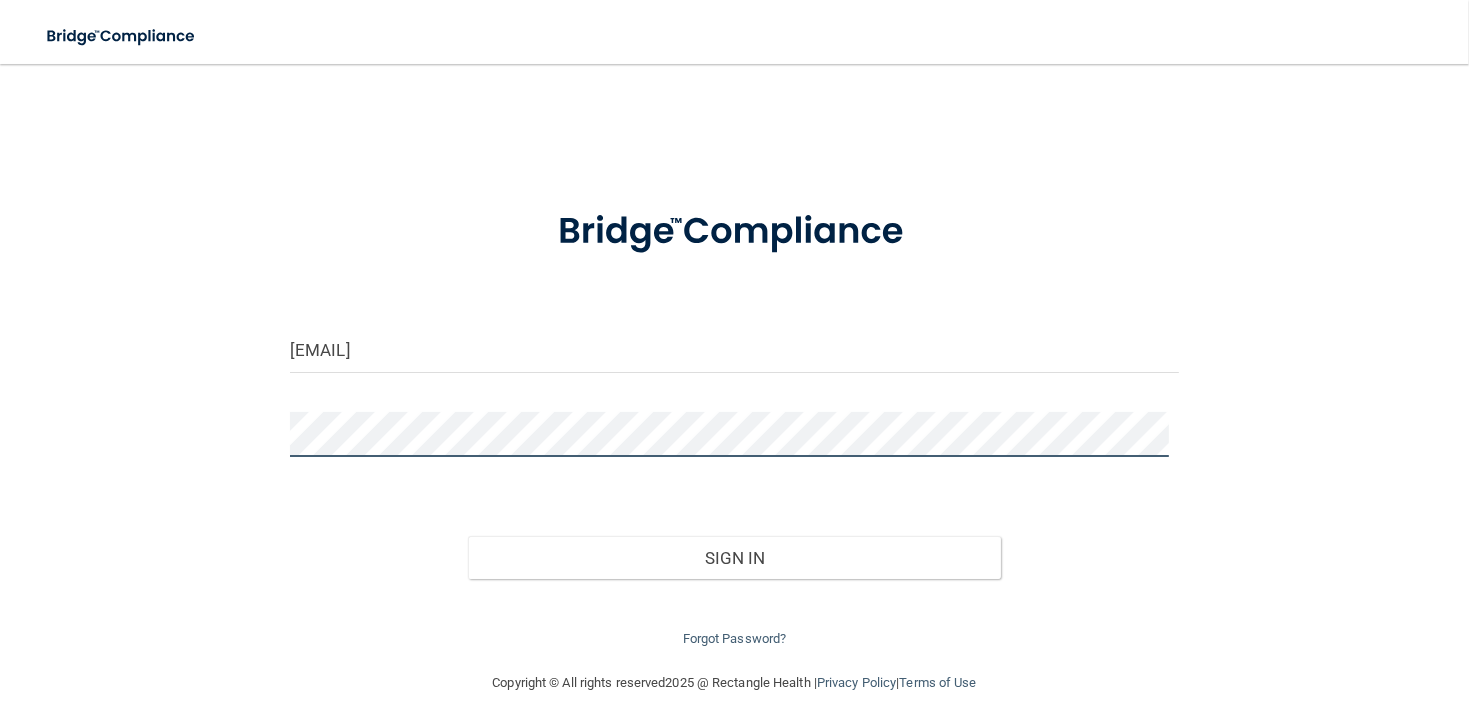 click on "Sign In" at bounding box center (734, 558) 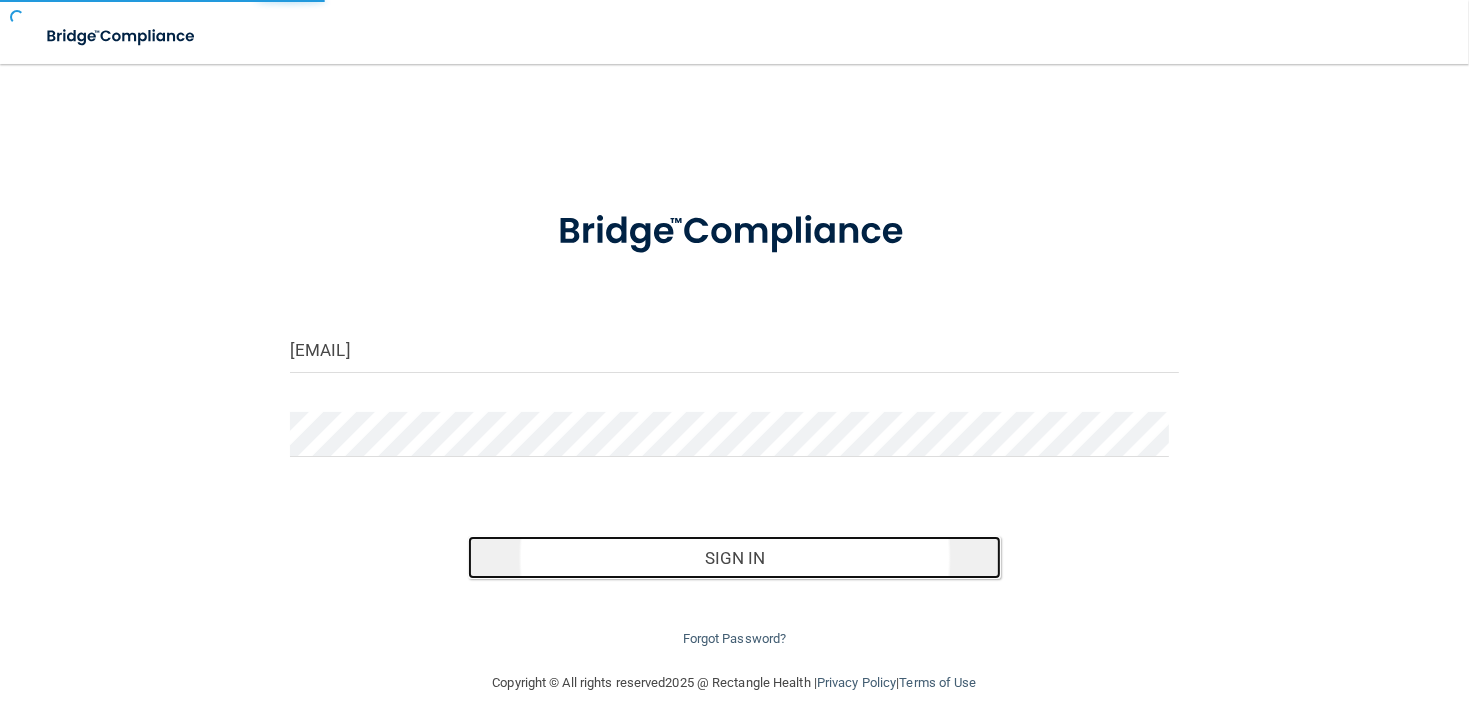 click on "Sign In" at bounding box center (734, 558) 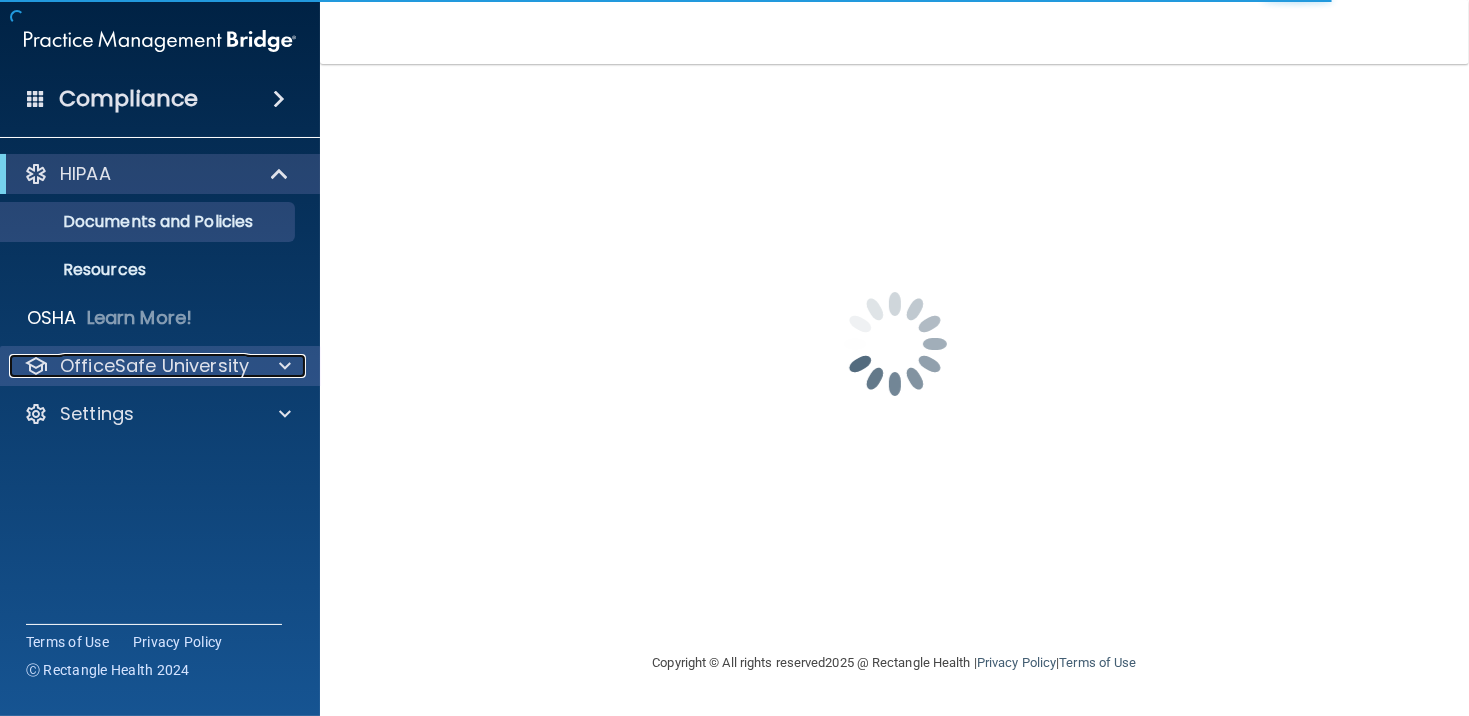 click on "OfficeSafe University" at bounding box center (154, 366) 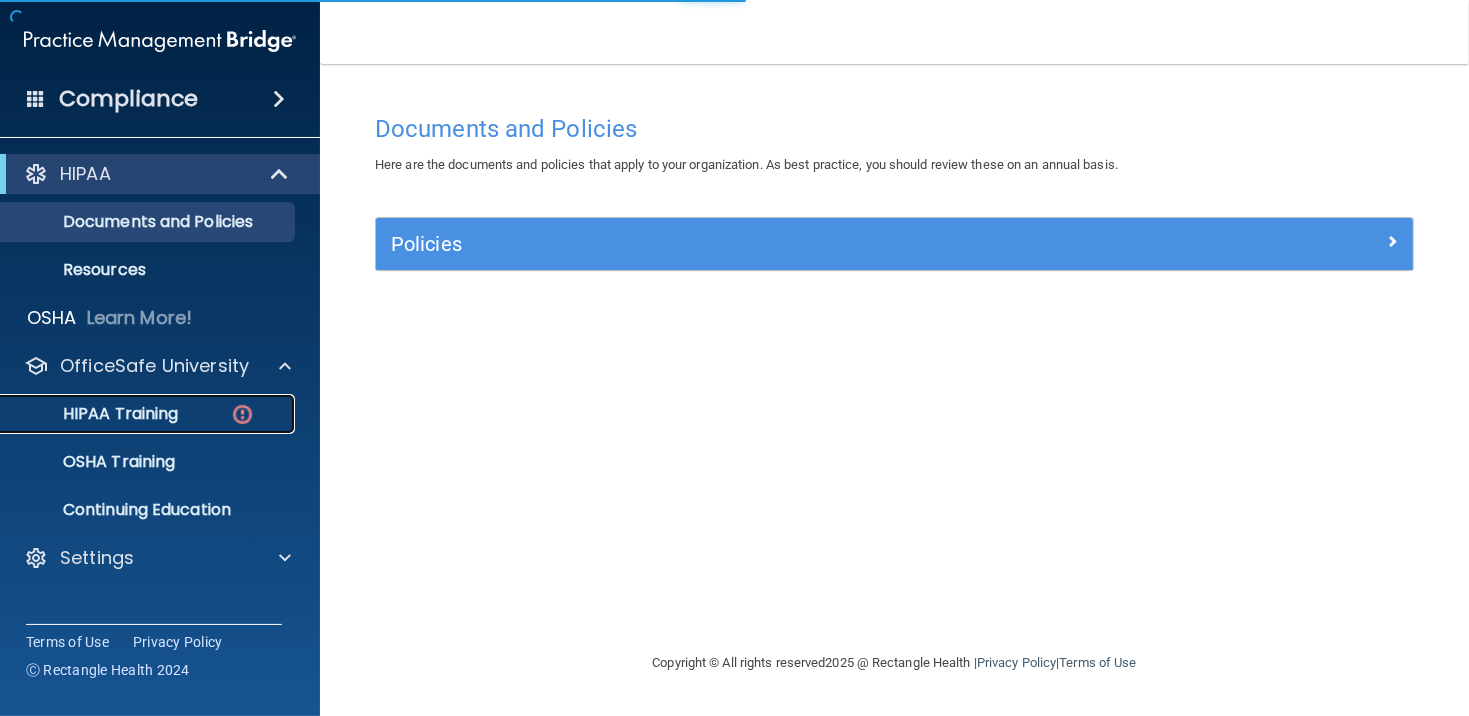 click on "HIPAA Training" at bounding box center (95, 414) 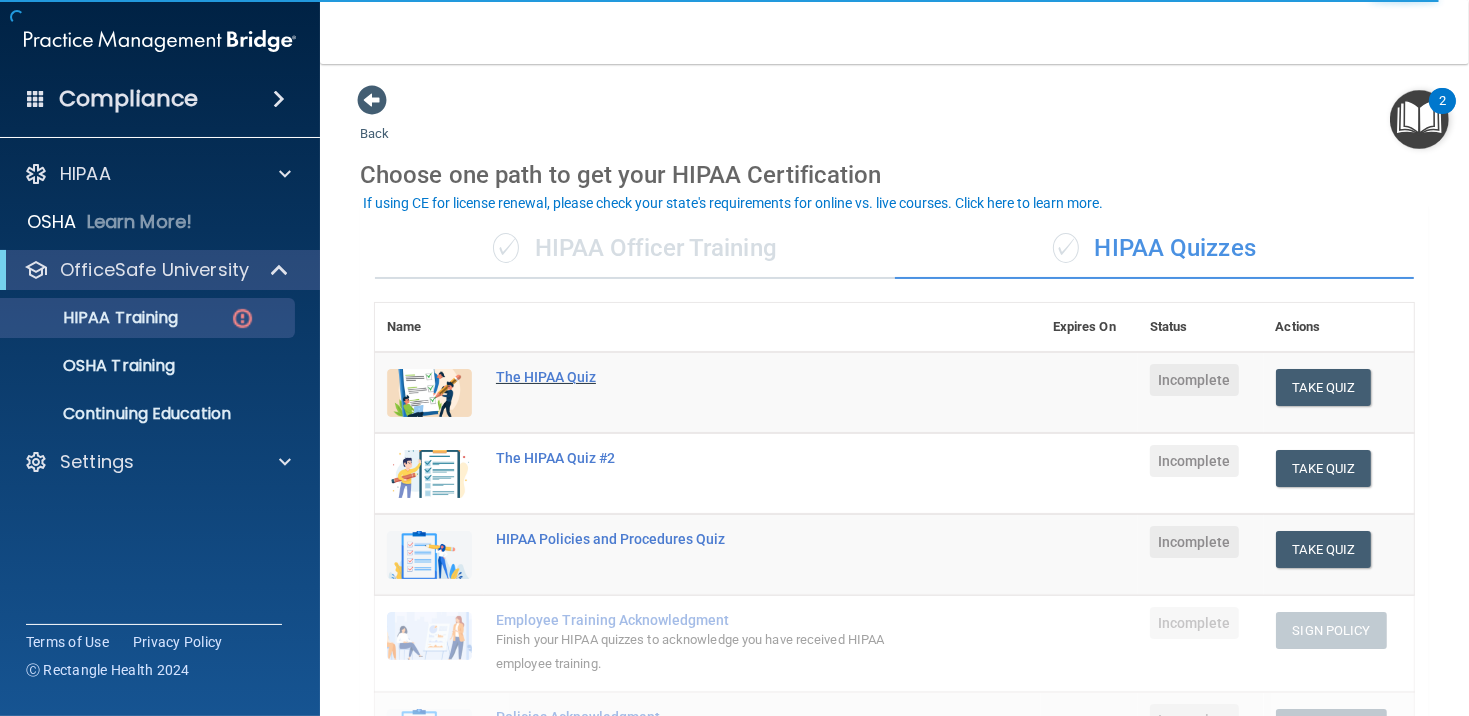 click on "The HIPAA Quiz" at bounding box center [718, 377] 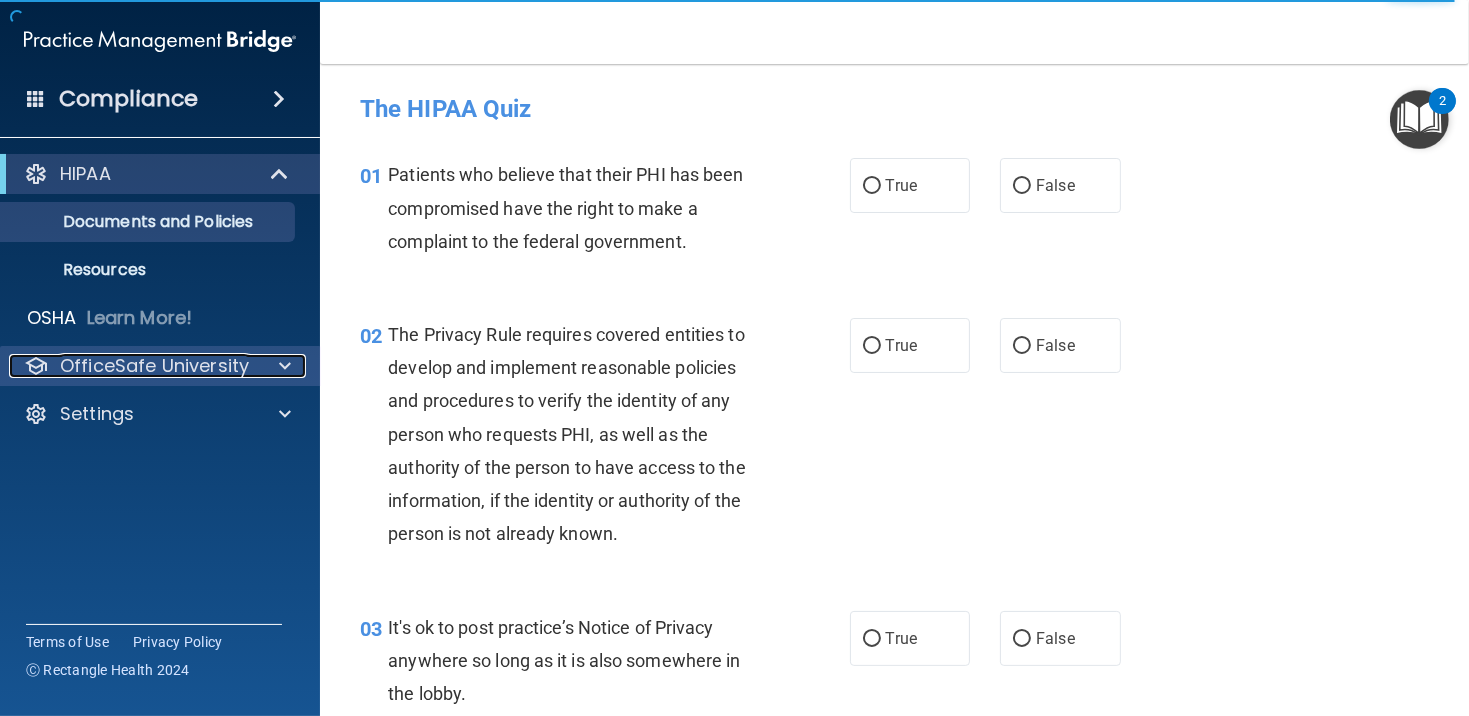 click on "OfficeSafe University" at bounding box center (154, 366) 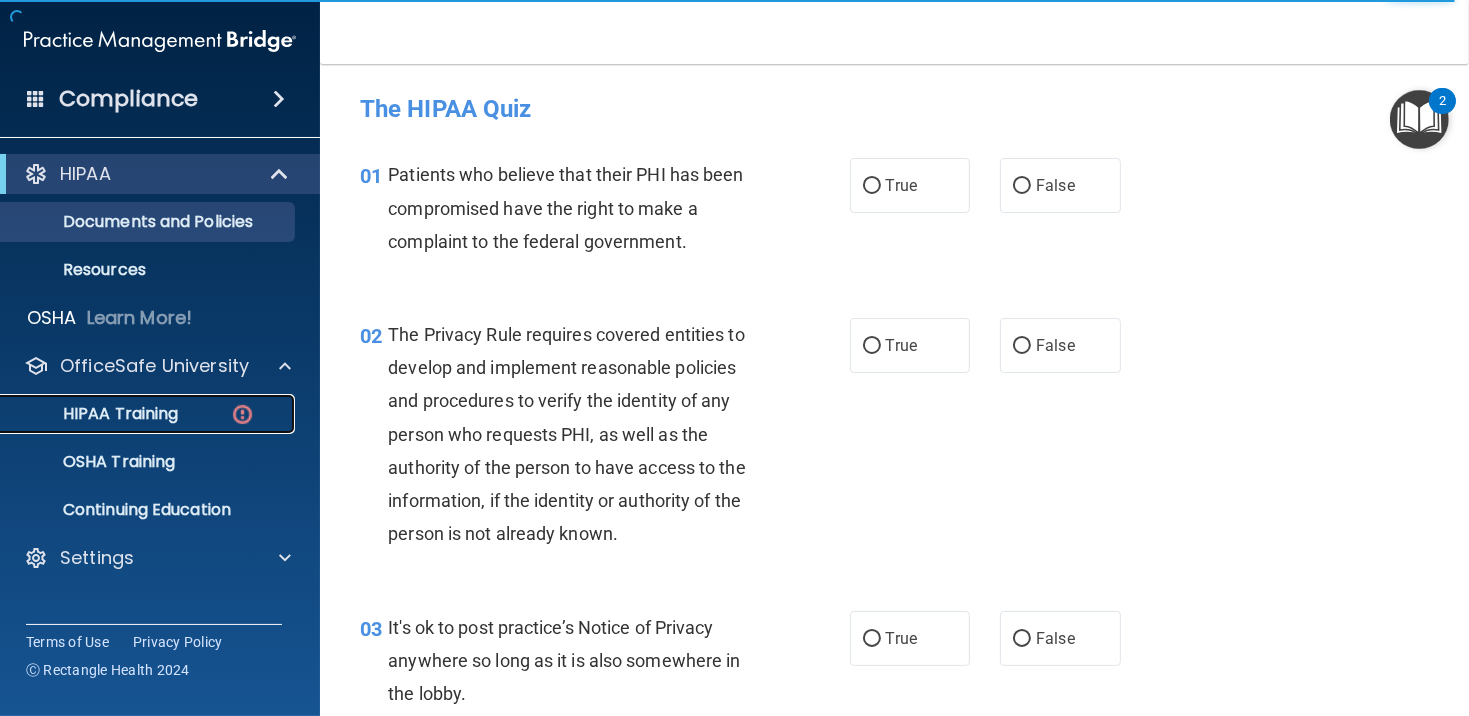 click on "HIPAA Training" at bounding box center (95, 414) 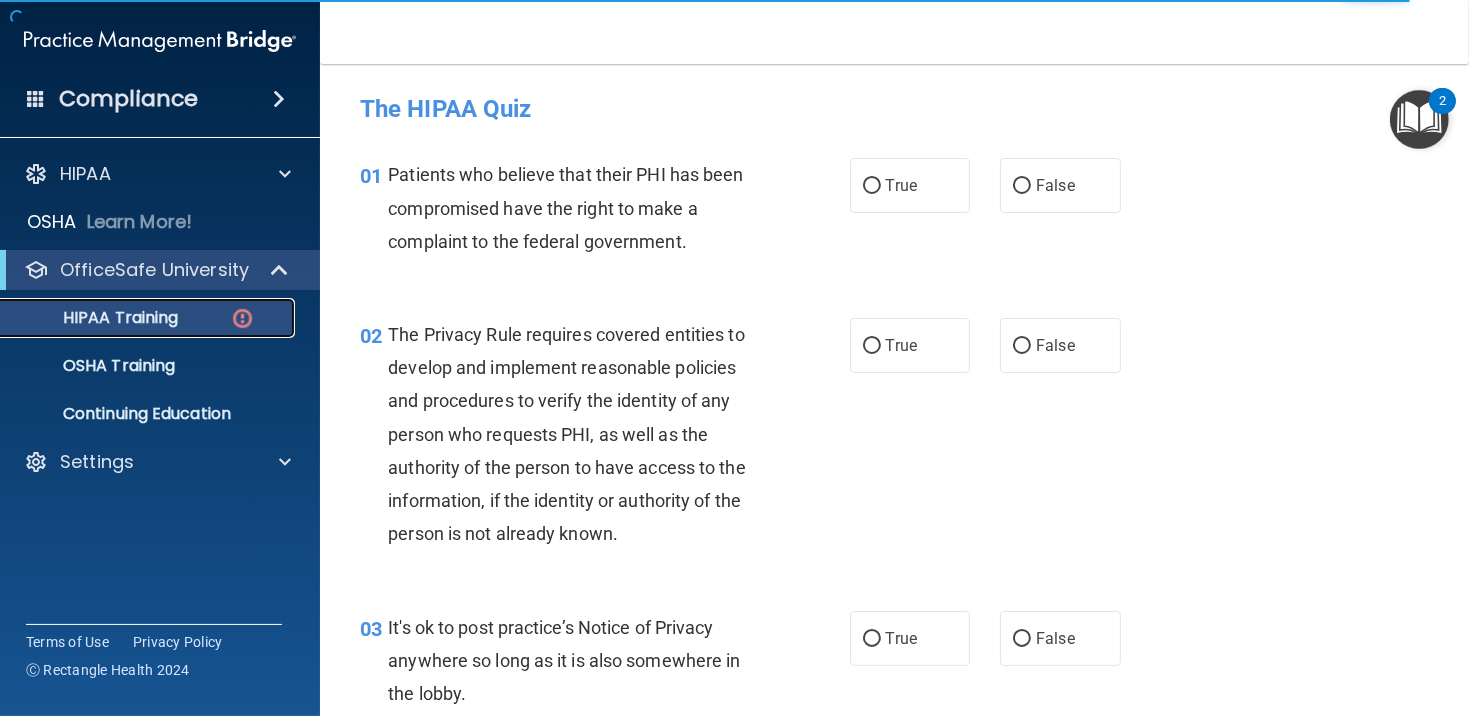 click on "HIPAA Training" at bounding box center (95, 318) 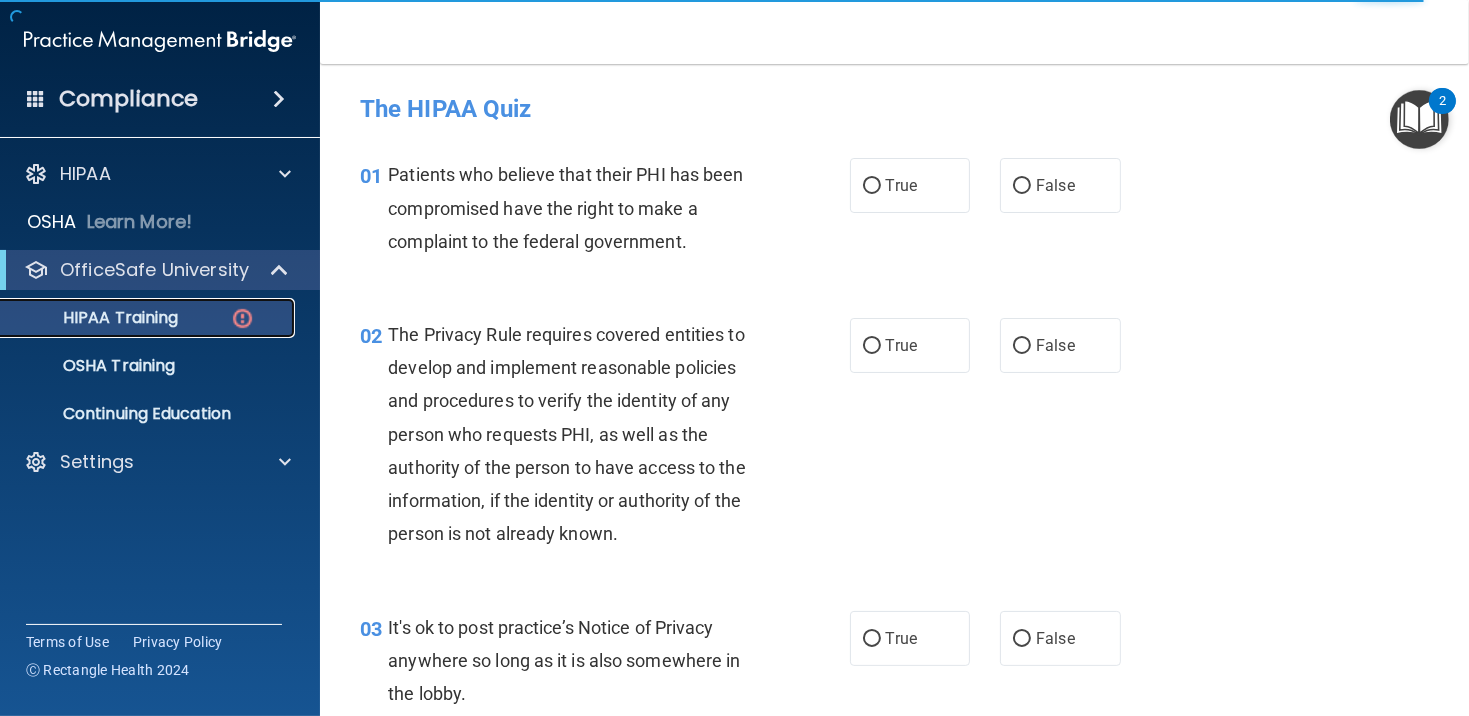 click on "HIPAA Training" at bounding box center (95, 318) 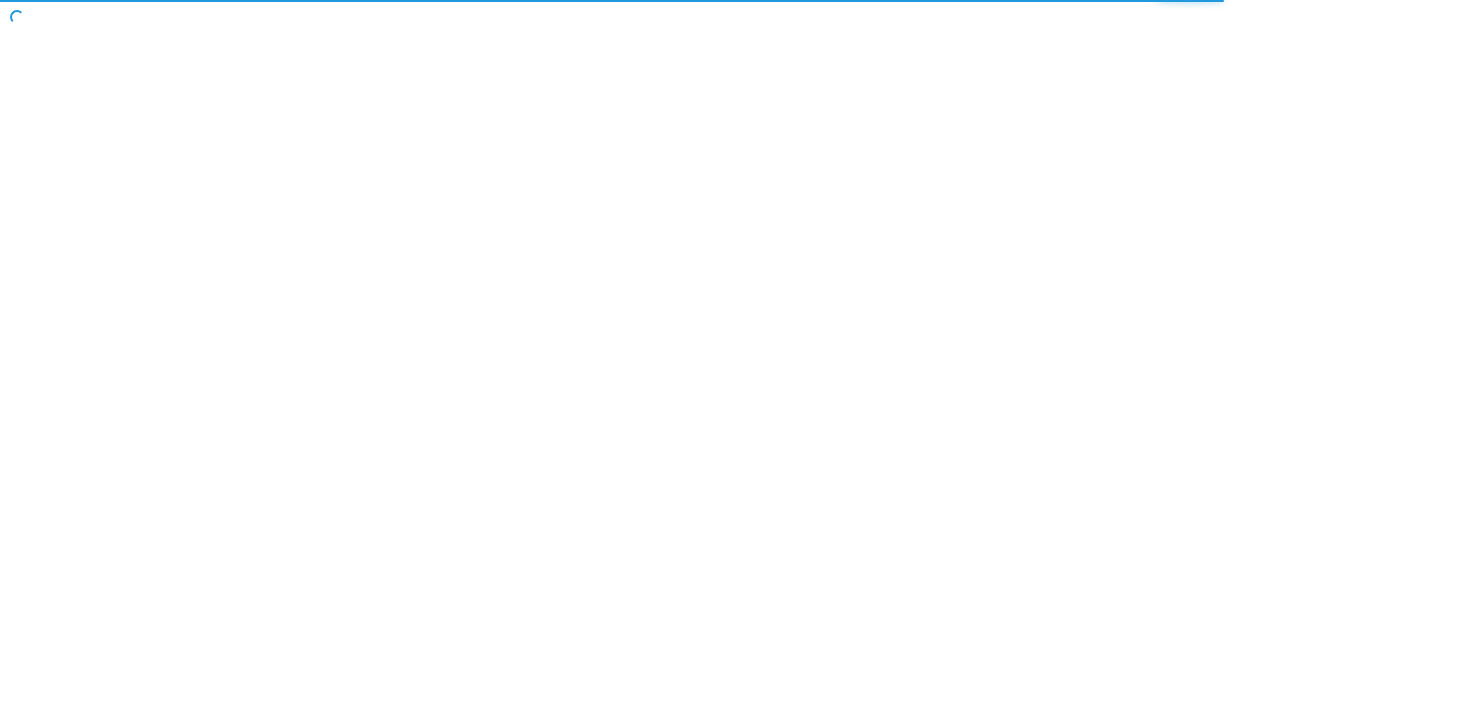 scroll, scrollTop: 0, scrollLeft: 0, axis: both 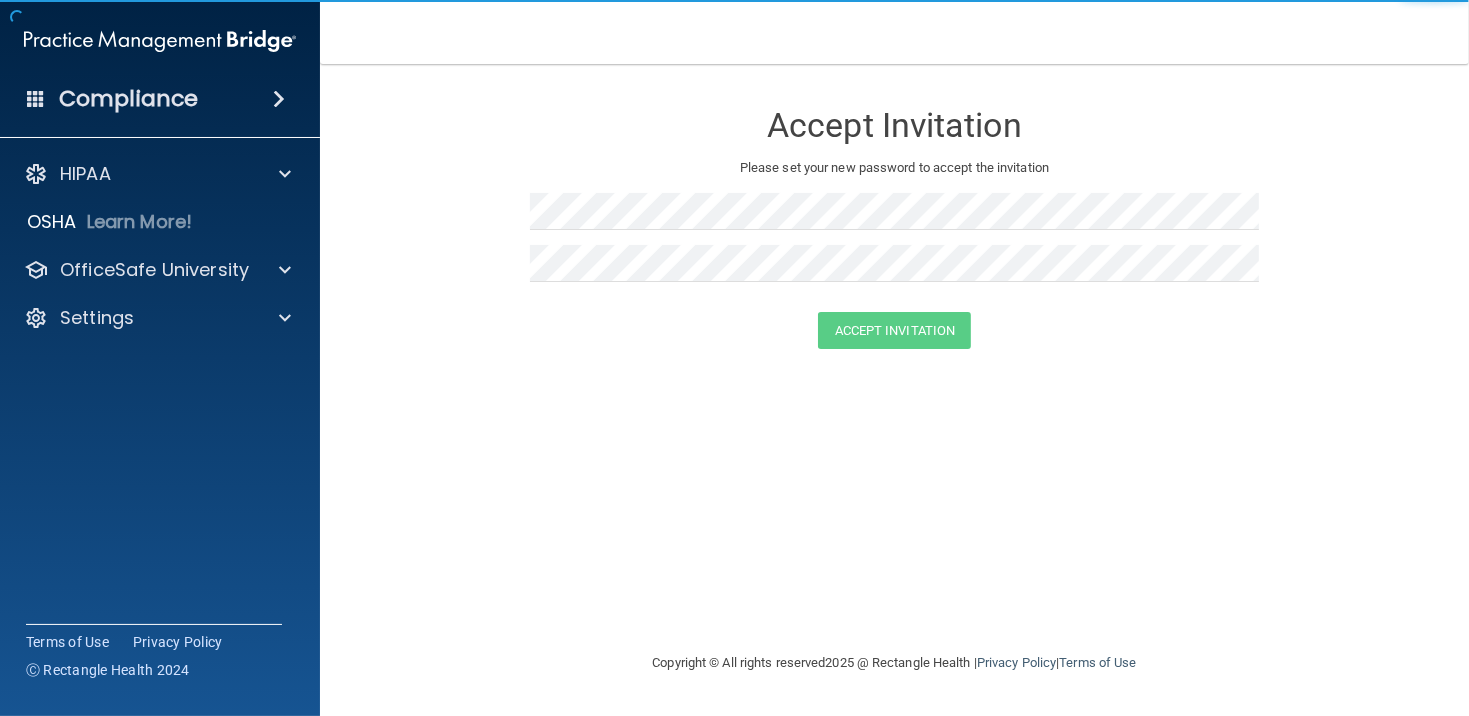 click at bounding box center [279, 99] 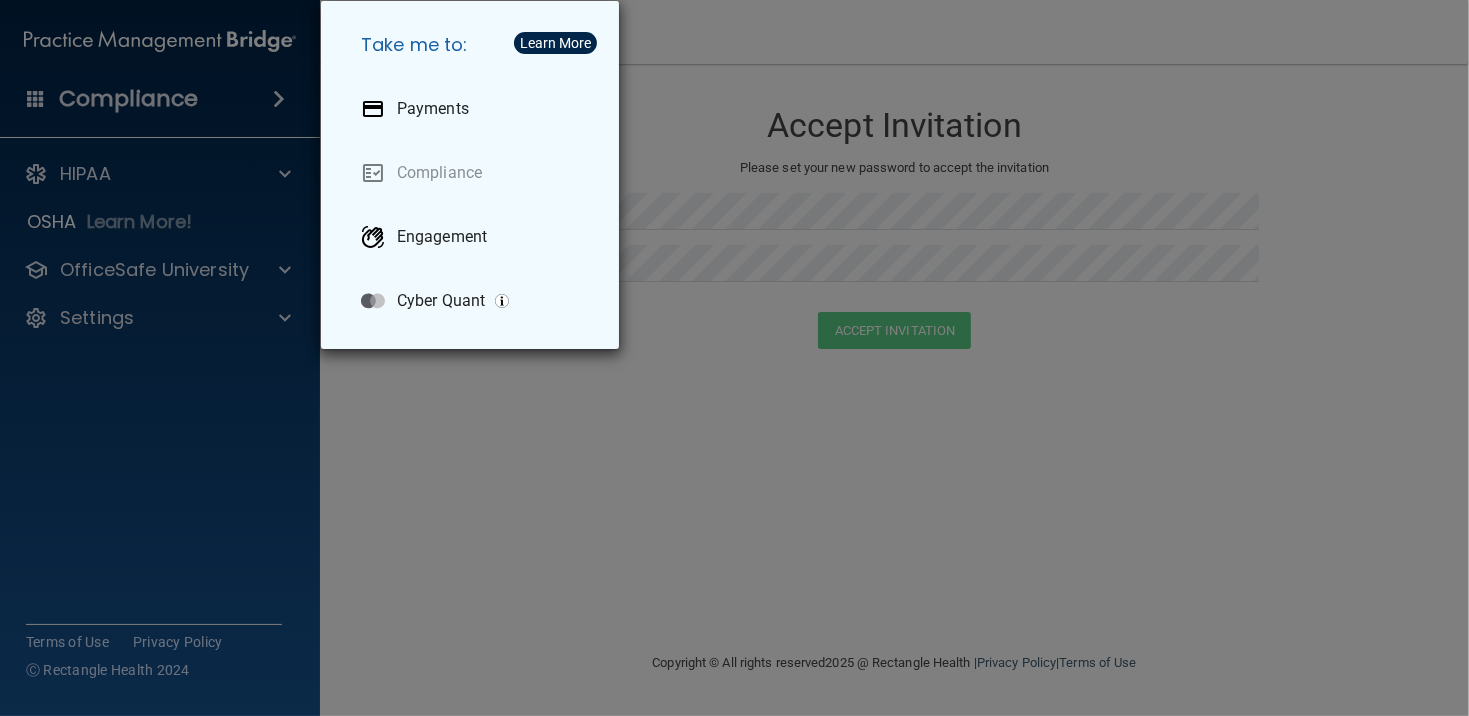 click on "Take me to:             Payments                   Compliance                     Engagement                     Cyber Quant" at bounding box center (734, 358) 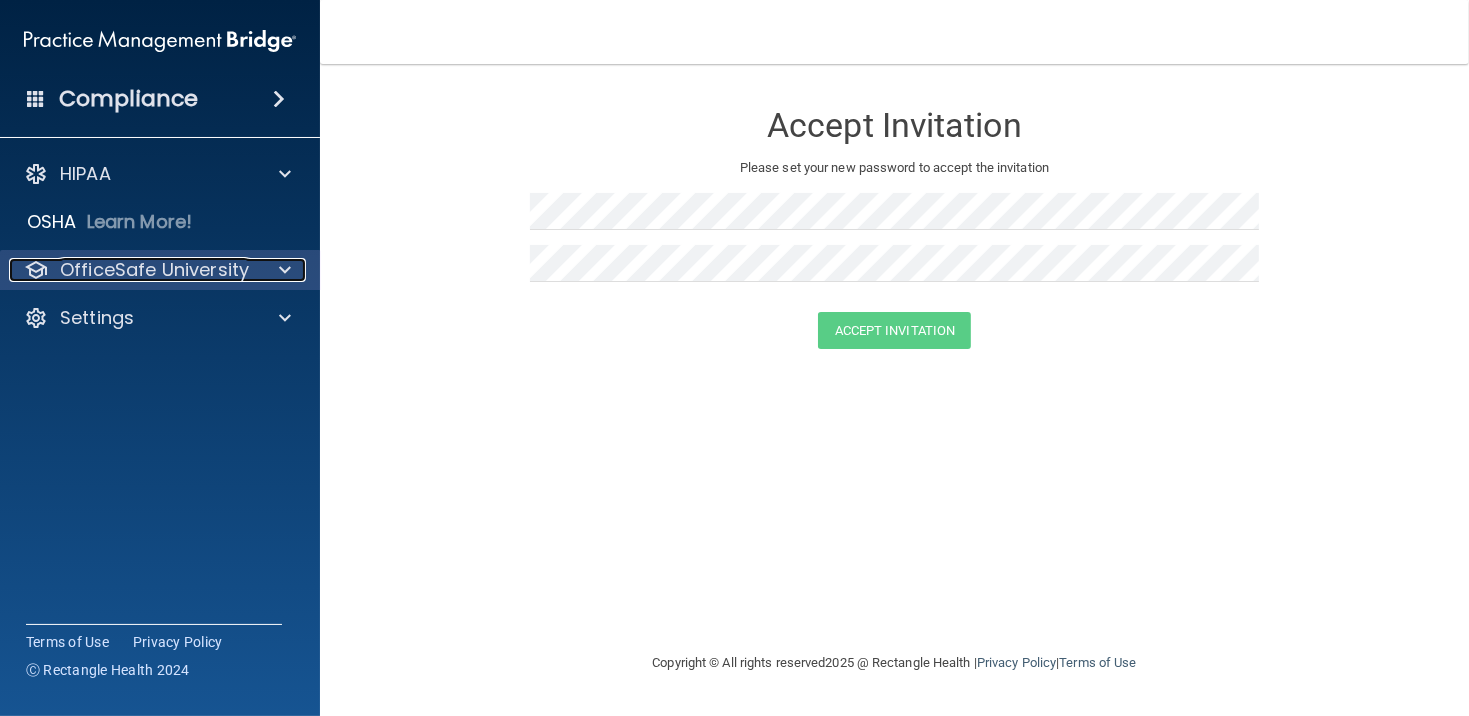 click on "OfficeSafe University" at bounding box center (133, 270) 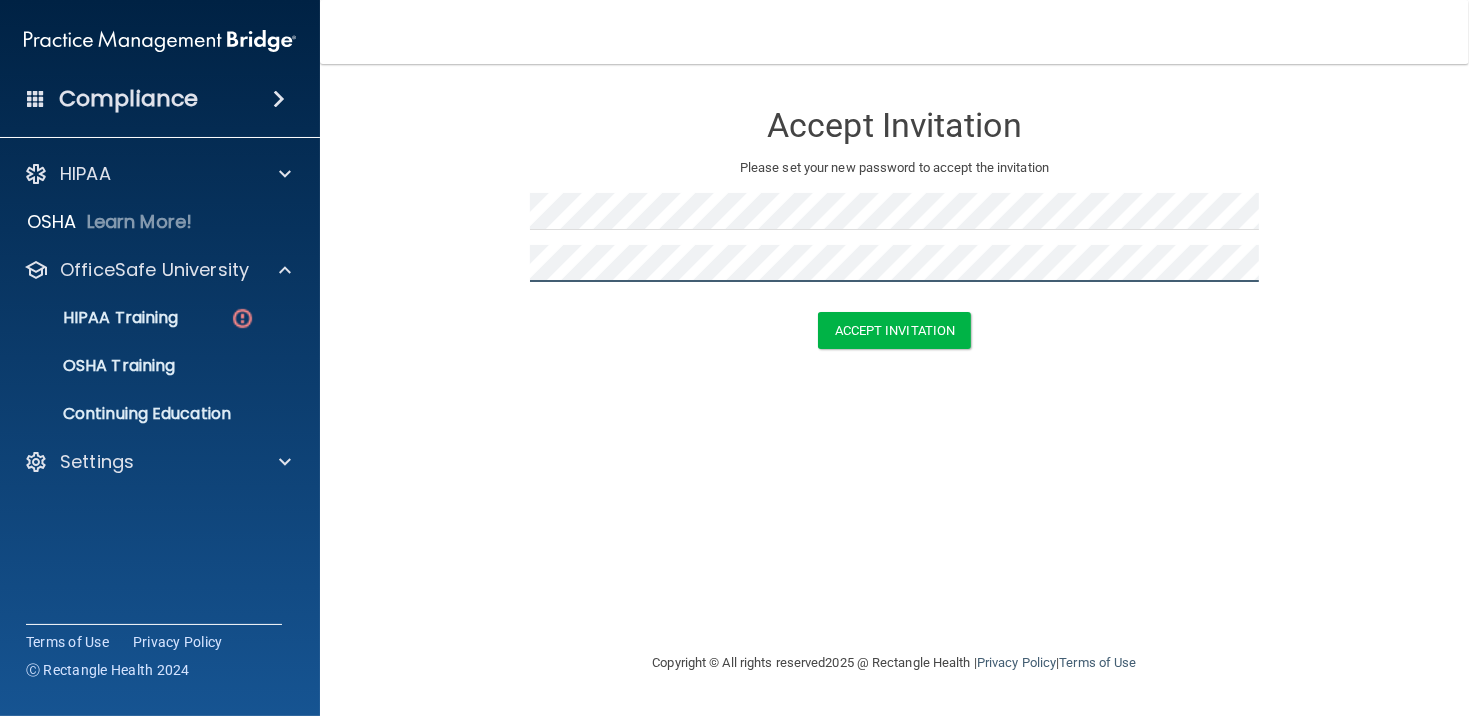 click on "Accept Invitation" at bounding box center (895, 330) 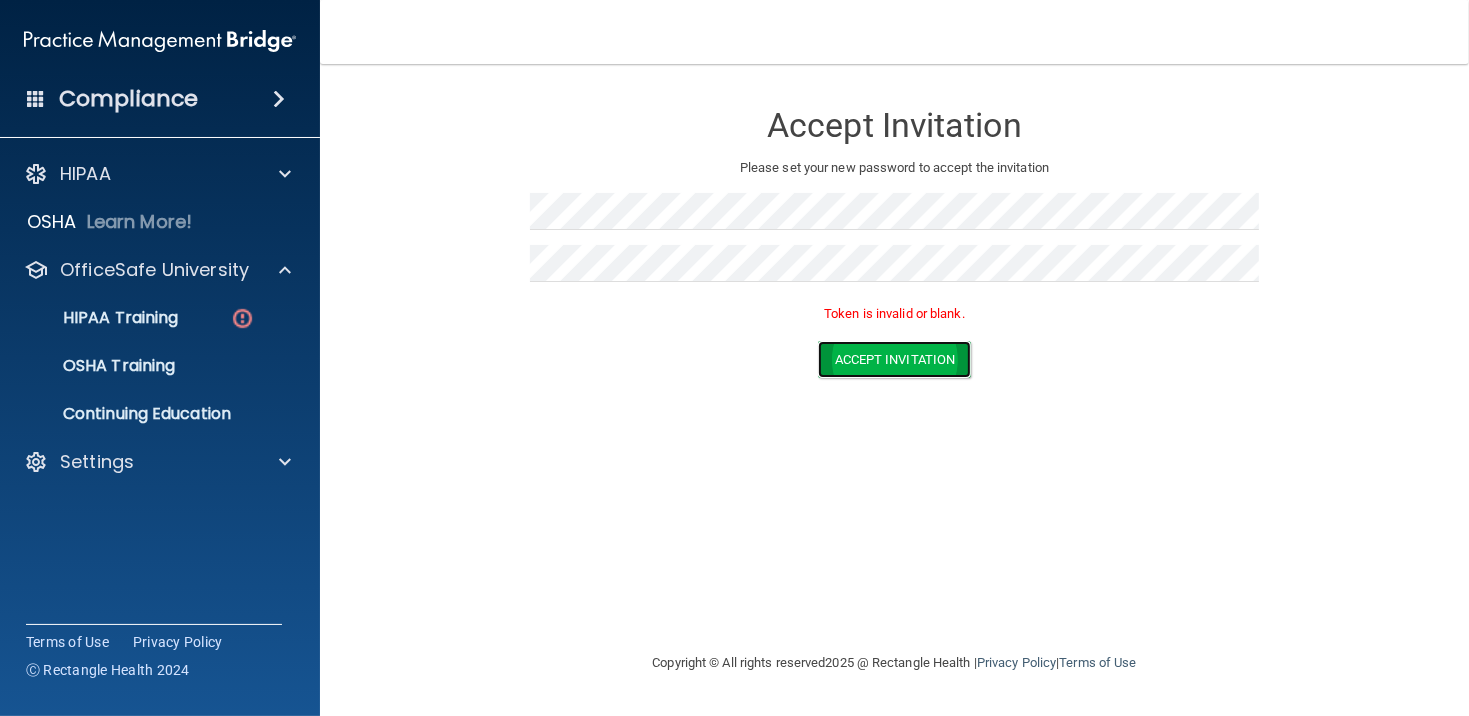 click on "Accept Invitation" at bounding box center [895, 359] 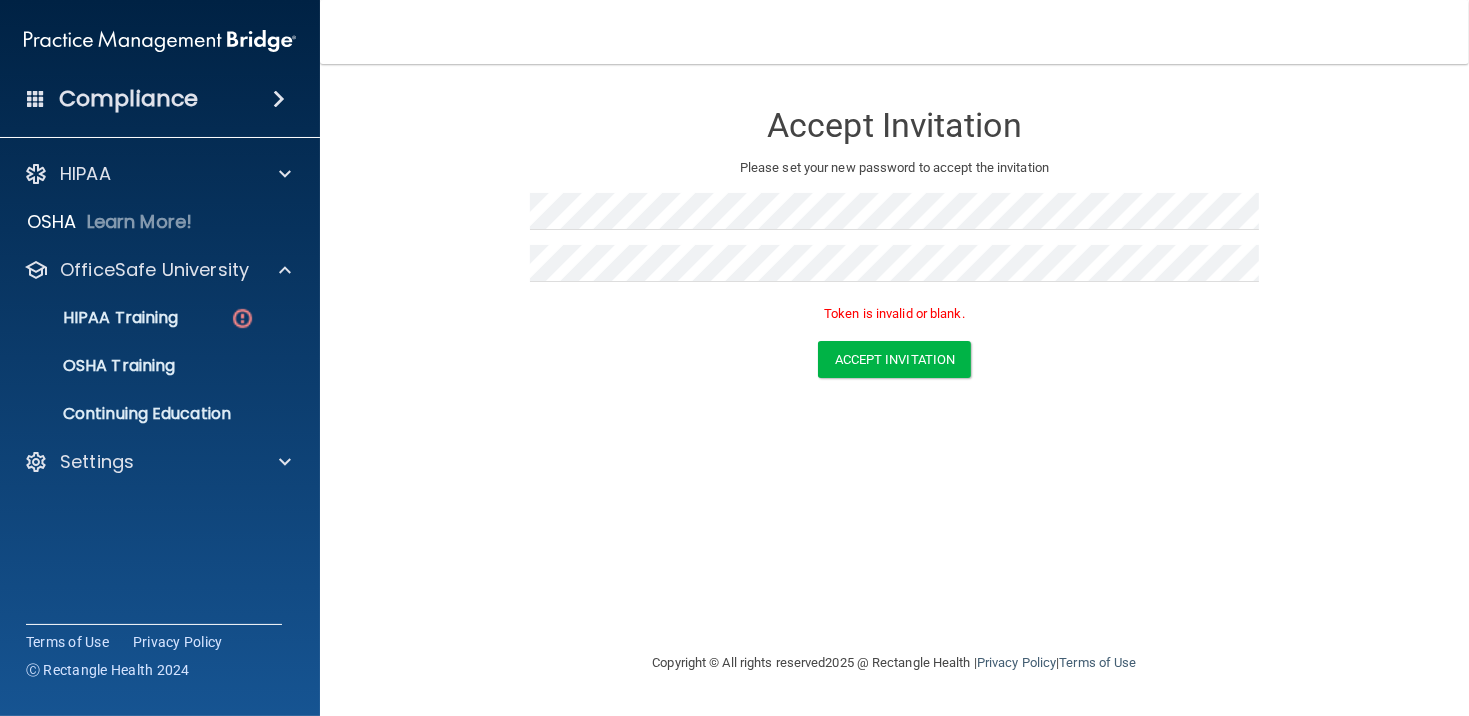 click on "Compliance" at bounding box center (160, 99) 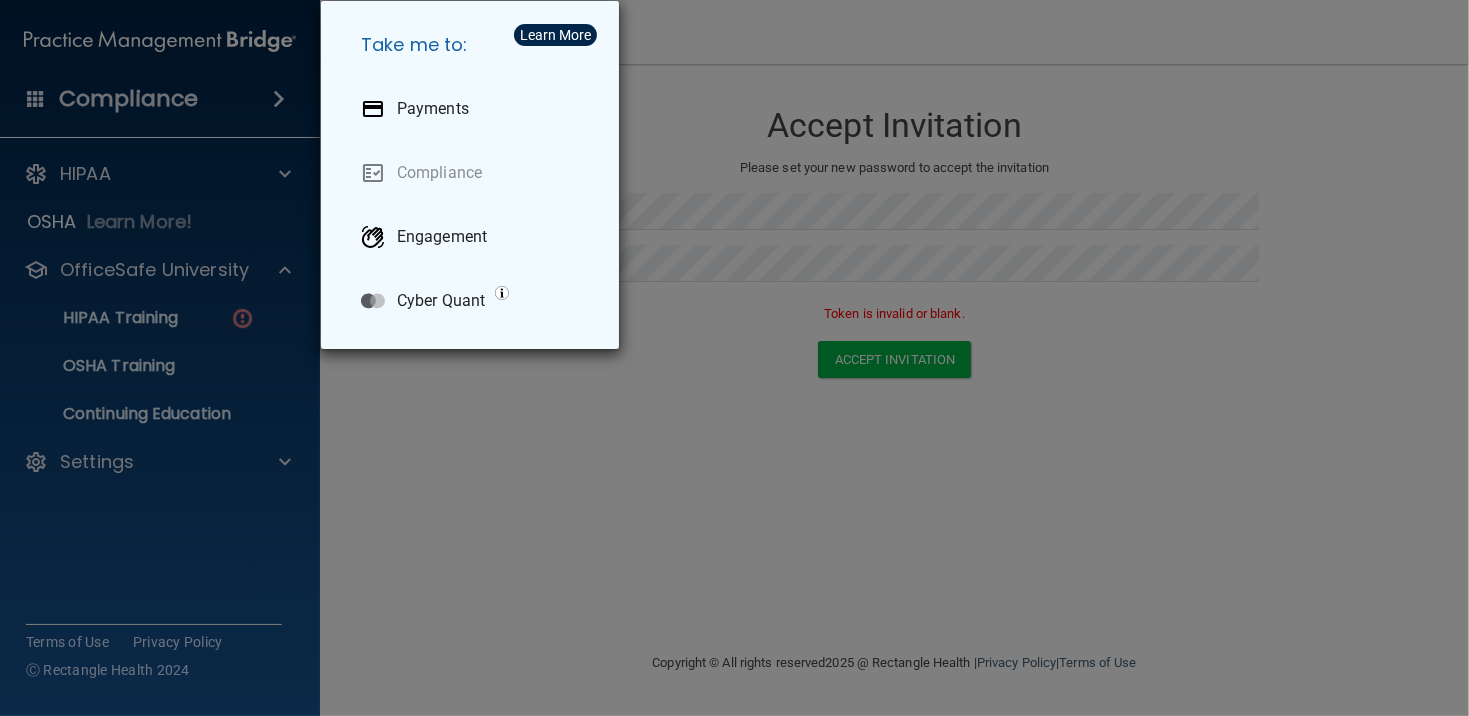click on "Take me to:             Payments                   Compliance                     Engagement                     Cyber Quant" at bounding box center (734, 358) 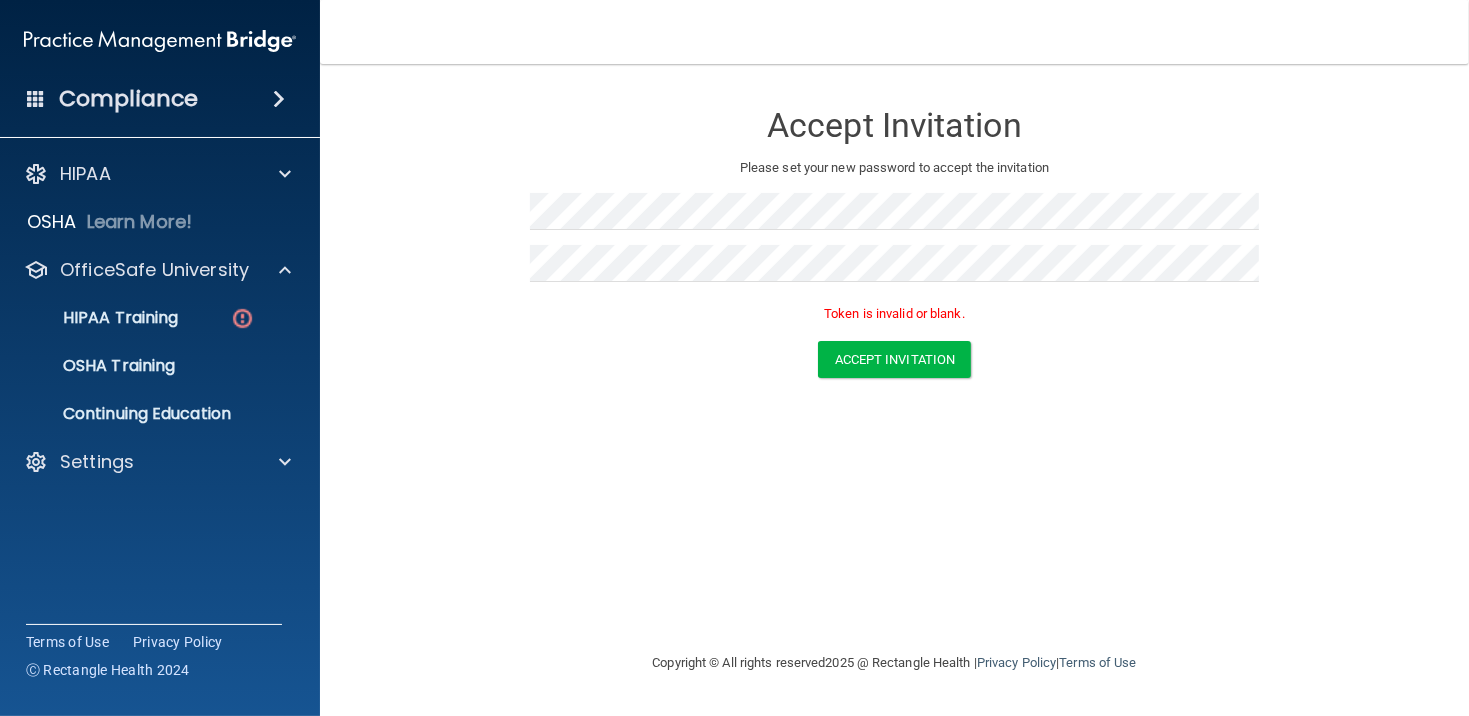 click on "Compliance" at bounding box center (160, 99) 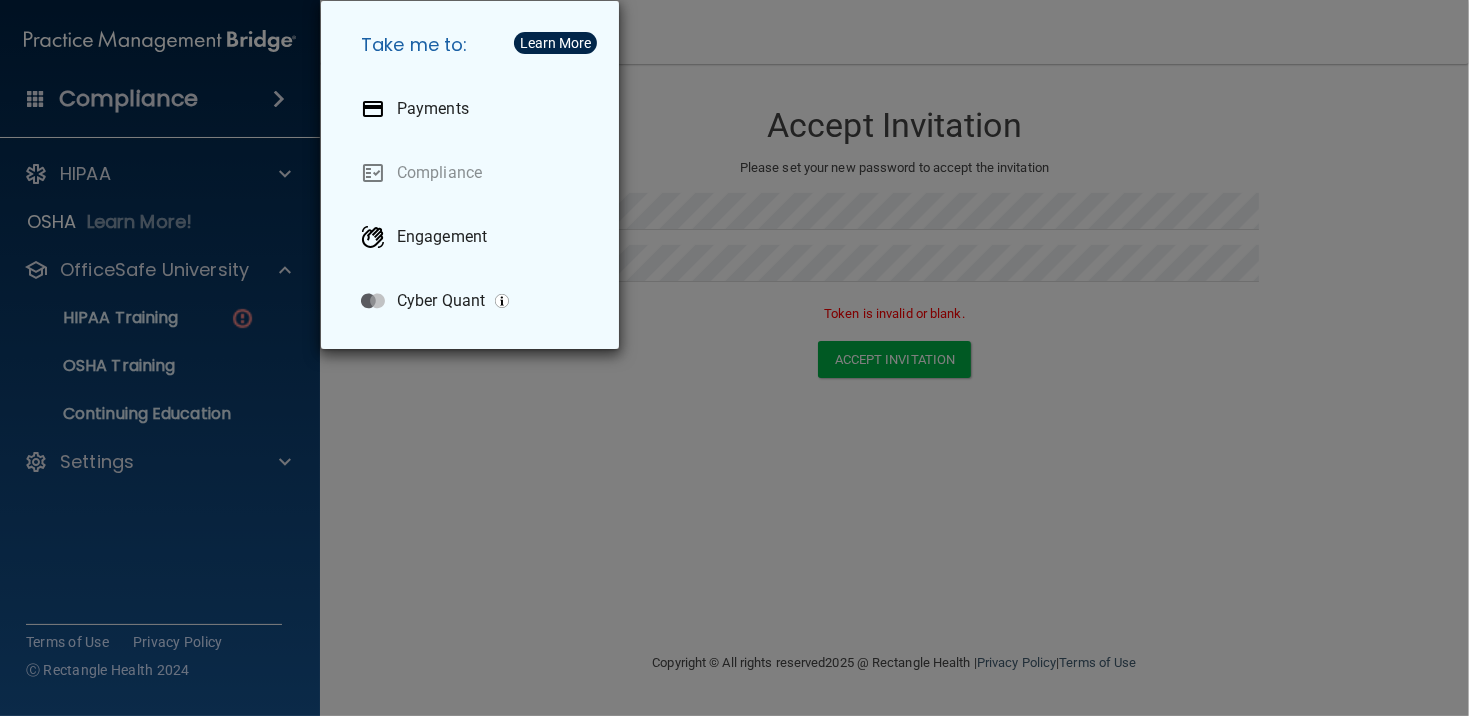 click on "Take me to:             Payments                   Compliance                     Engagement                     Cyber Quant" at bounding box center [734, 358] 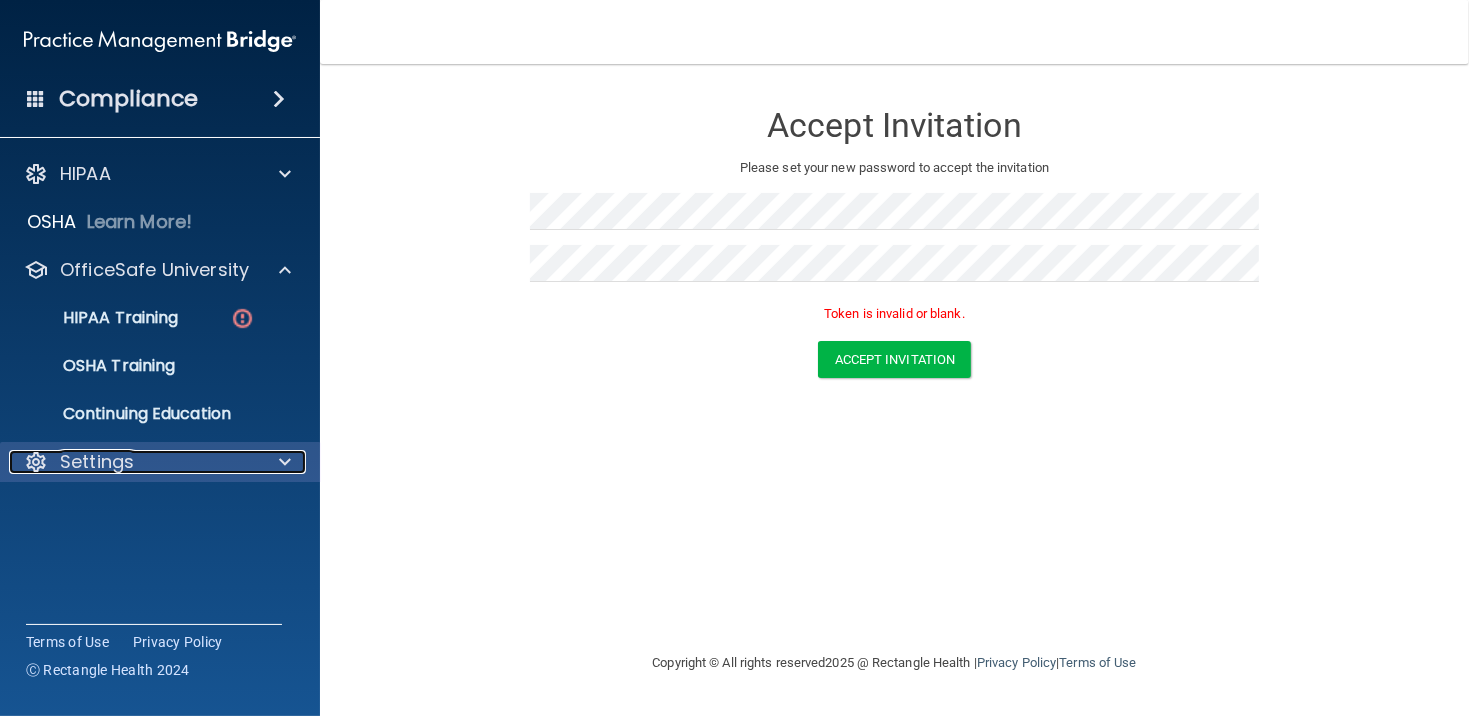 click on "Settings" at bounding box center (133, 462) 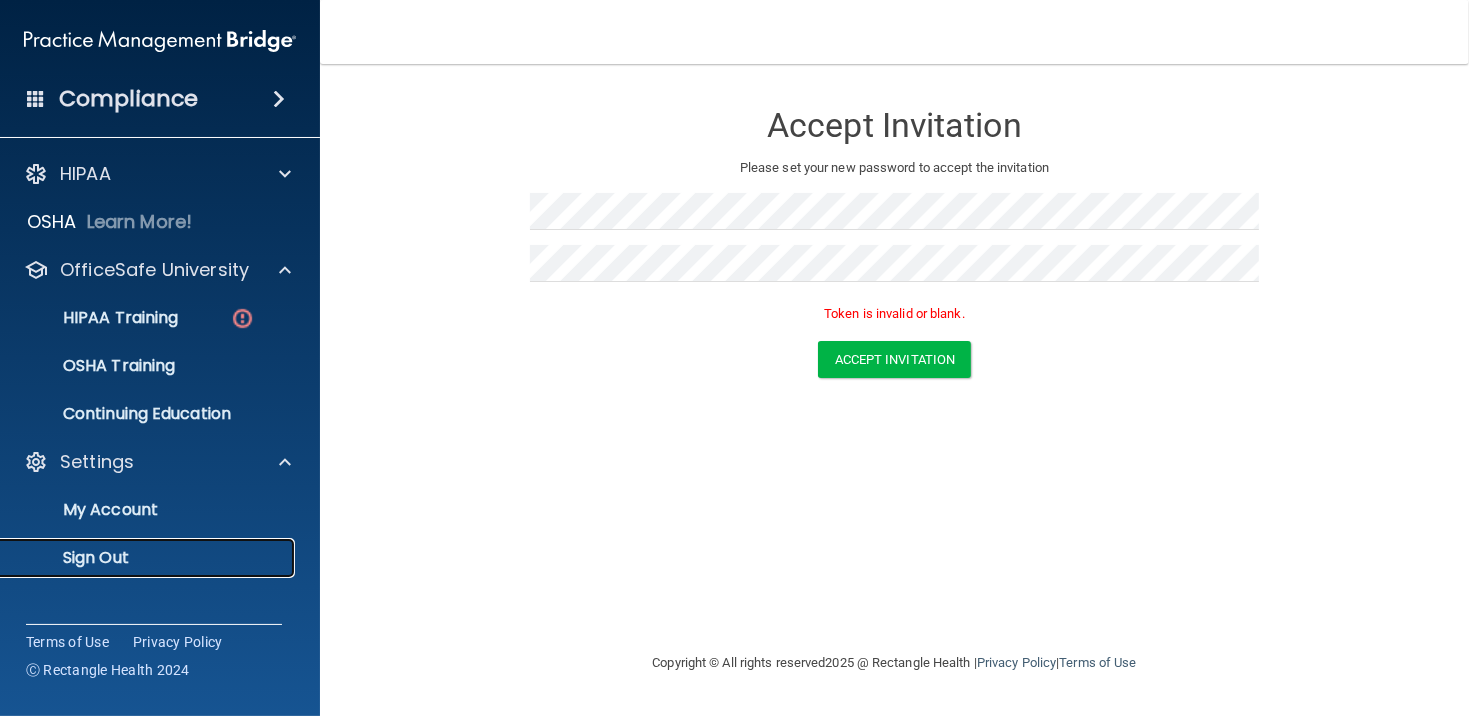 click on "Sign Out" at bounding box center [149, 558] 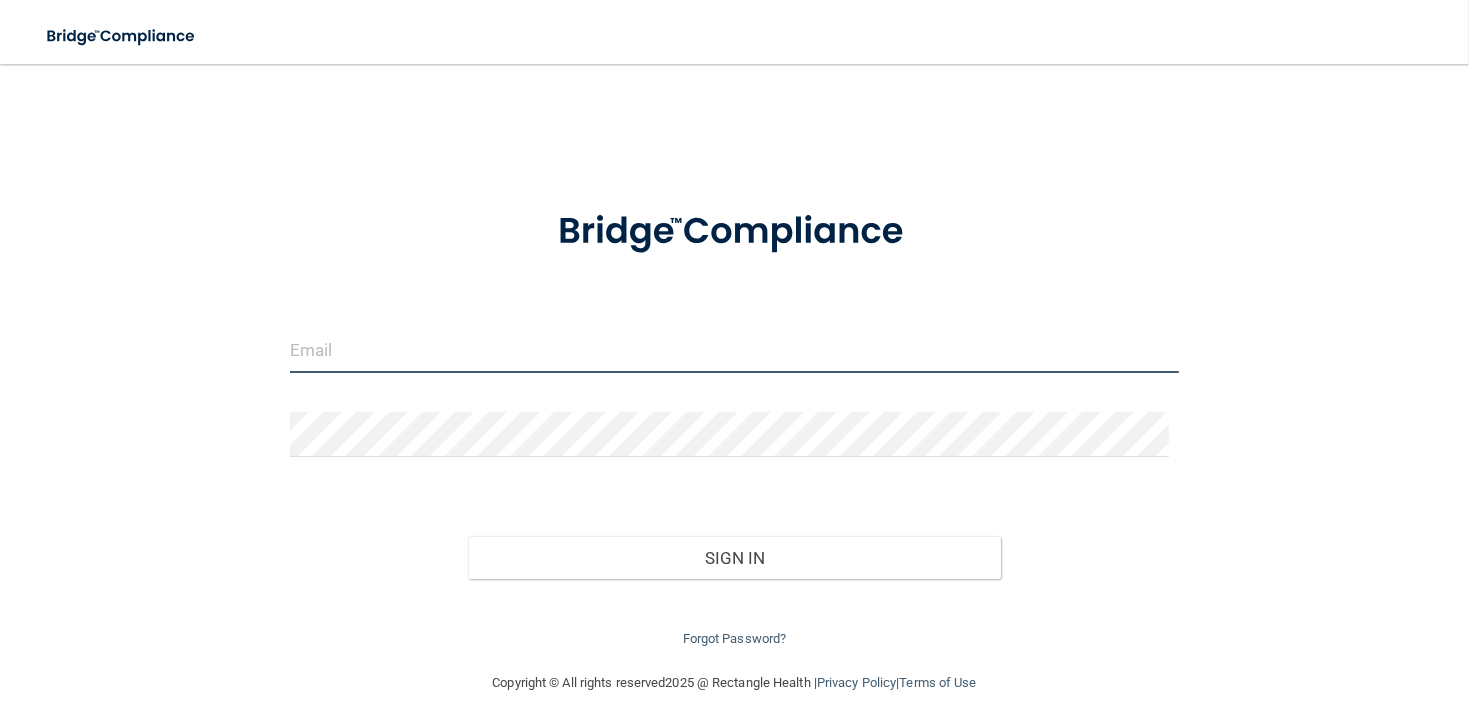 click at bounding box center (734, 350) 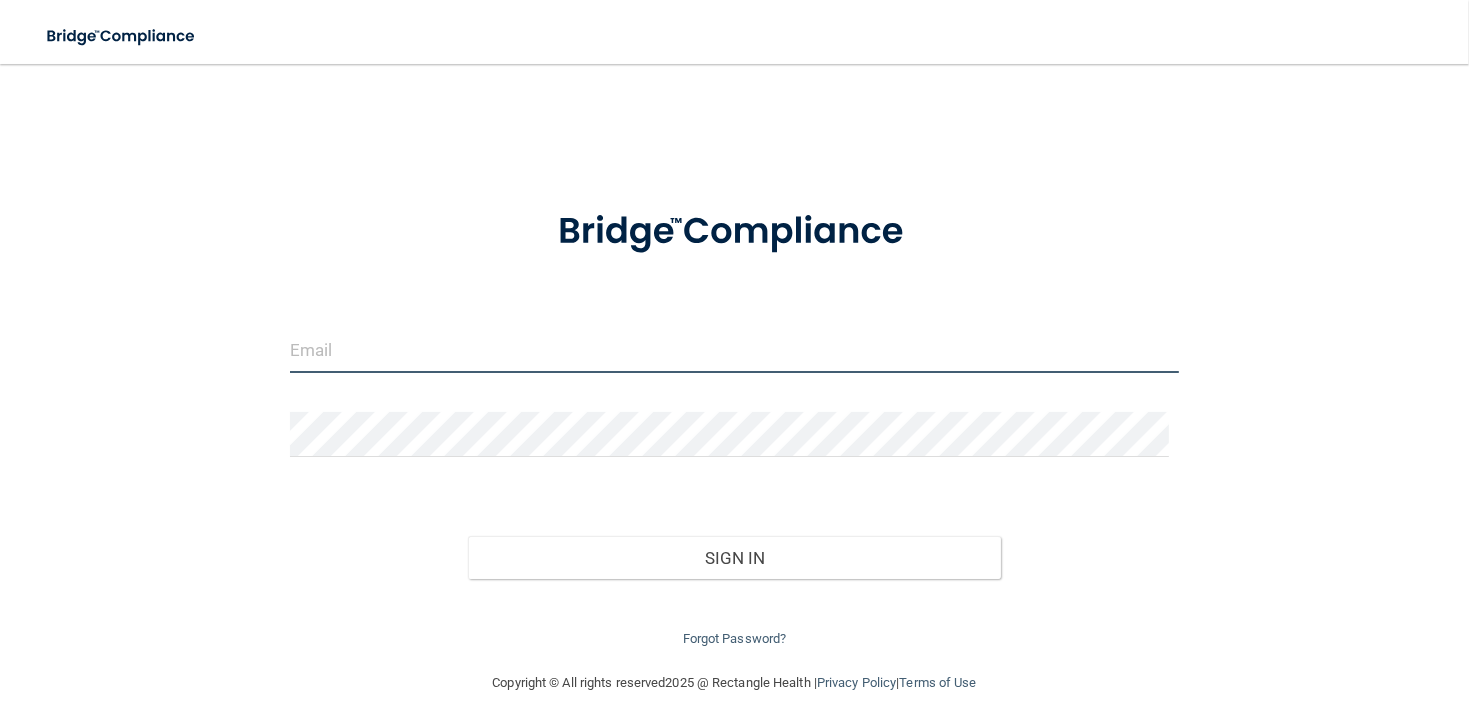 type on "[EMAIL]" 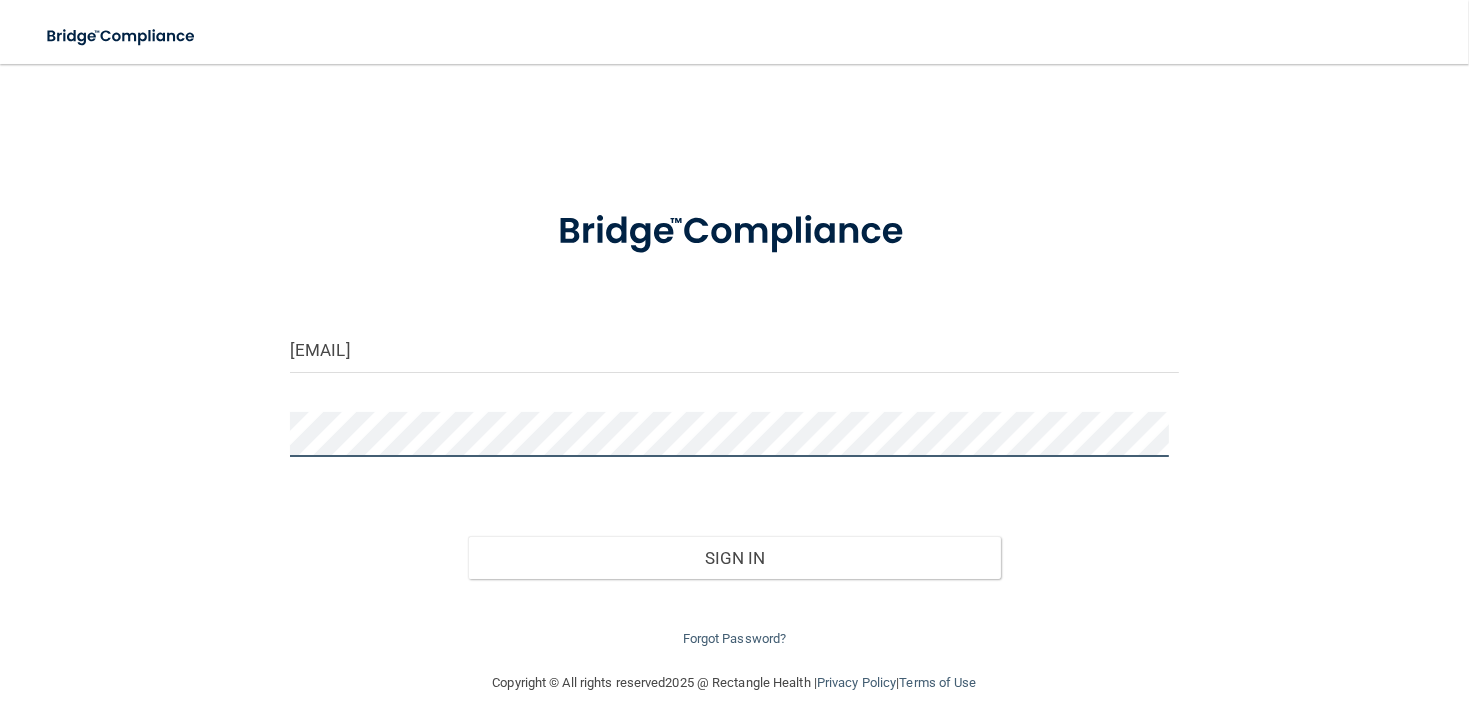 click on "Sign In" at bounding box center (734, 558) 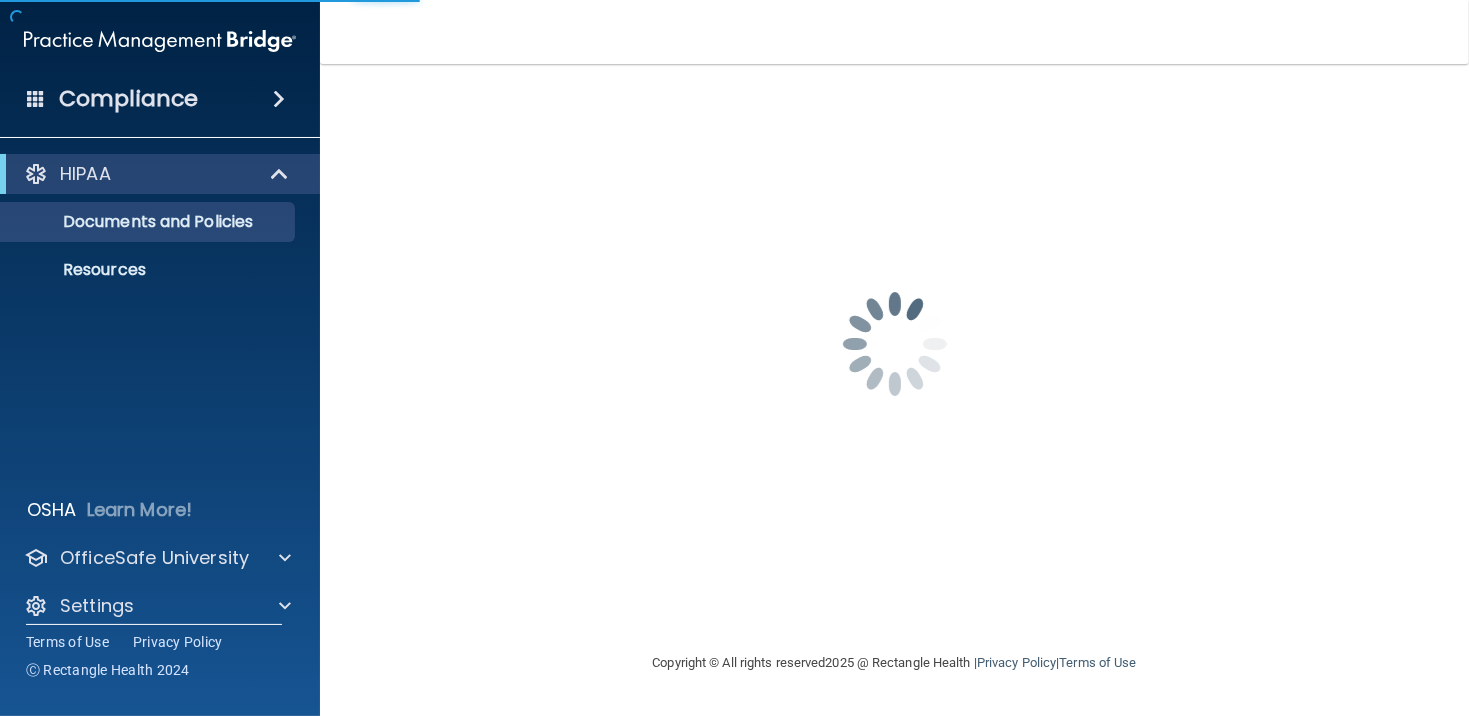 click on "[EMAIL] Password is required Invalid email/password. You don't have permission to access that page. Sign In Forgot Password?" at bounding box center [894, 357] 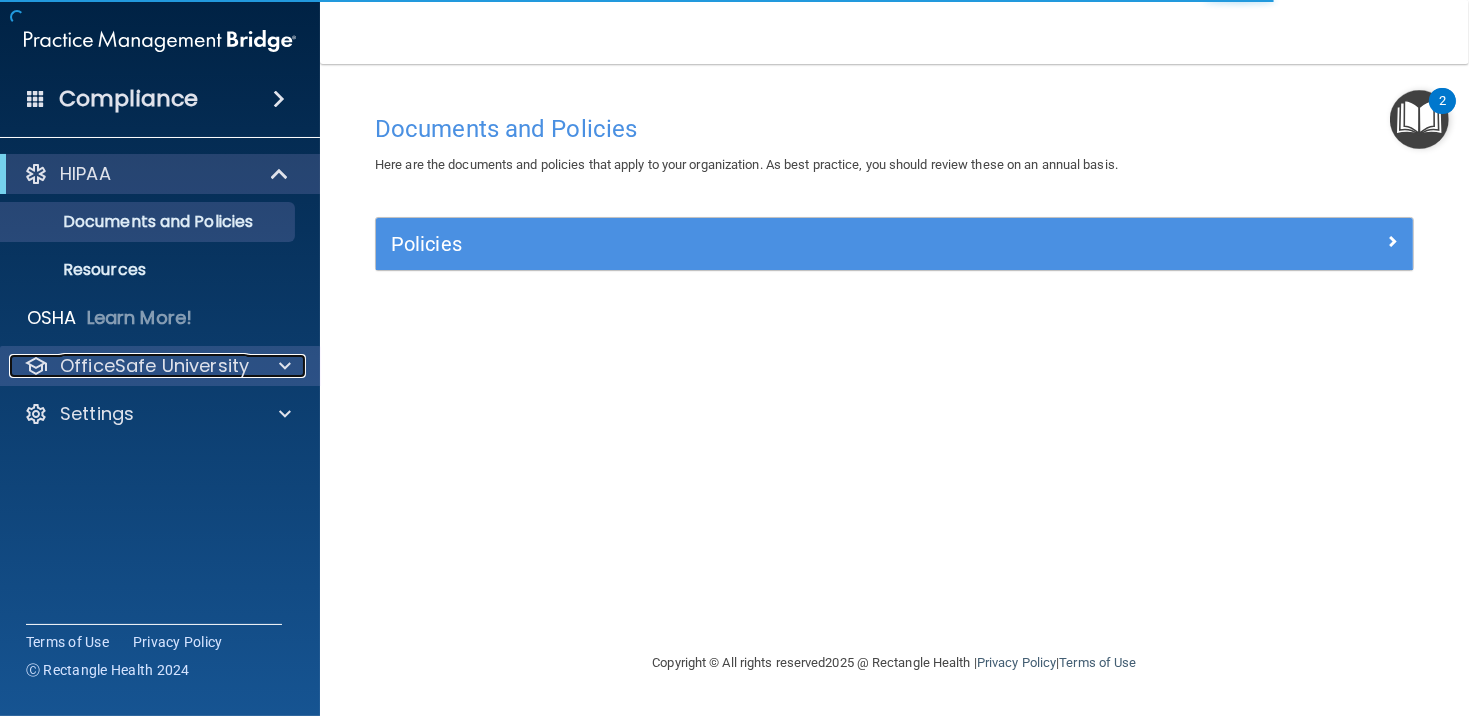 click at bounding box center (282, 366) 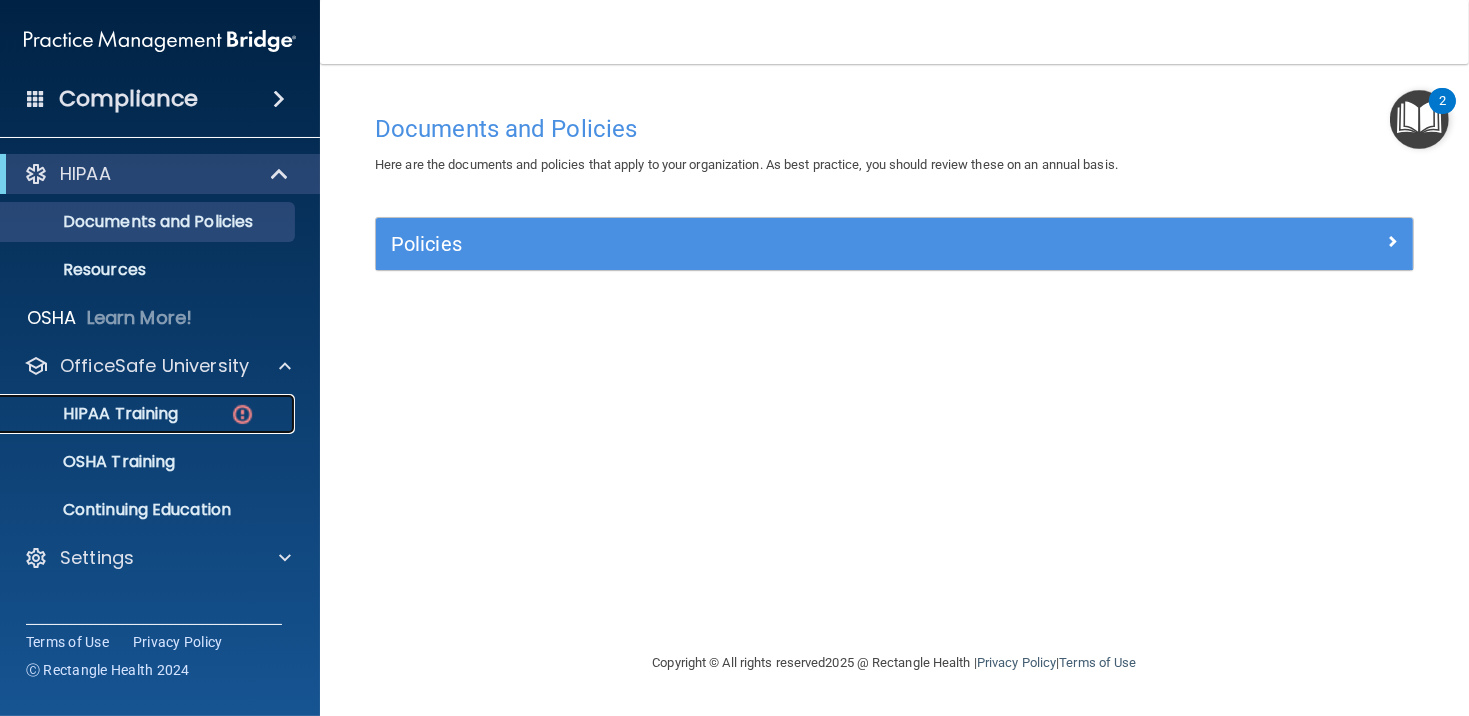 click on "HIPAA Training" at bounding box center (95, 414) 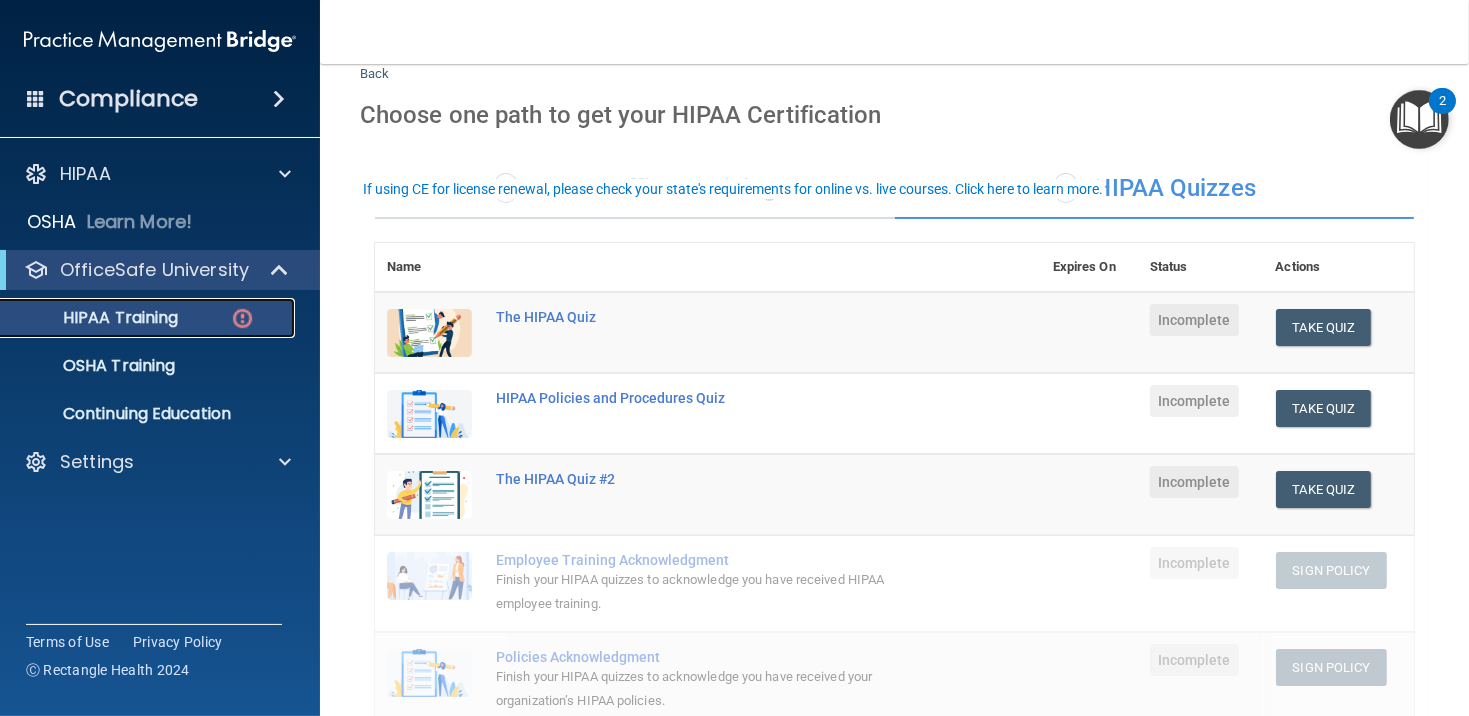 scroll, scrollTop: 0, scrollLeft: 0, axis: both 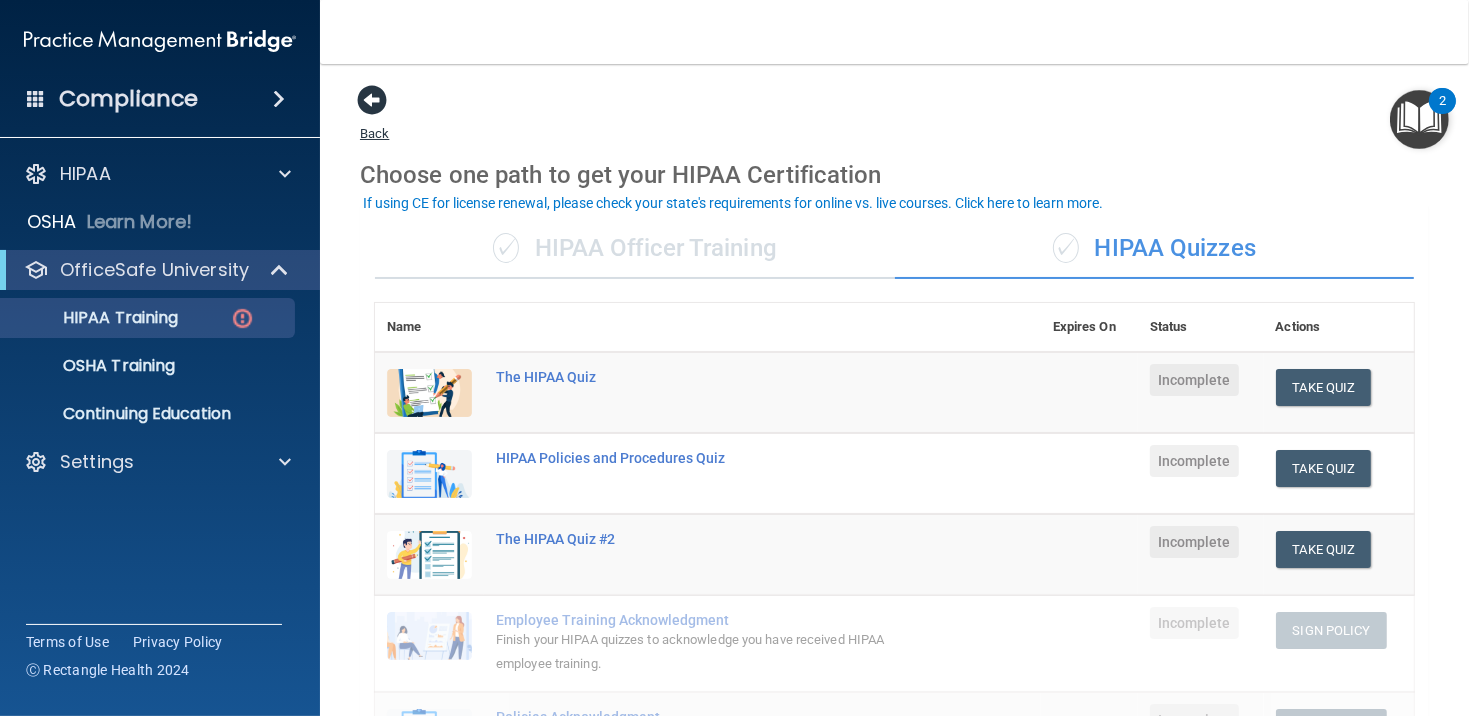 click at bounding box center (372, 100) 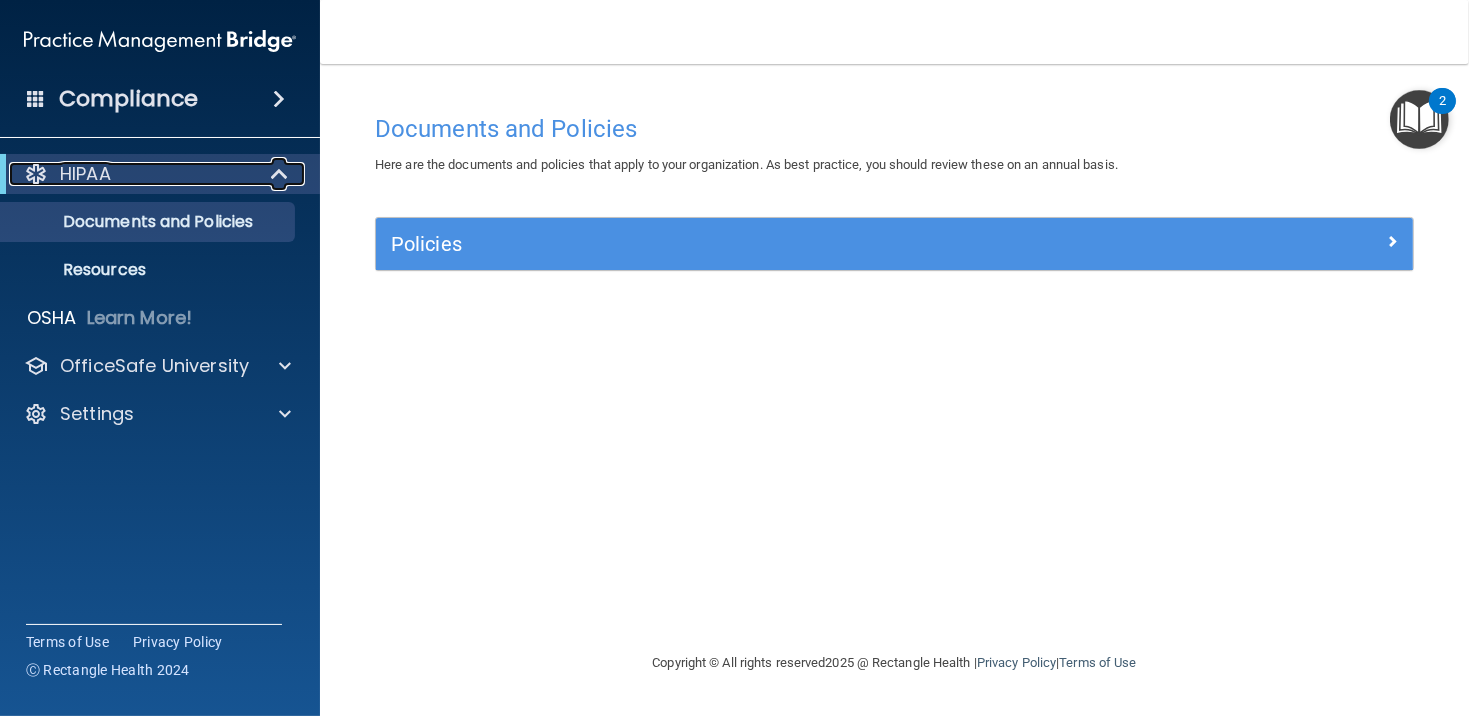 click at bounding box center (281, 174) 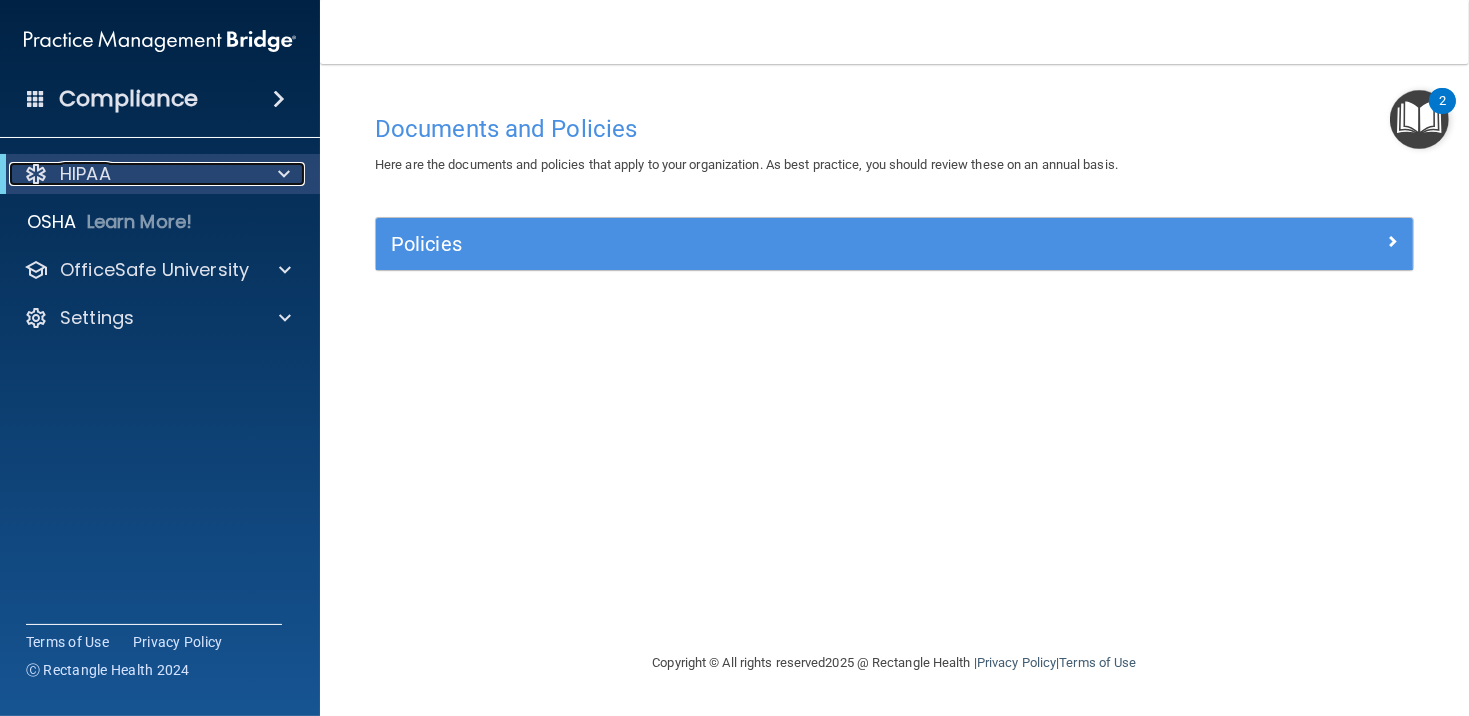 click at bounding box center (284, 174) 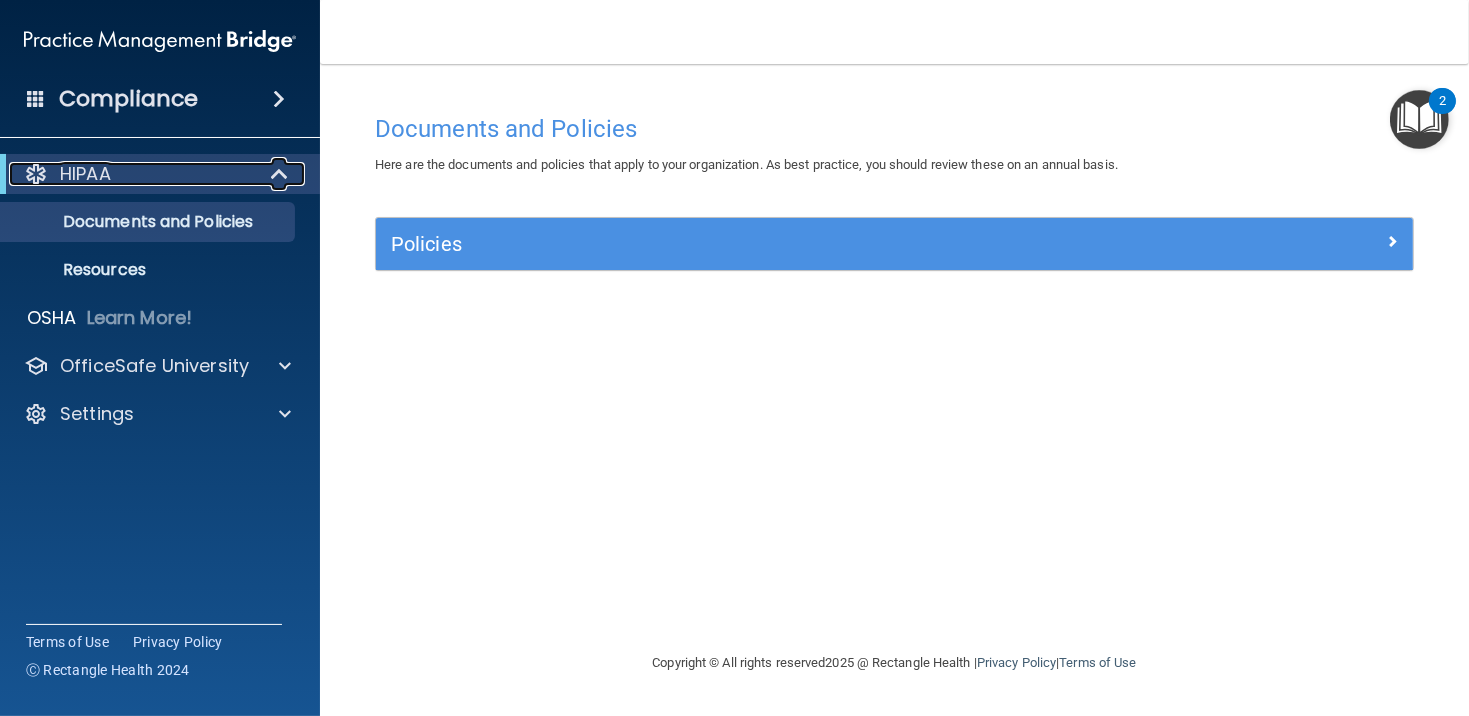 click at bounding box center [281, 174] 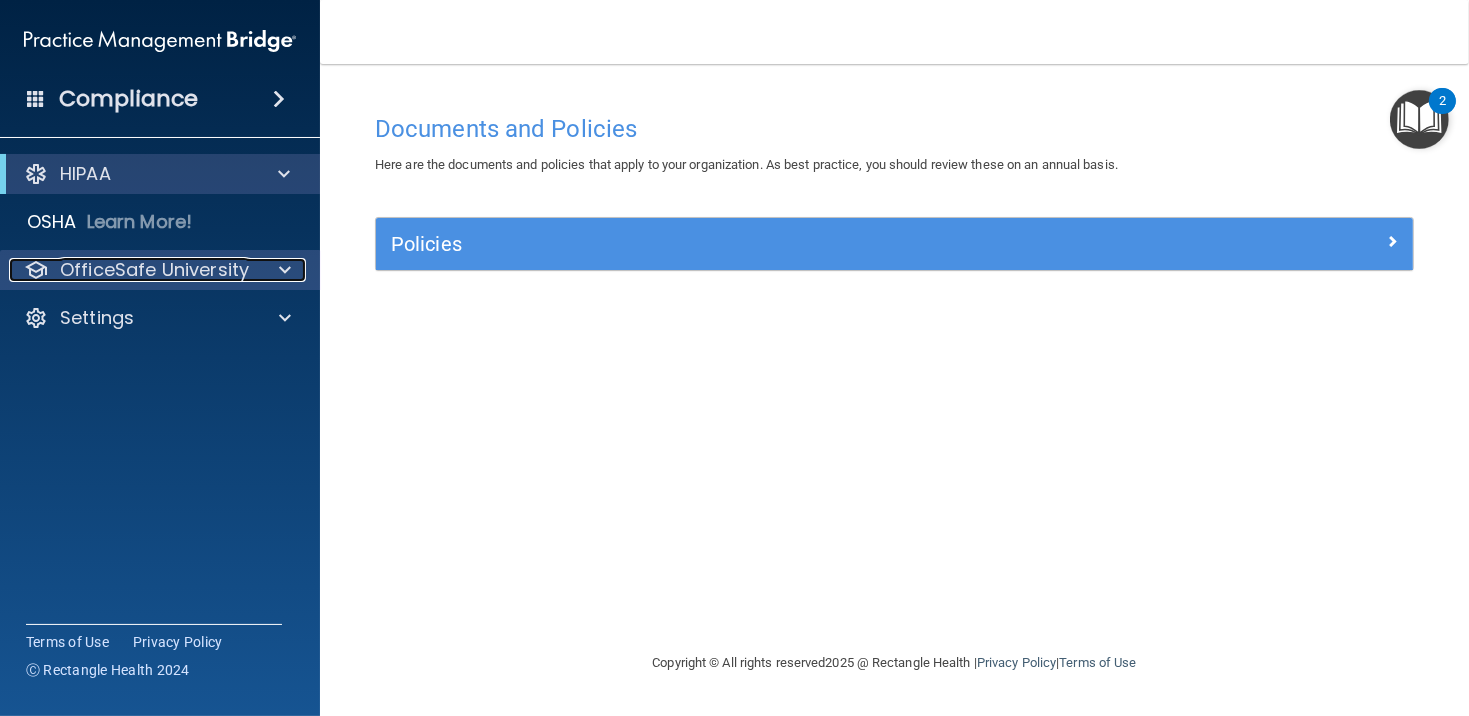 click on "OfficeSafe University" at bounding box center (154, 270) 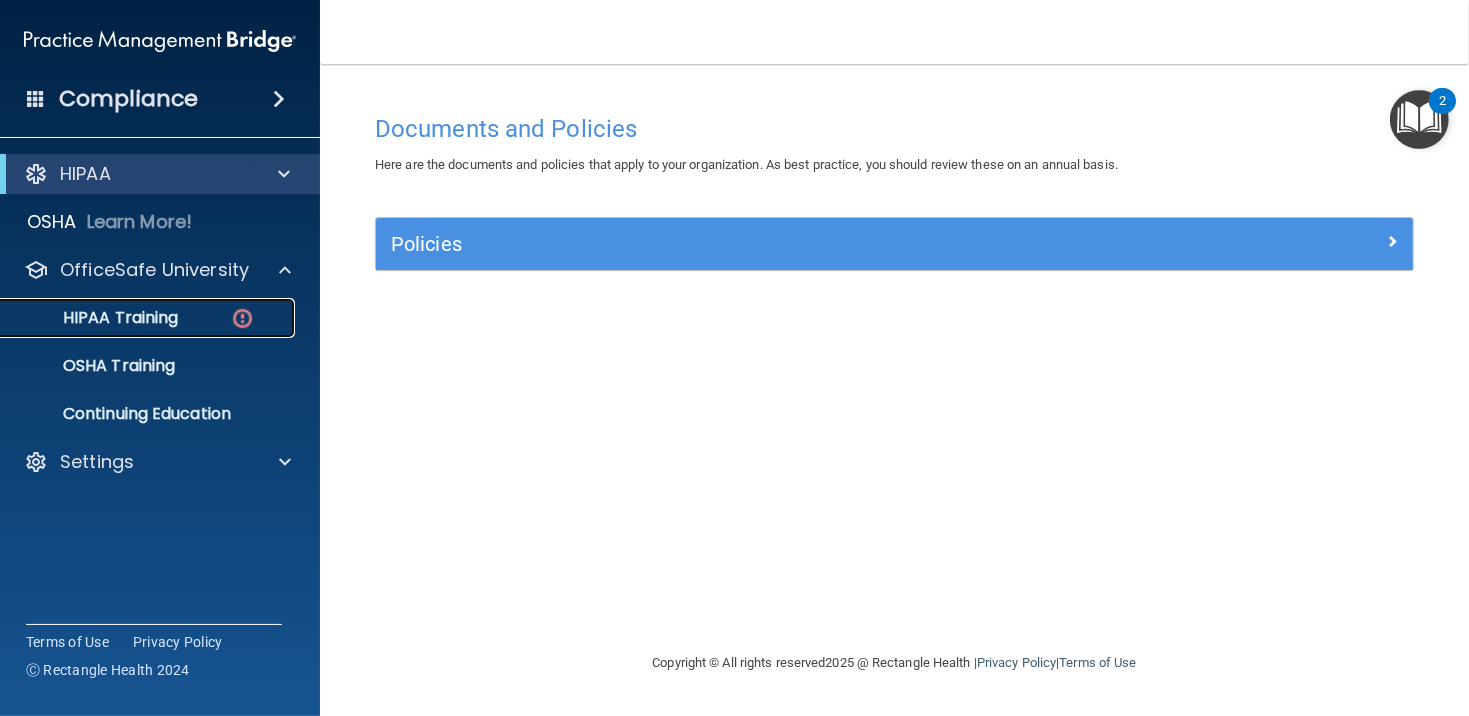 click at bounding box center [242, 318] 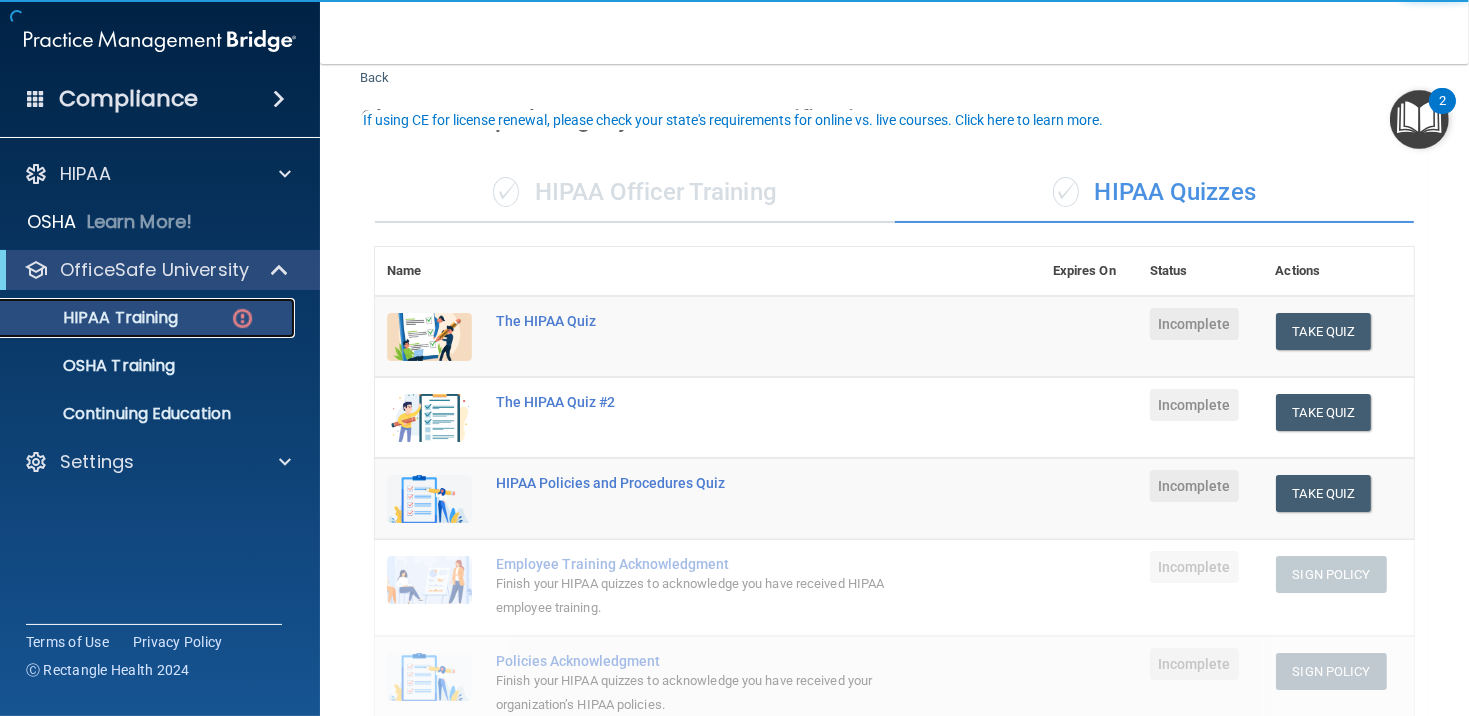 scroll, scrollTop: 100, scrollLeft: 0, axis: vertical 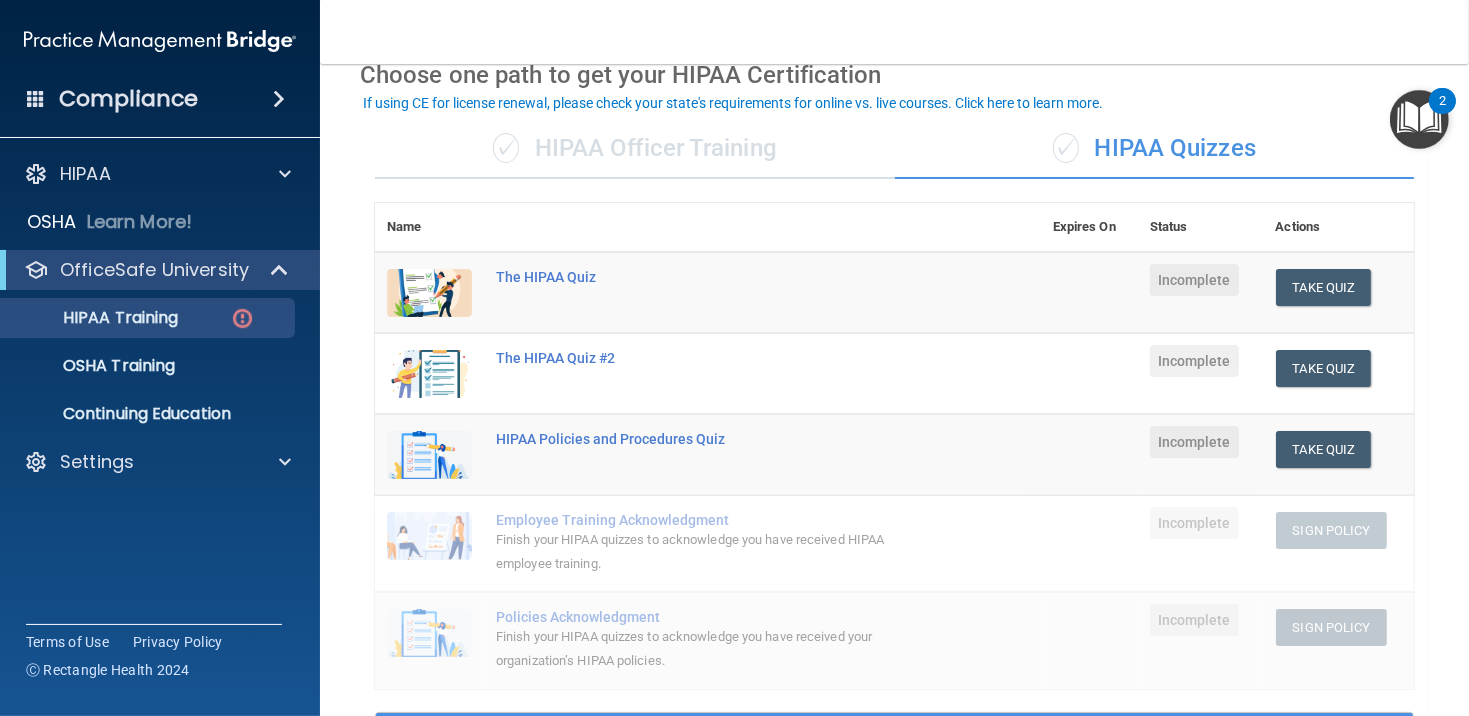 click at bounding box center (429, 293) 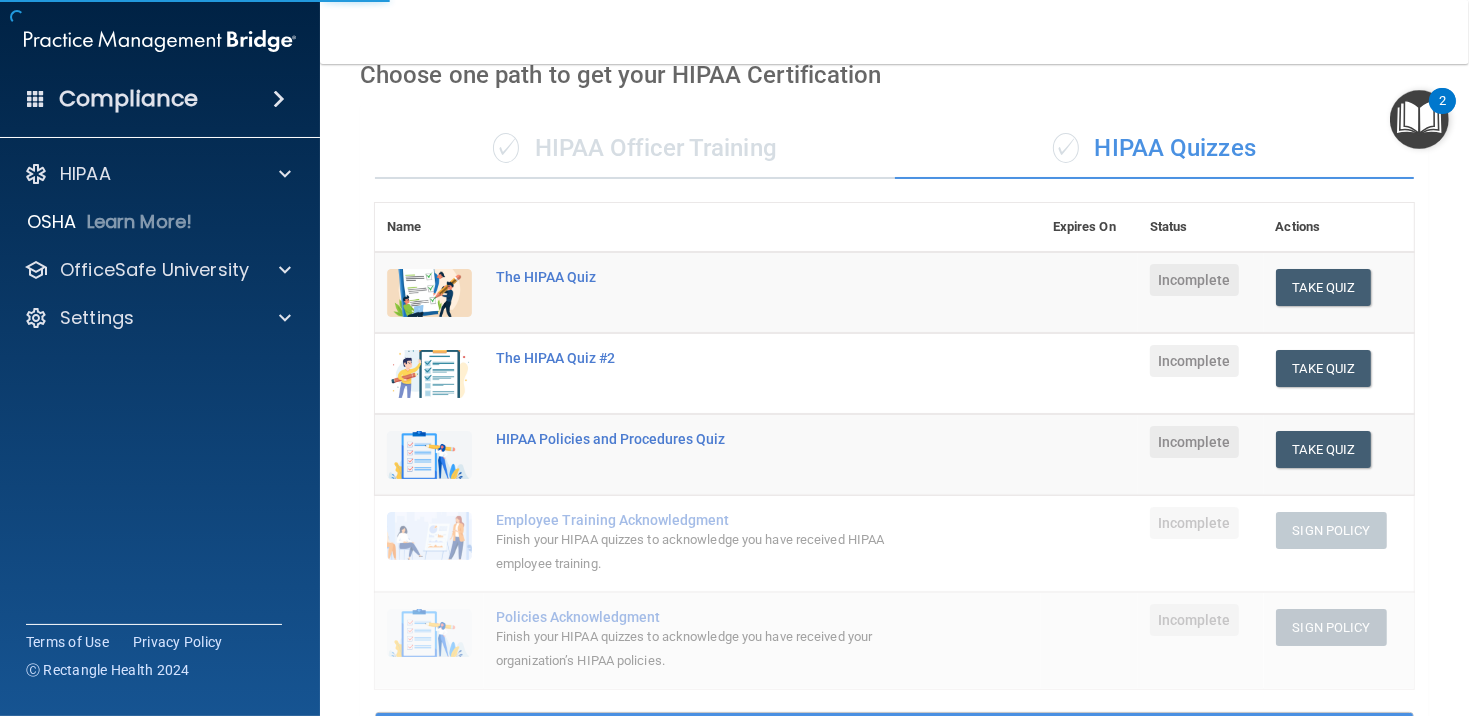 scroll, scrollTop: 0, scrollLeft: 0, axis: both 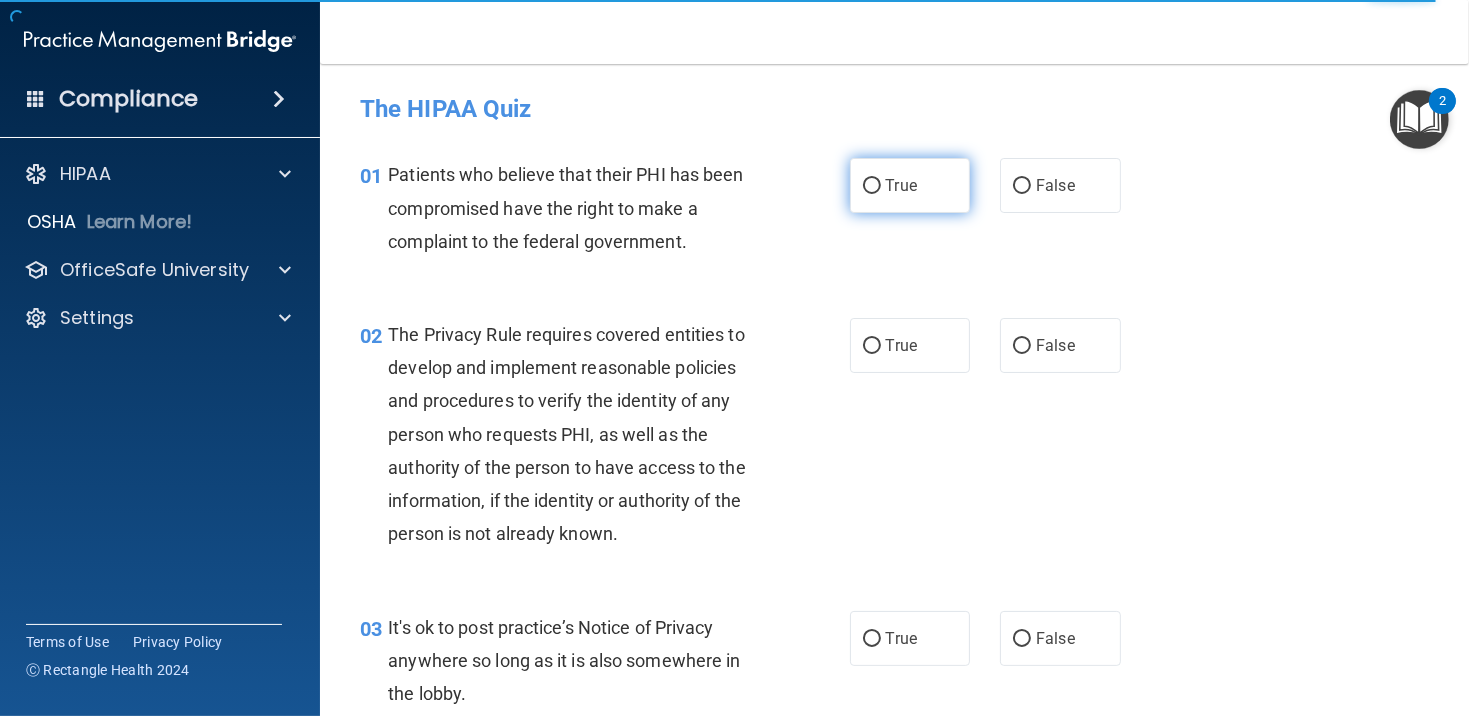 click on "True" at bounding box center [872, 186] 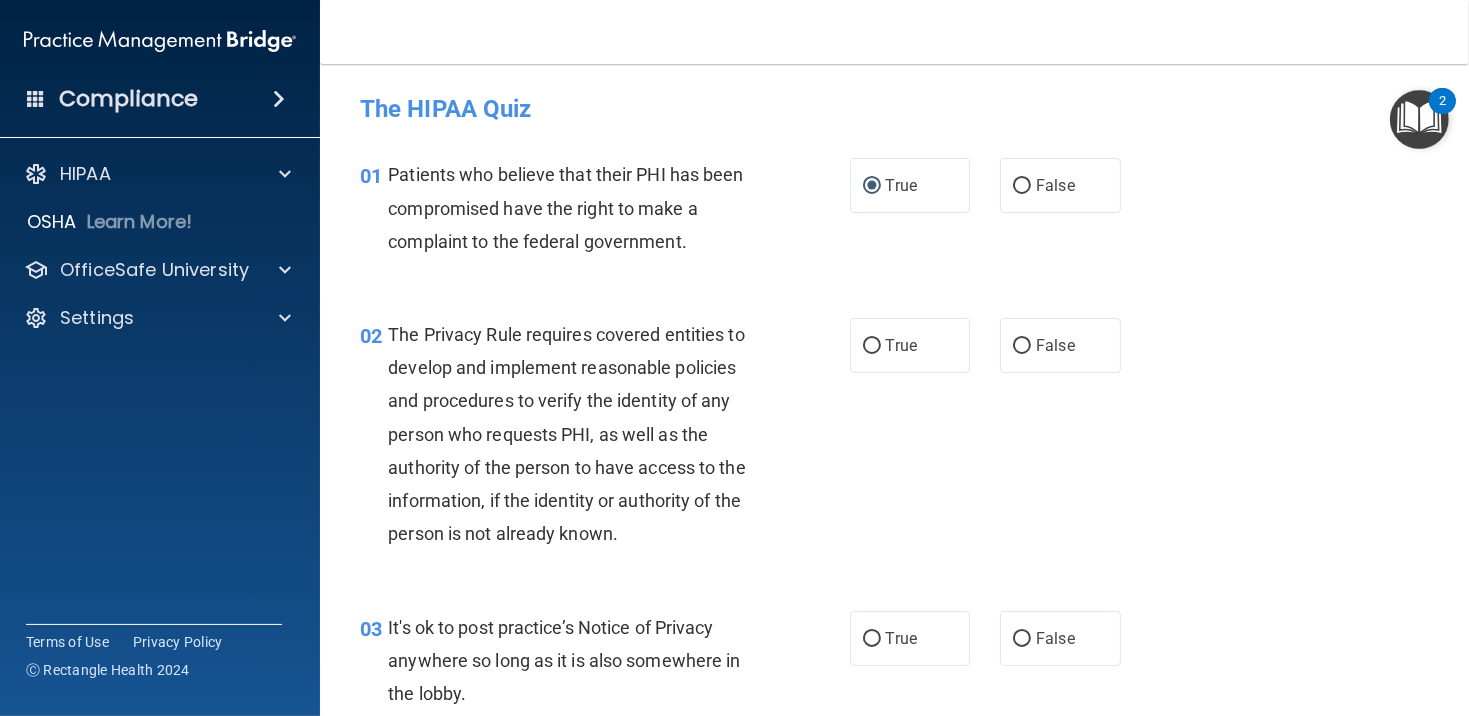 scroll, scrollTop: 100, scrollLeft: 0, axis: vertical 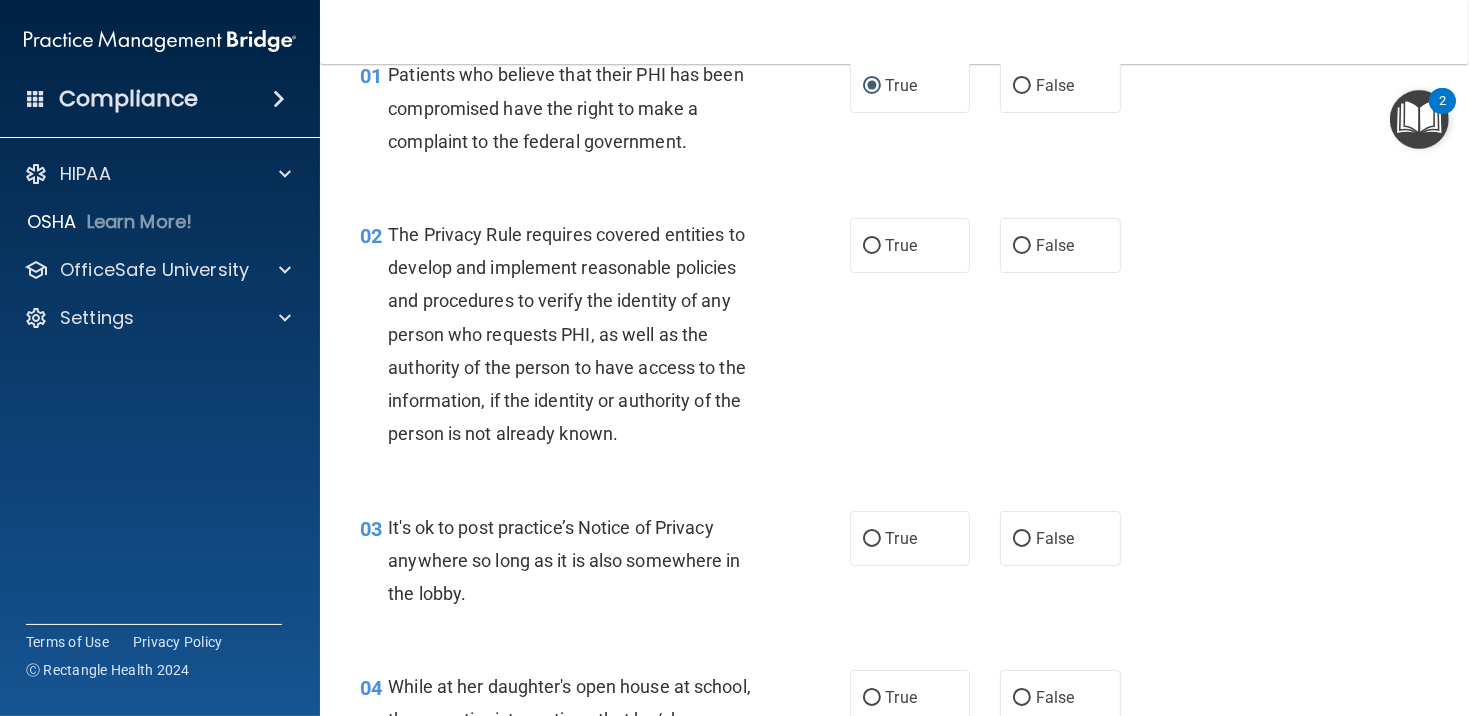 click at bounding box center (1419, 119) 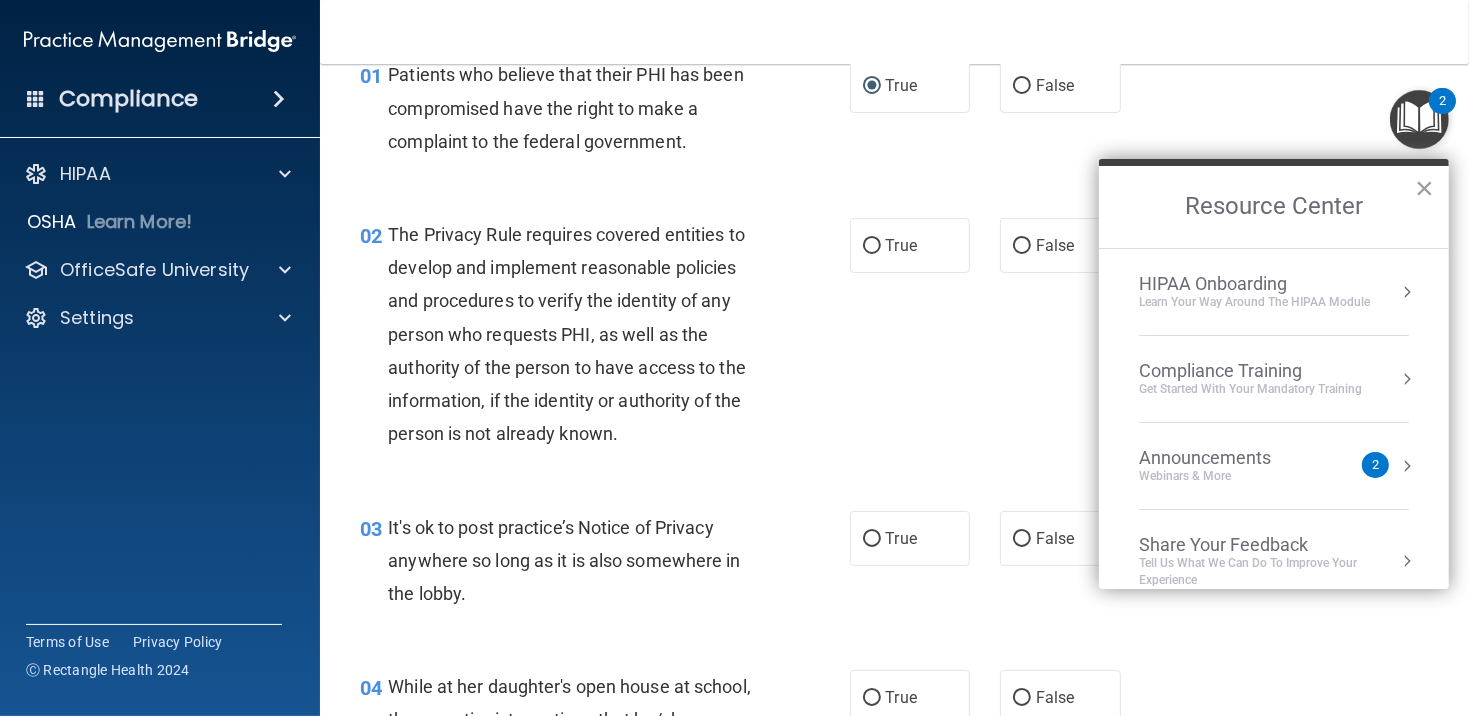 click at bounding box center [1407, 466] 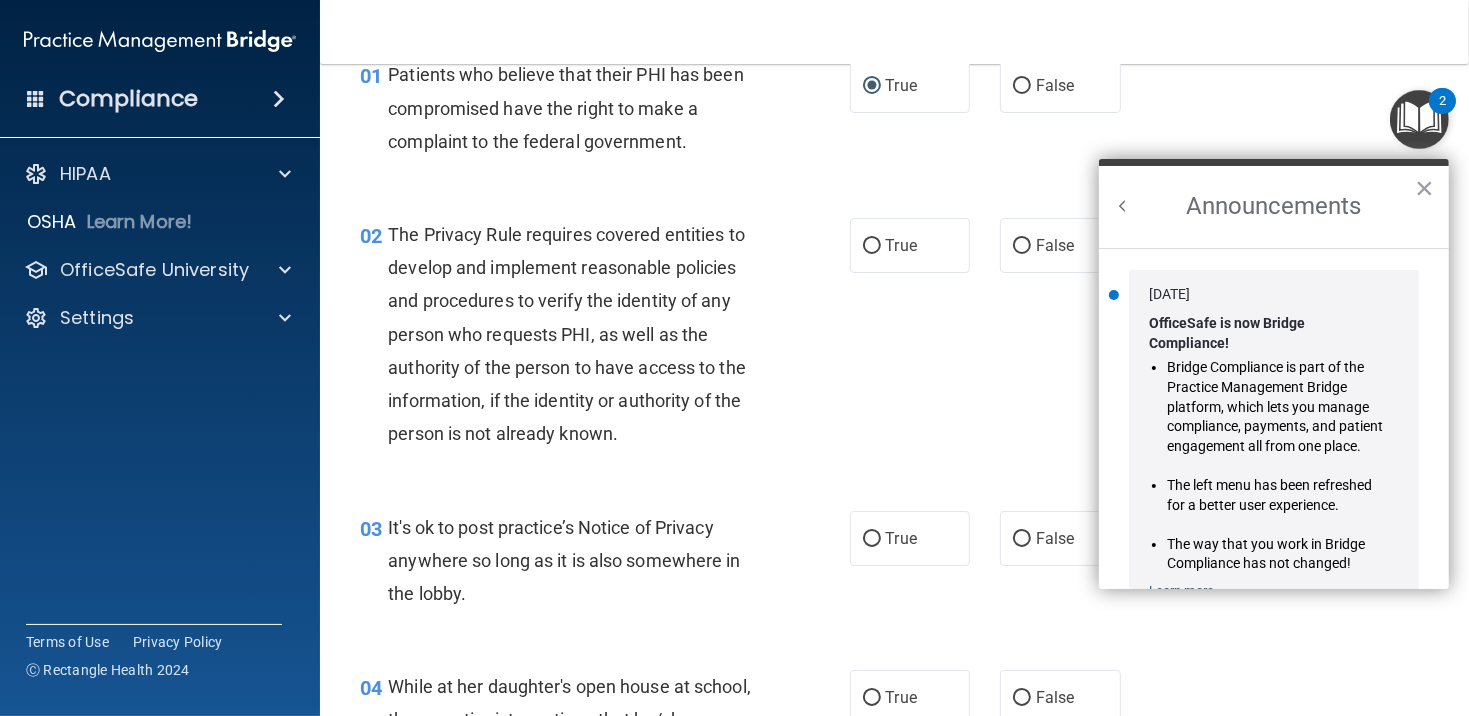 scroll, scrollTop: 0, scrollLeft: 0, axis: both 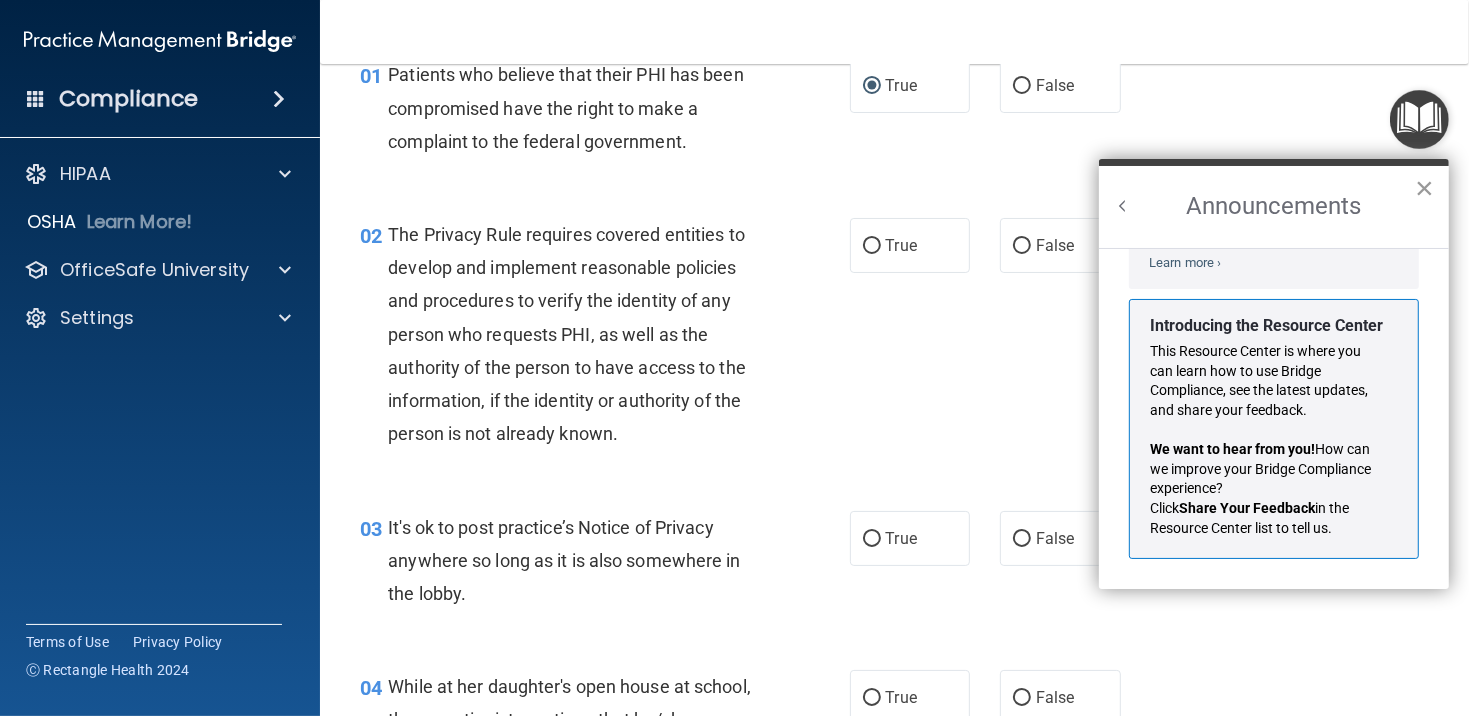click on "×" at bounding box center (1424, 188) 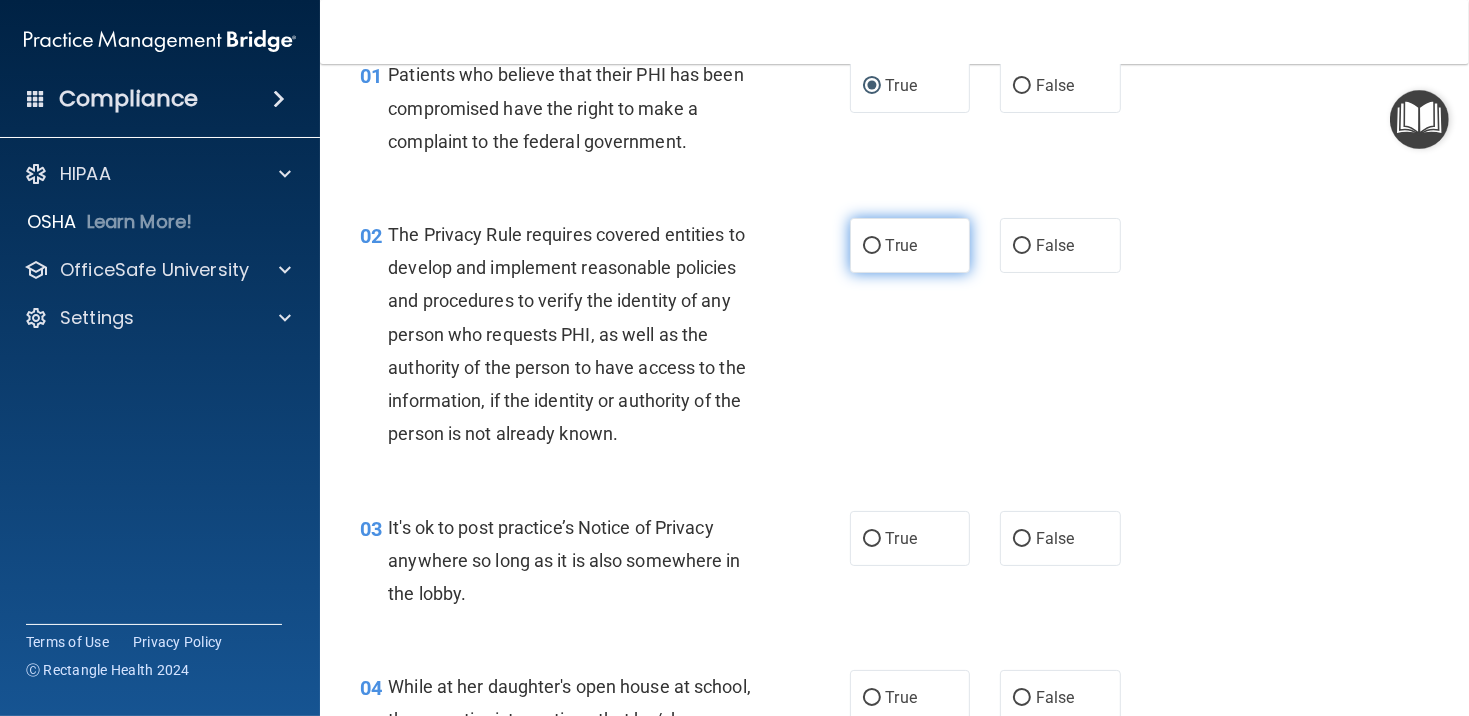 click on "True" at bounding box center [910, 245] 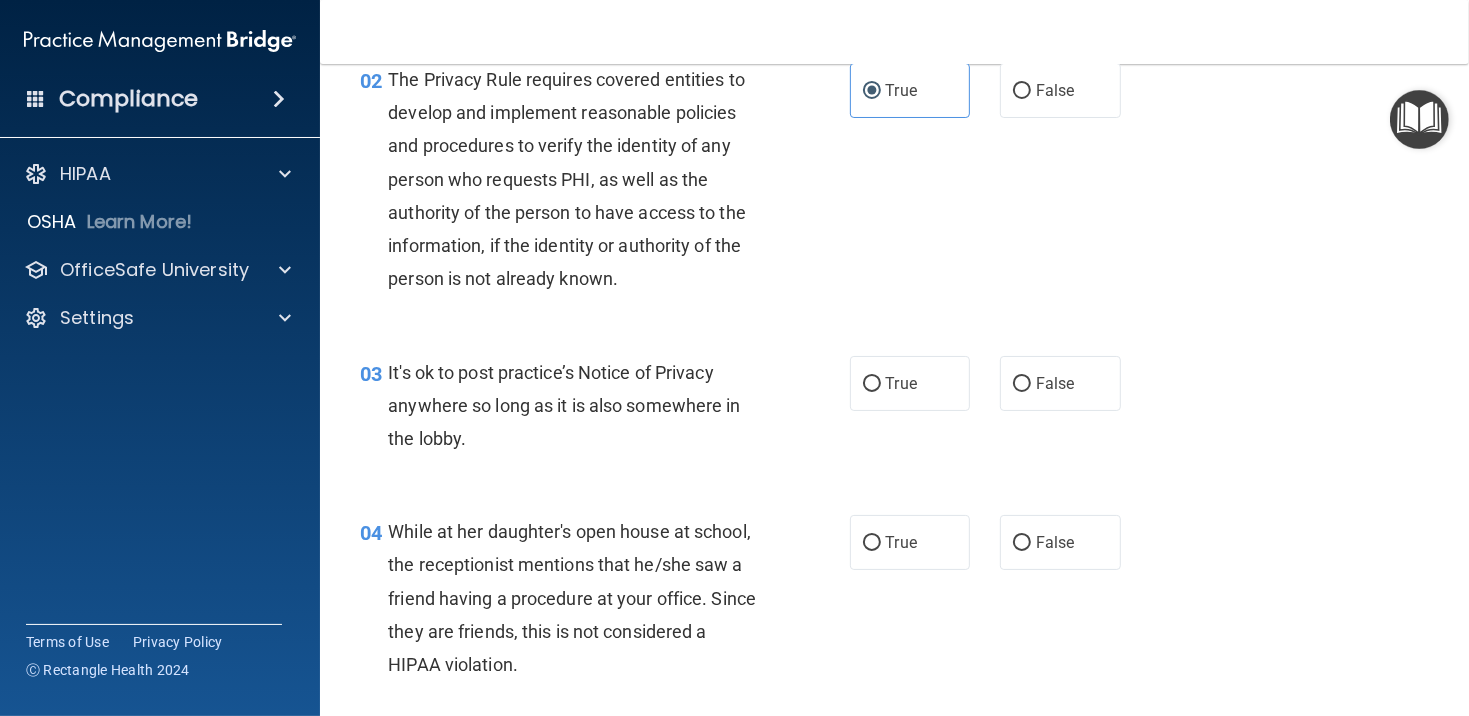 scroll, scrollTop: 300, scrollLeft: 0, axis: vertical 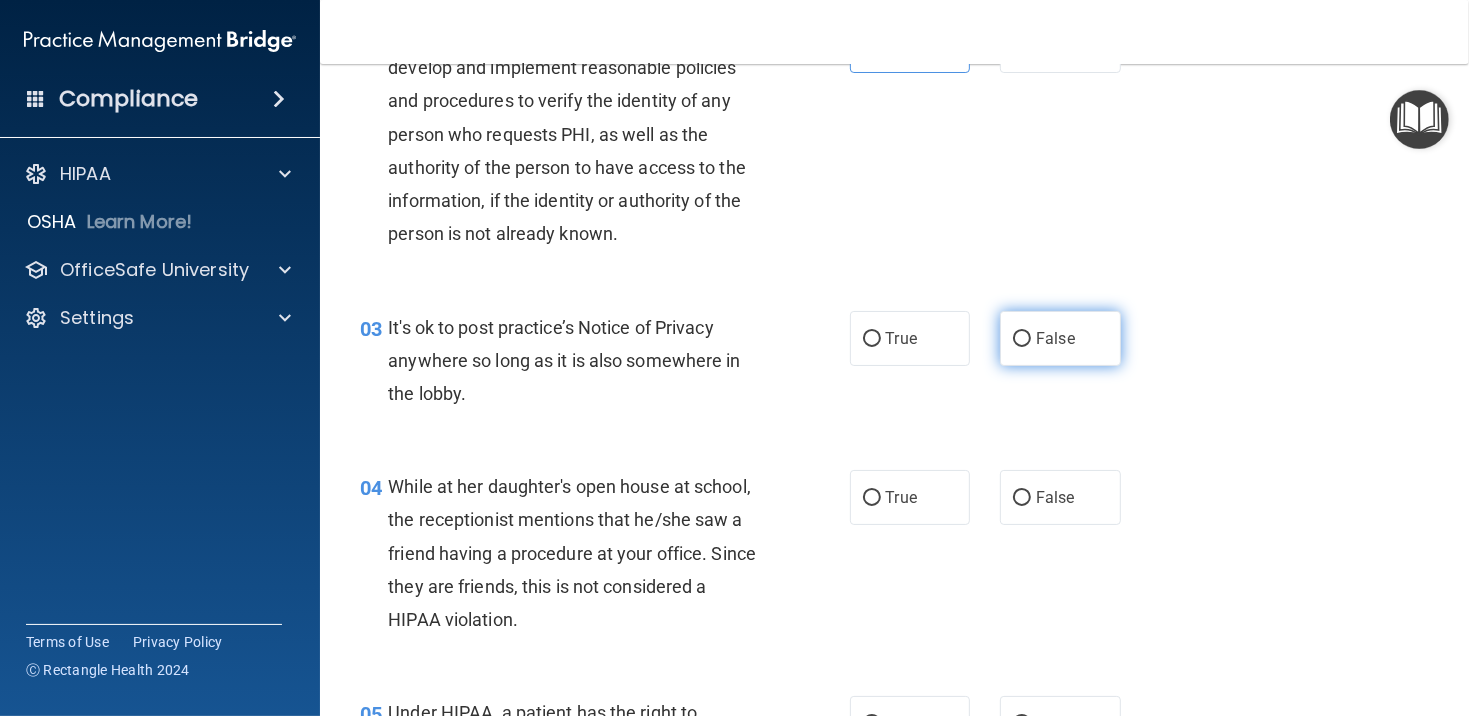 click on "False" at bounding box center (1022, 339) 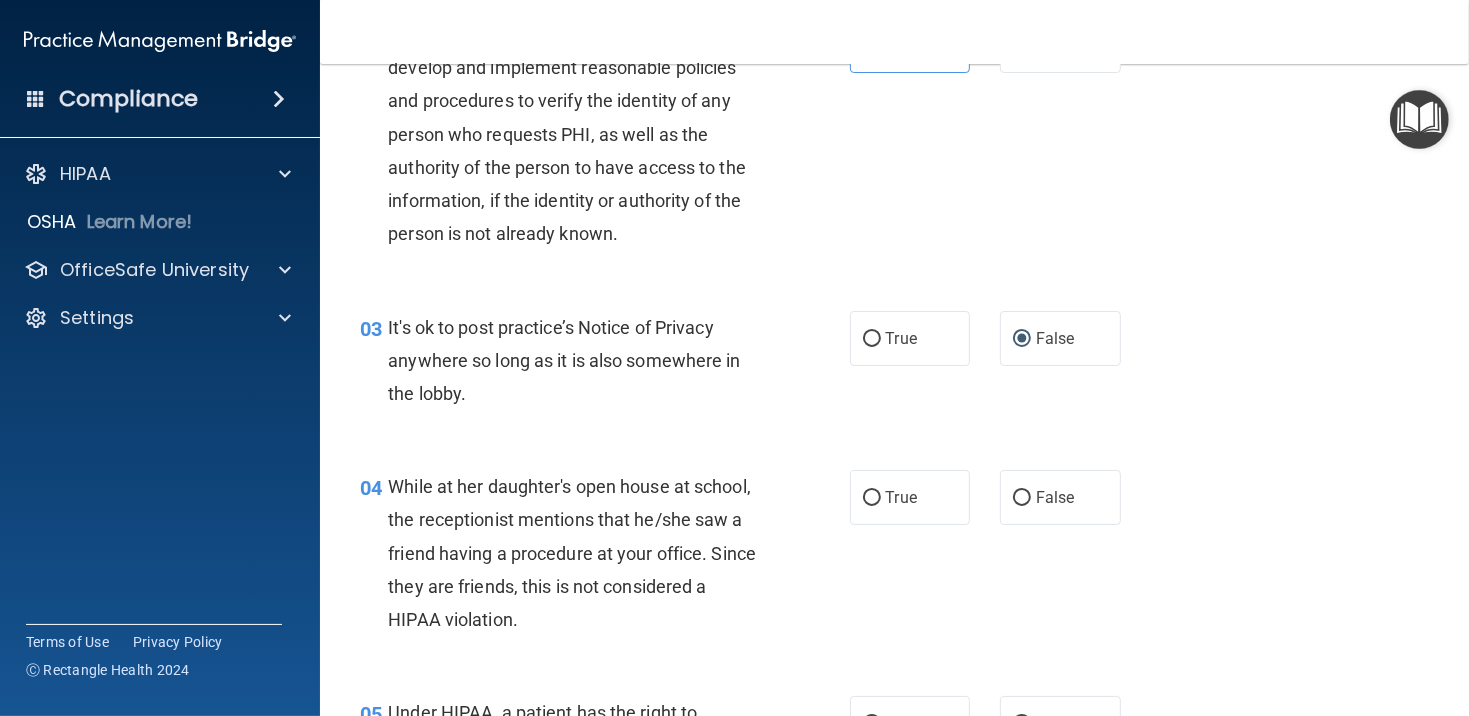 scroll, scrollTop: 400, scrollLeft: 0, axis: vertical 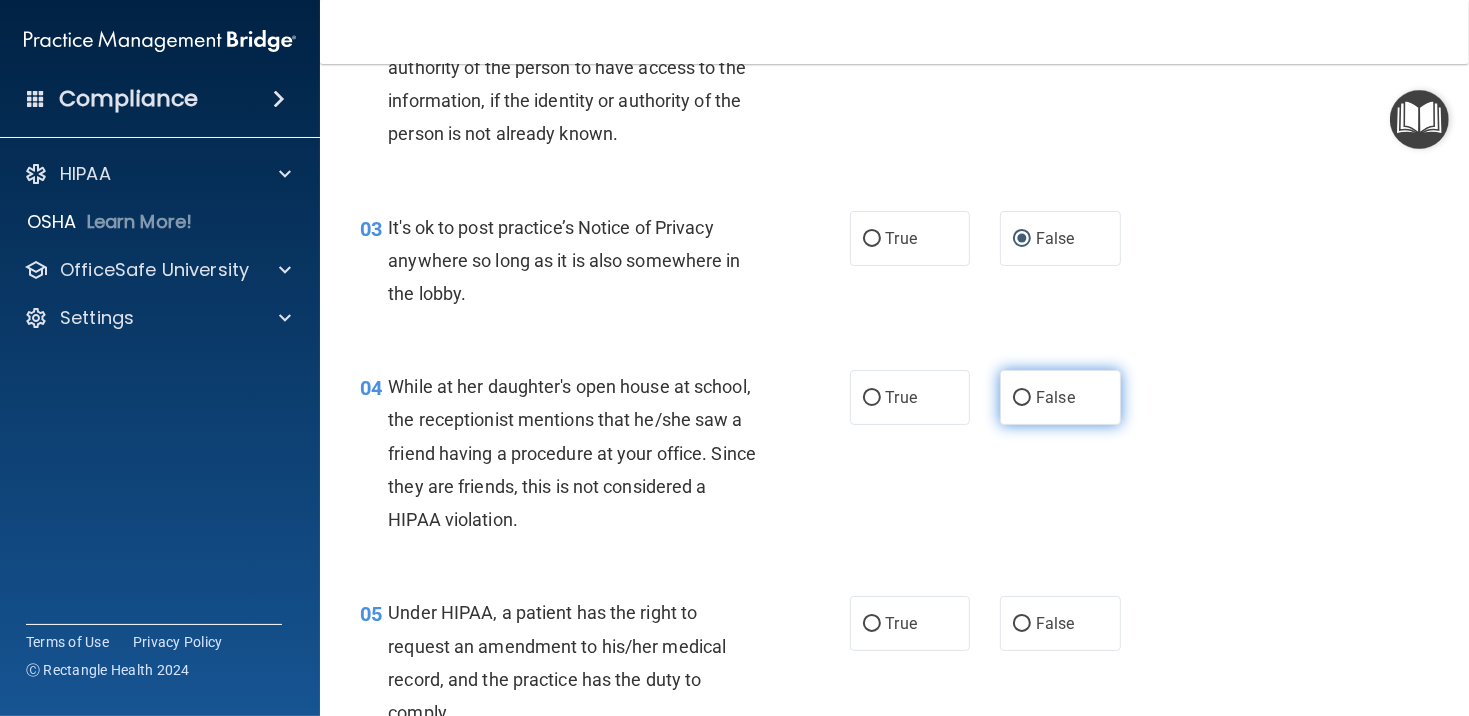click on "False" at bounding box center (1060, 397) 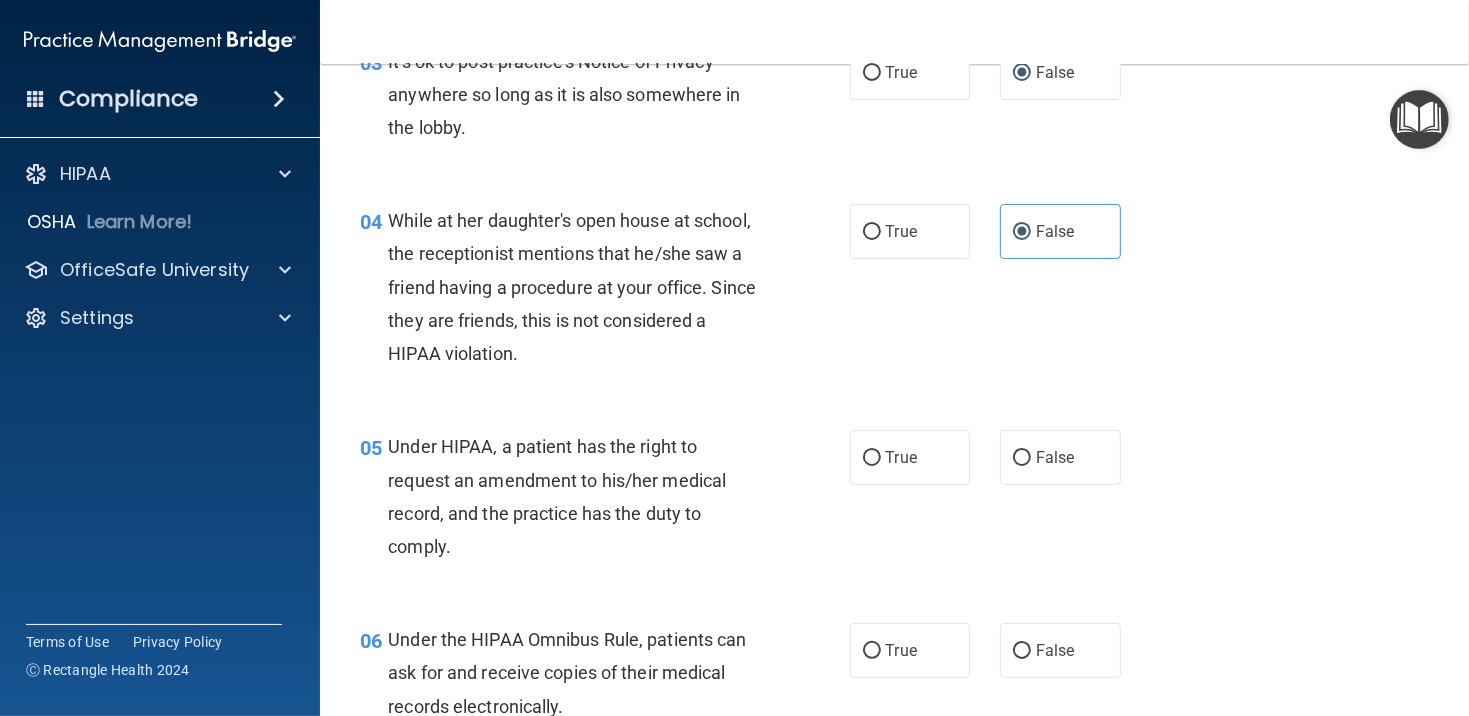 scroll, scrollTop: 600, scrollLeft: 0, axis: vertical 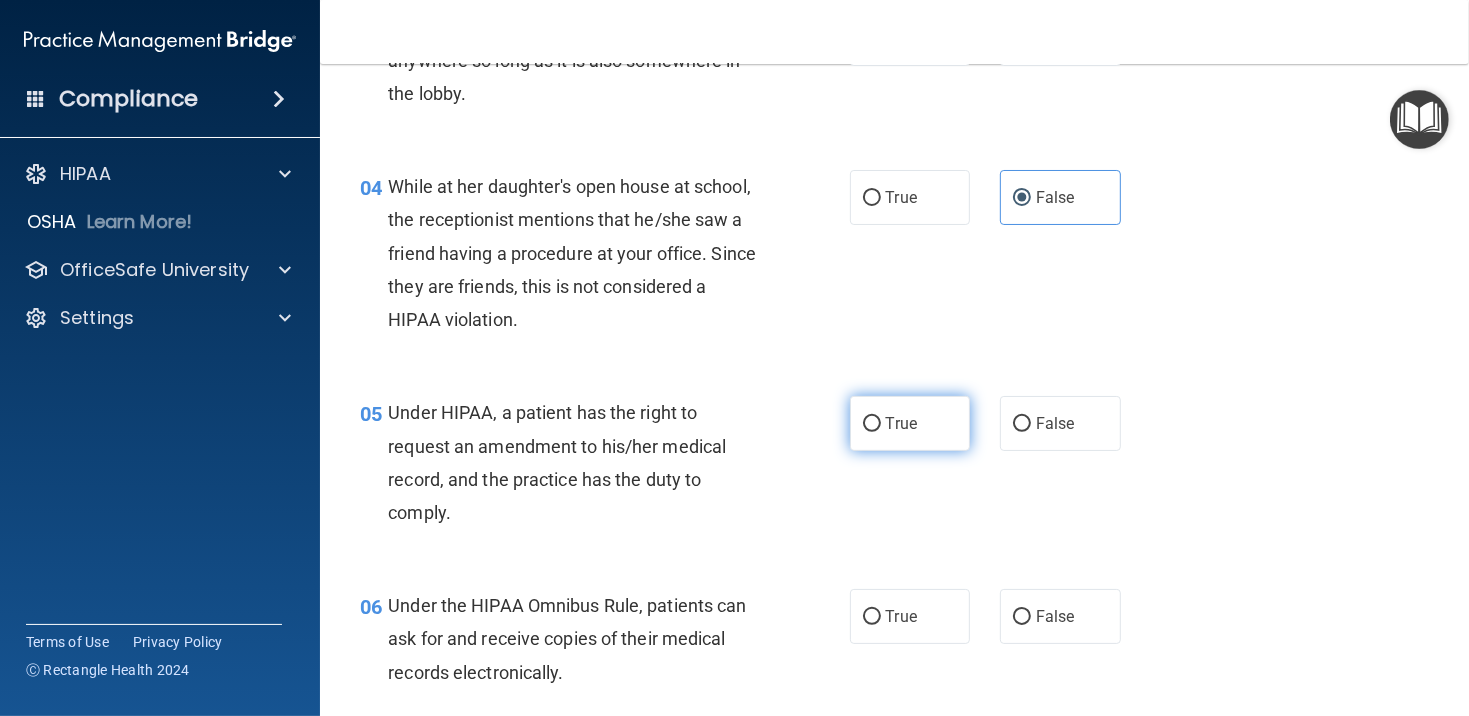 click on "True" at bounding box center [872, 424] 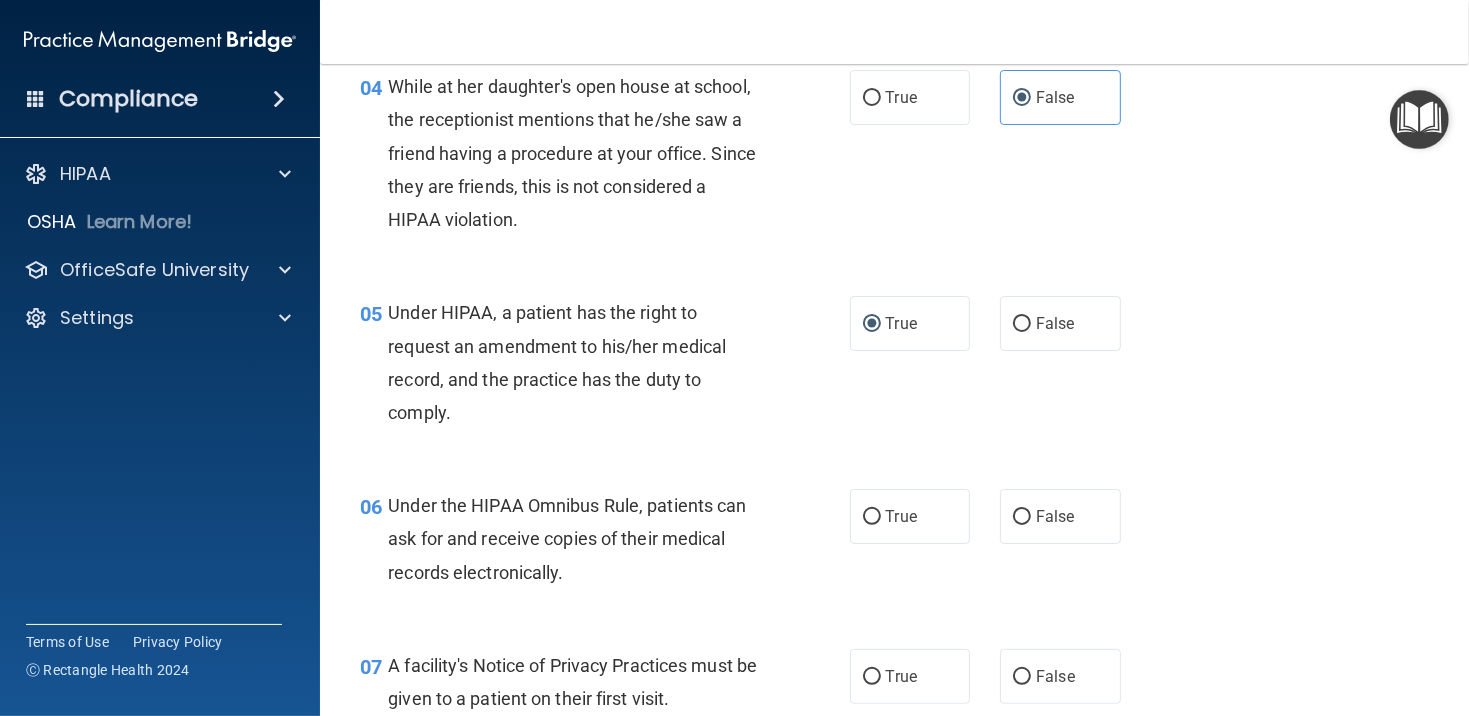 scroll, scrollTop: 800, scrollLeft: 0, axis: vertical 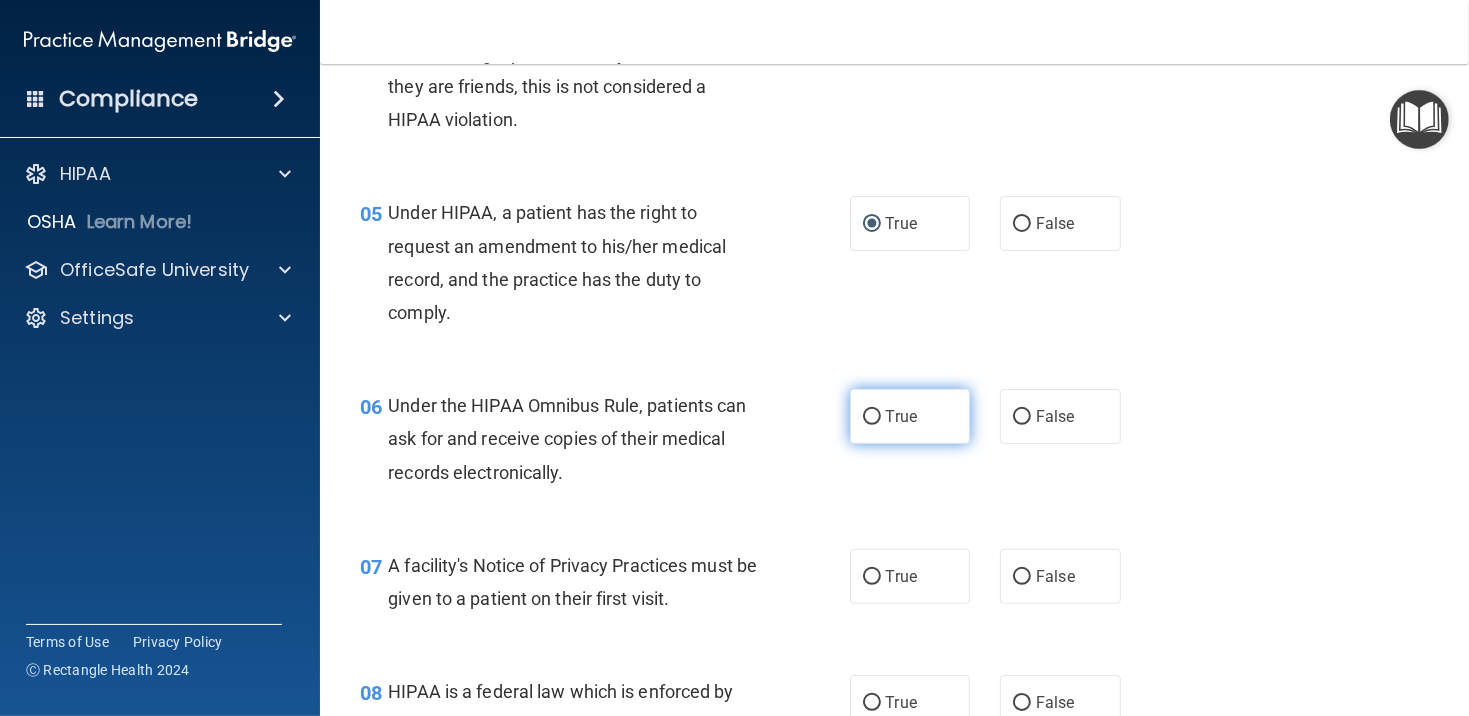 click on "True" at bounding box center (872, 417) 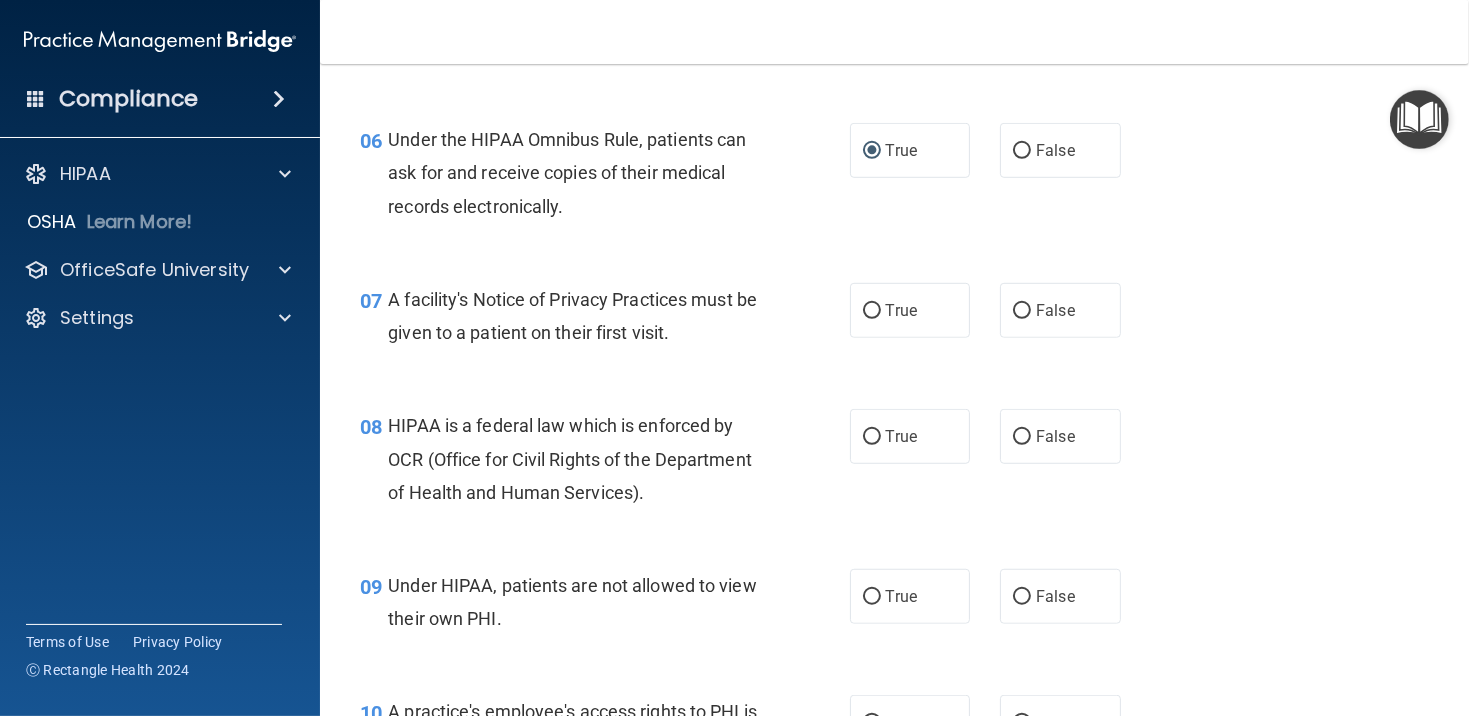 scroll, scrollTop: 1100, scrollLeft: 0, axis: vertical 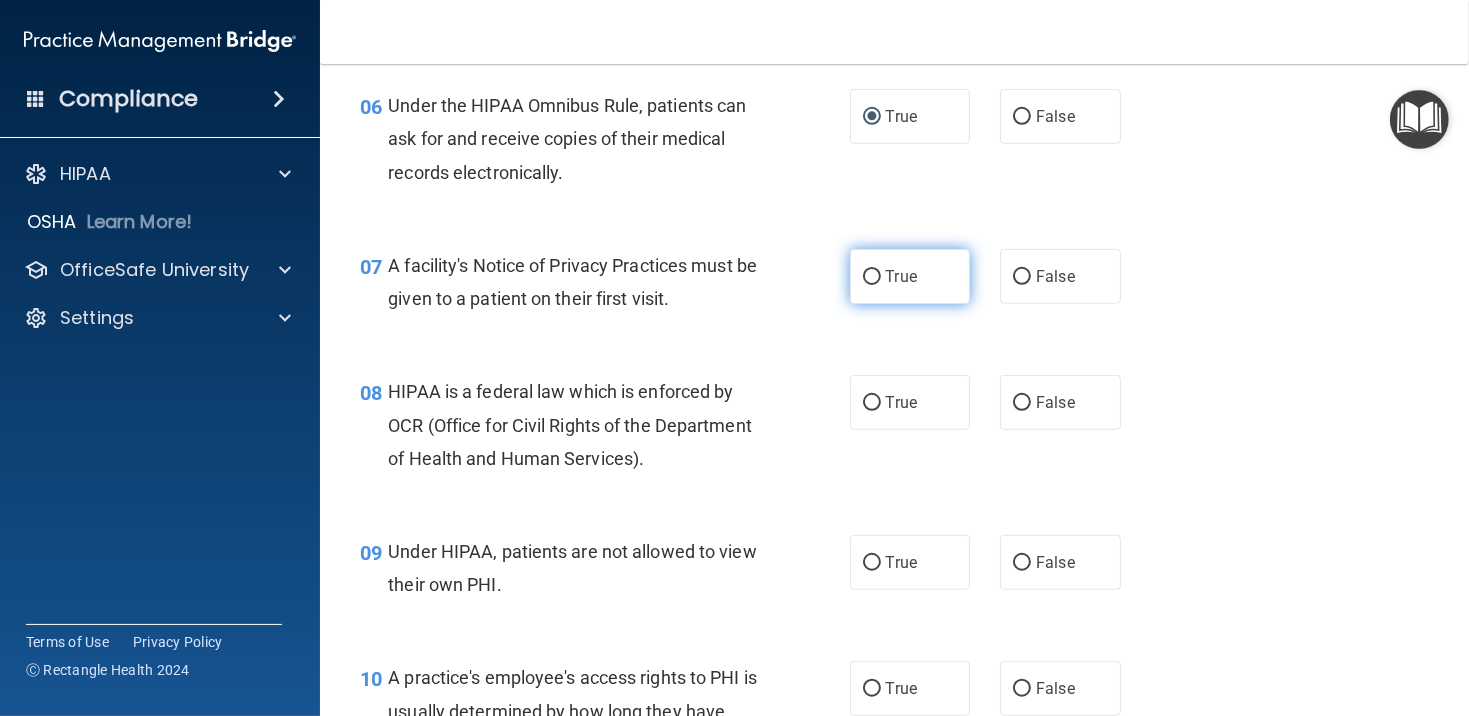 click on "True" at bounding box center [872, 277] 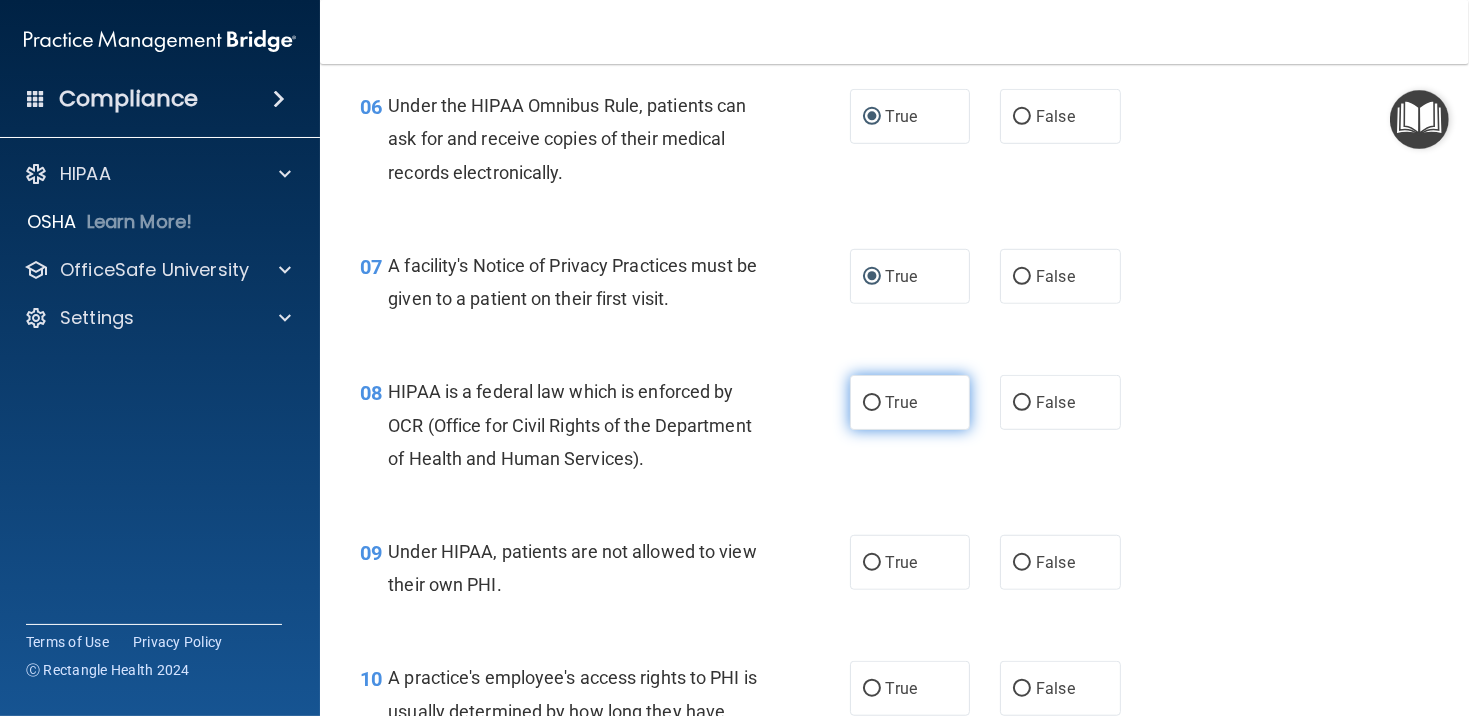click on "True" at bounding box center (910, 402) 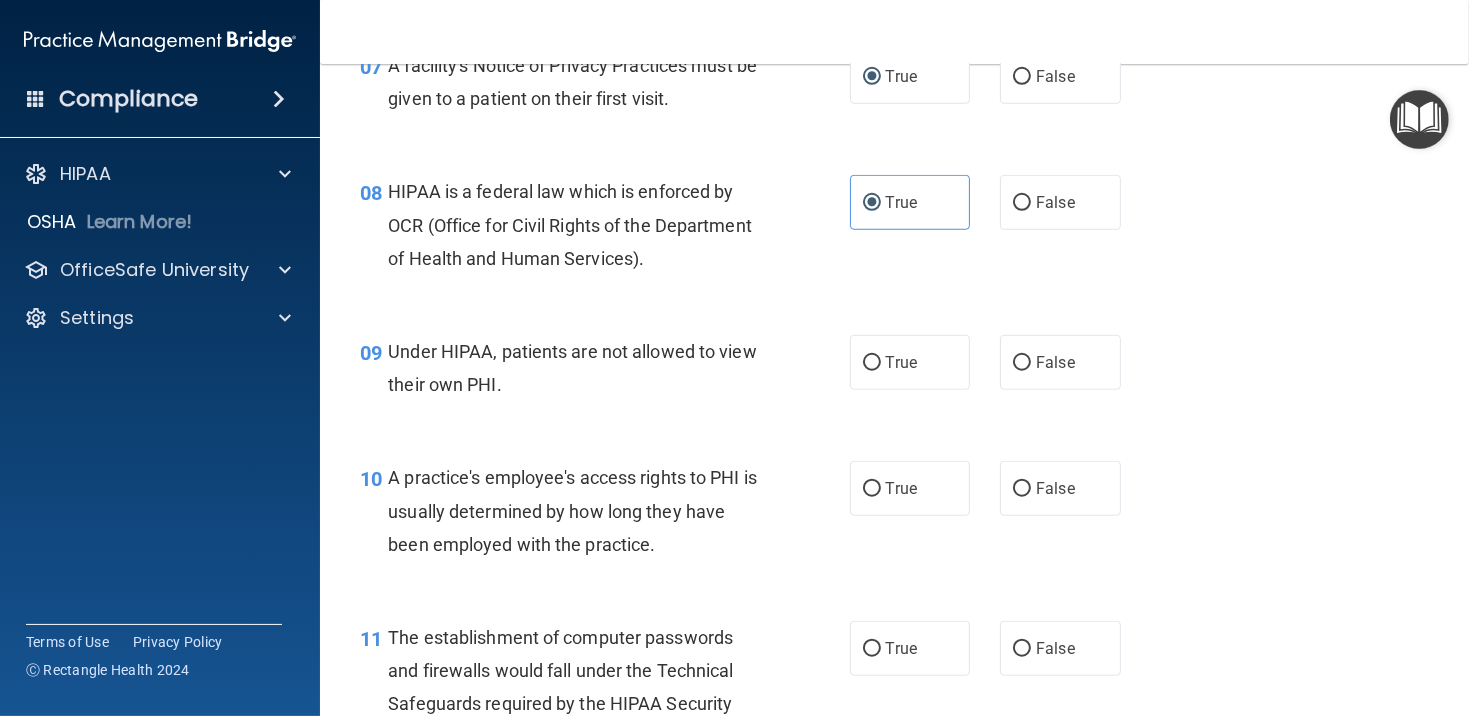 scroll, scrollTop: 1400, scrollLeft: 0, axis: vertical 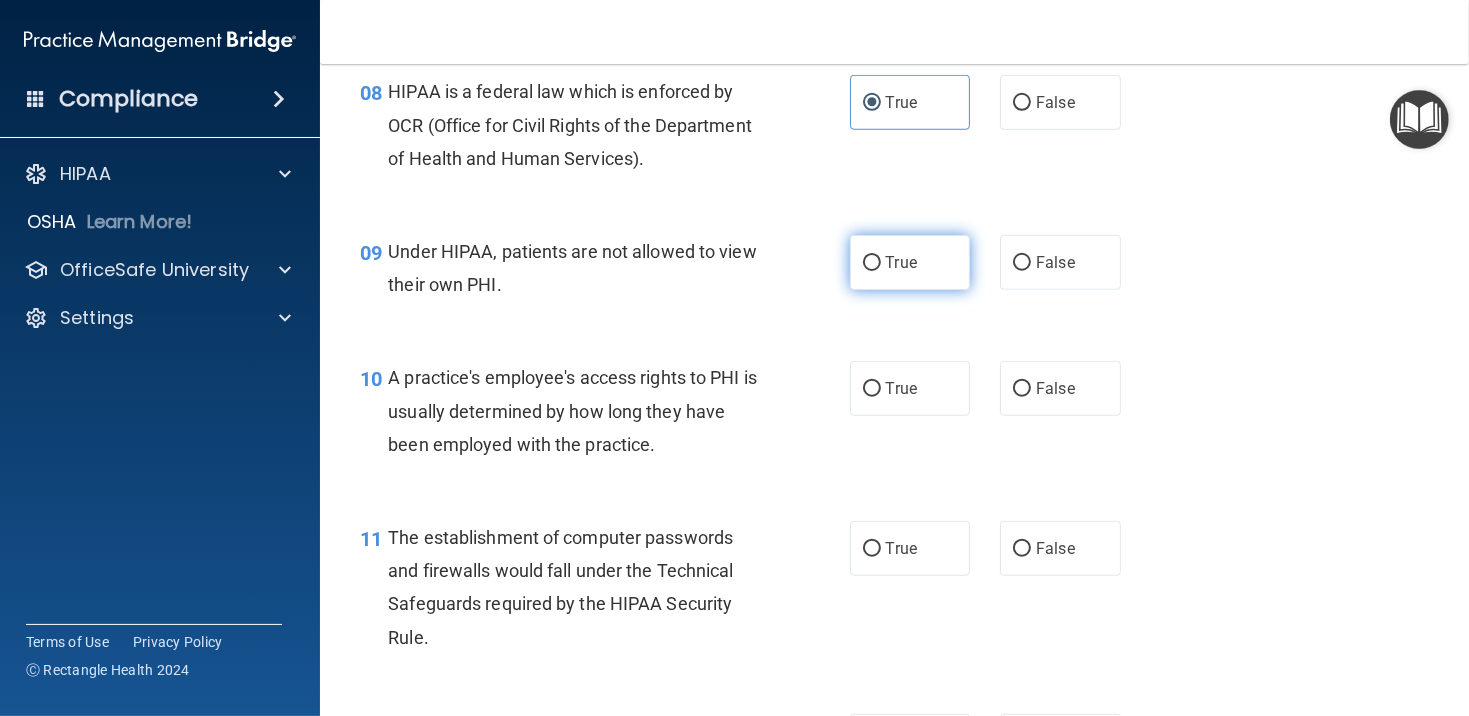 click on "True" at bounding box center [872, 263] 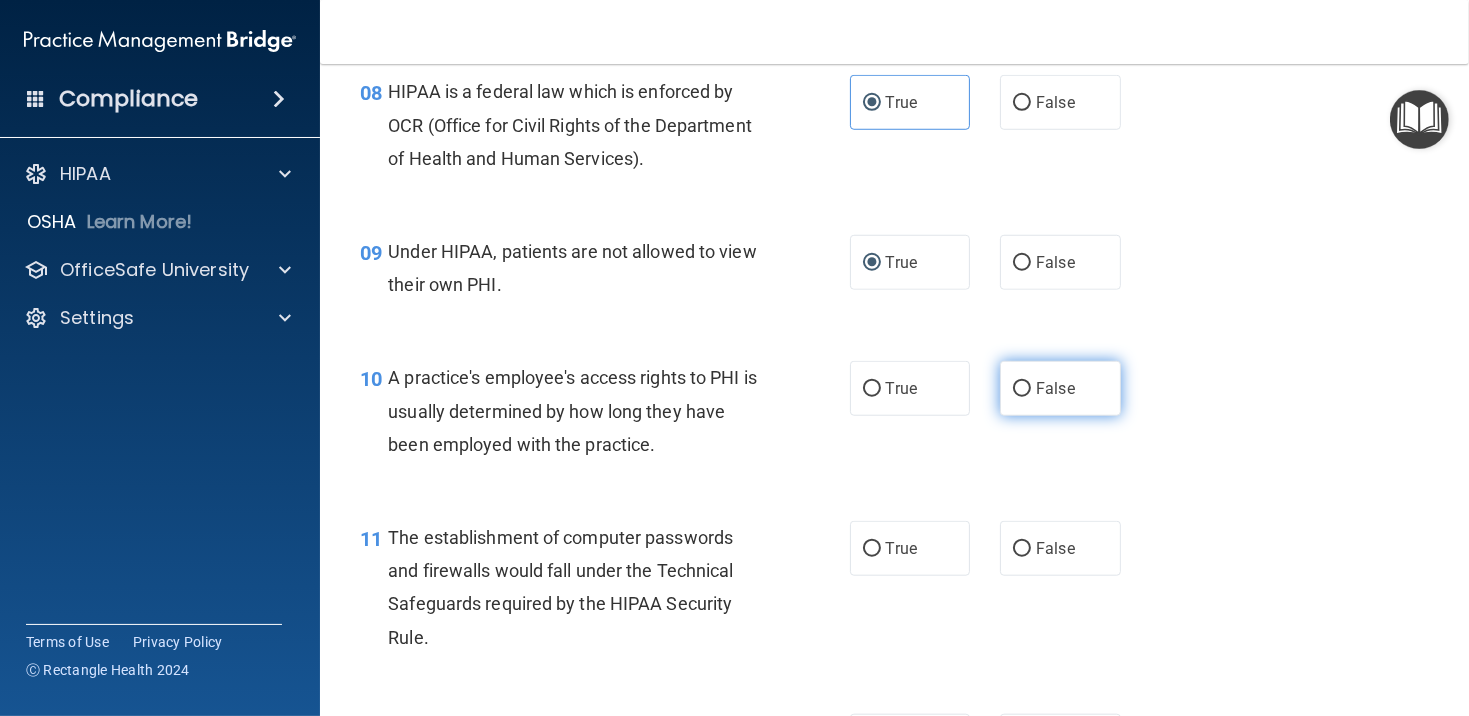 click on "False" at bounding box center [1022, 389] 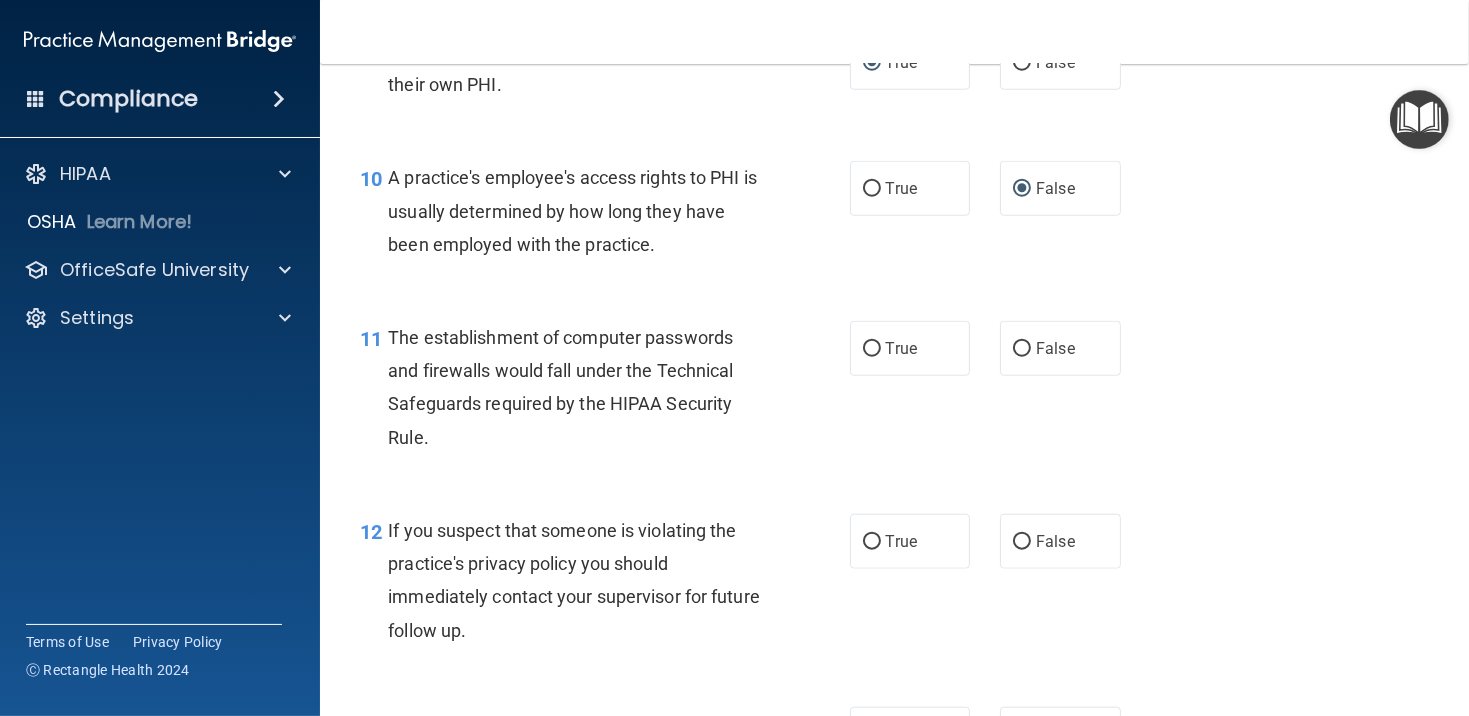 scroll, scrollTop: 1700, scrollLeft: 0, axis: vertical 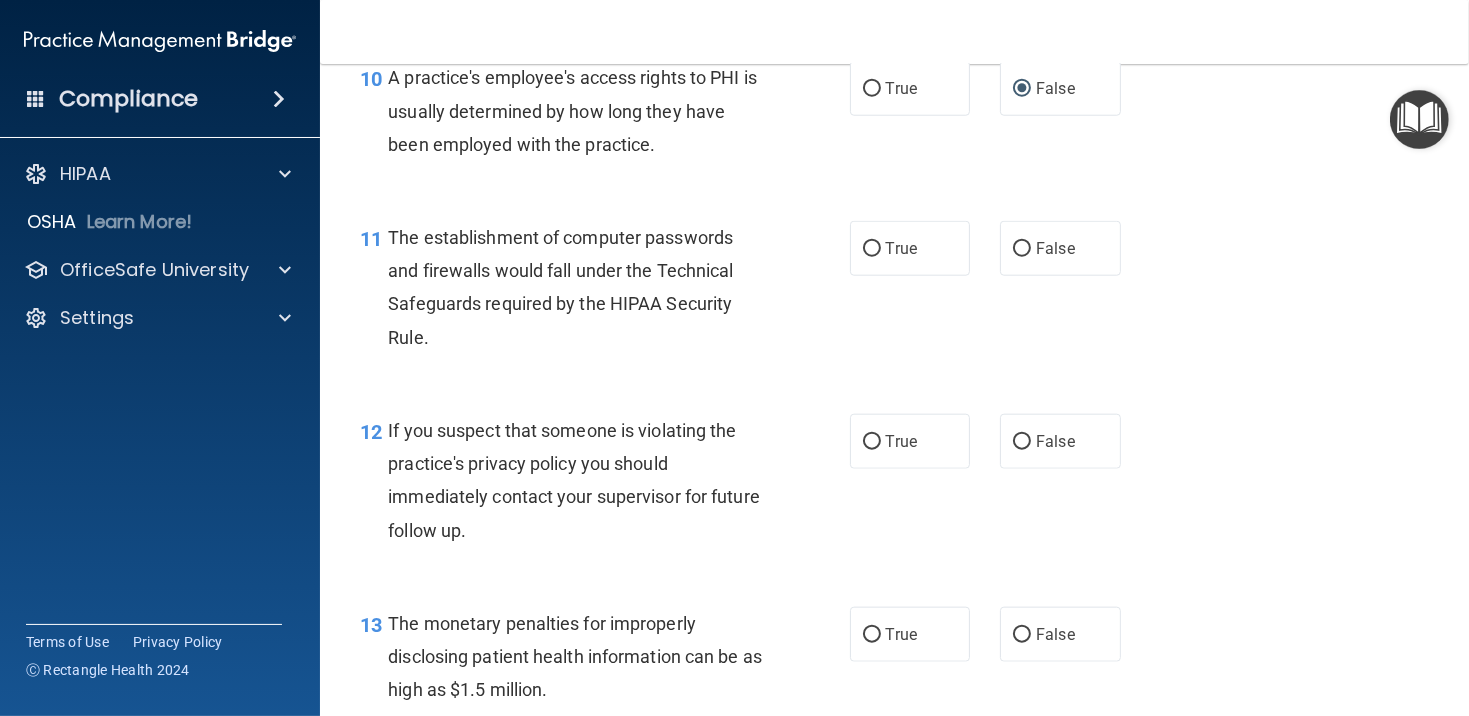 click on "12       If you suspect that someone is violating the practice's privacy policy you should immediately contact your supervisor for future follow up." at bounding box center (605, 485) 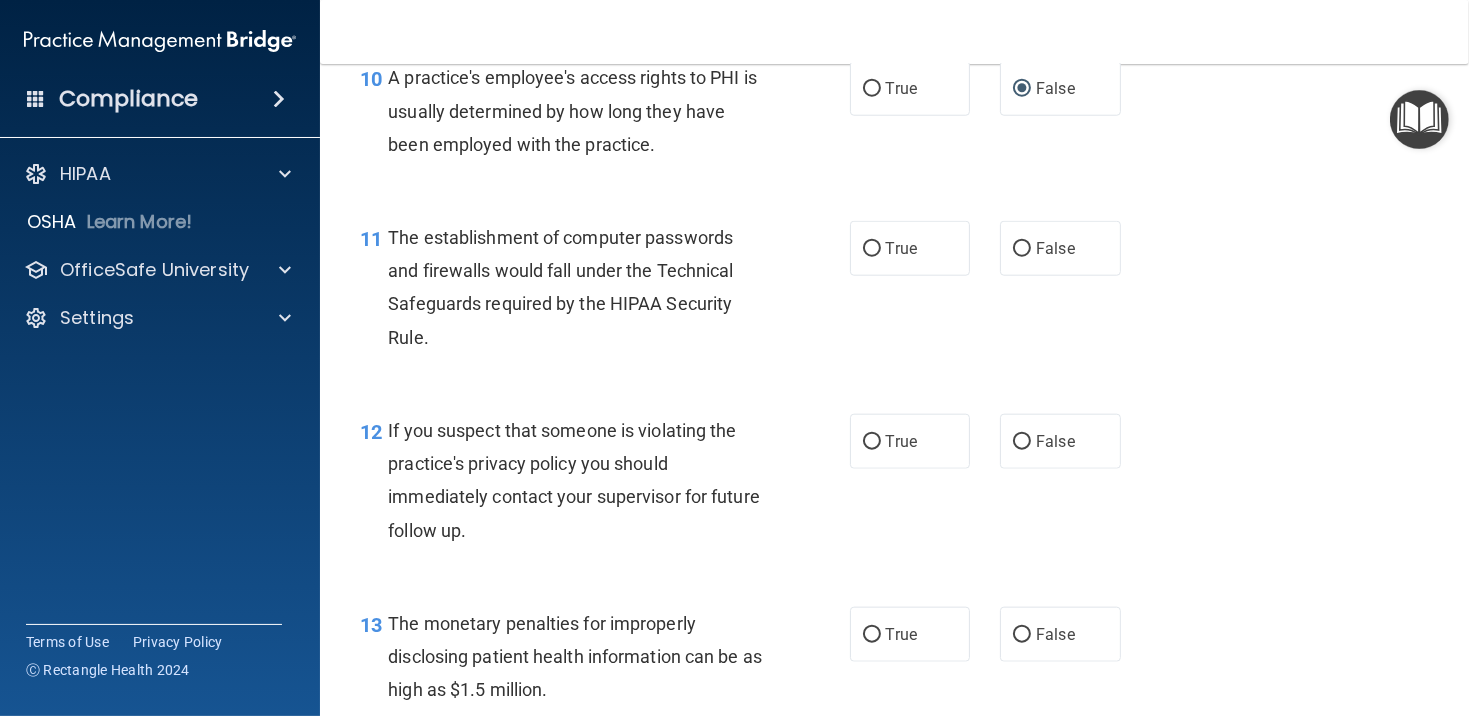 scroll, scrollTop: 1600, scrollLeft: 0, axis: vertical 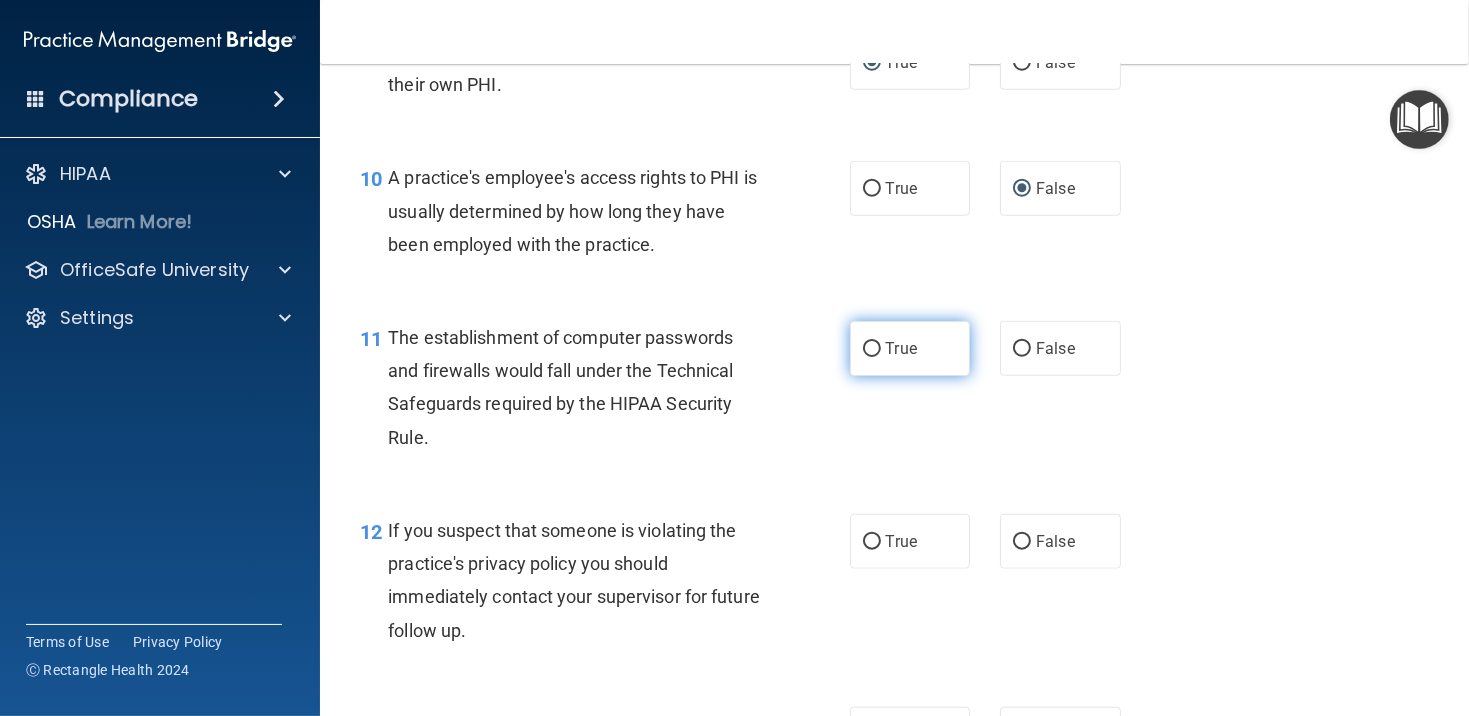 click on "True" at bounding box center (872, 349) 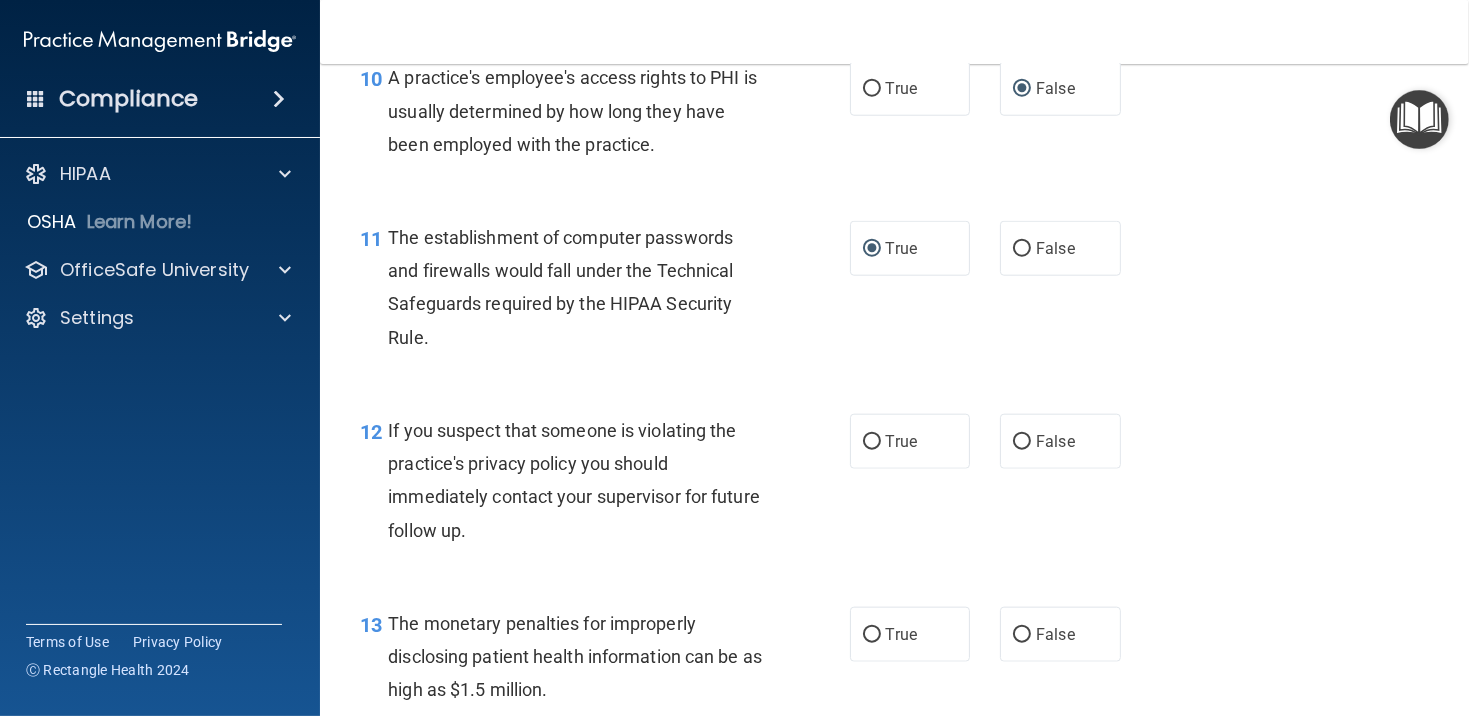 scroll, scrollTop: 1800, scrollLeft: 0, axis: vertical 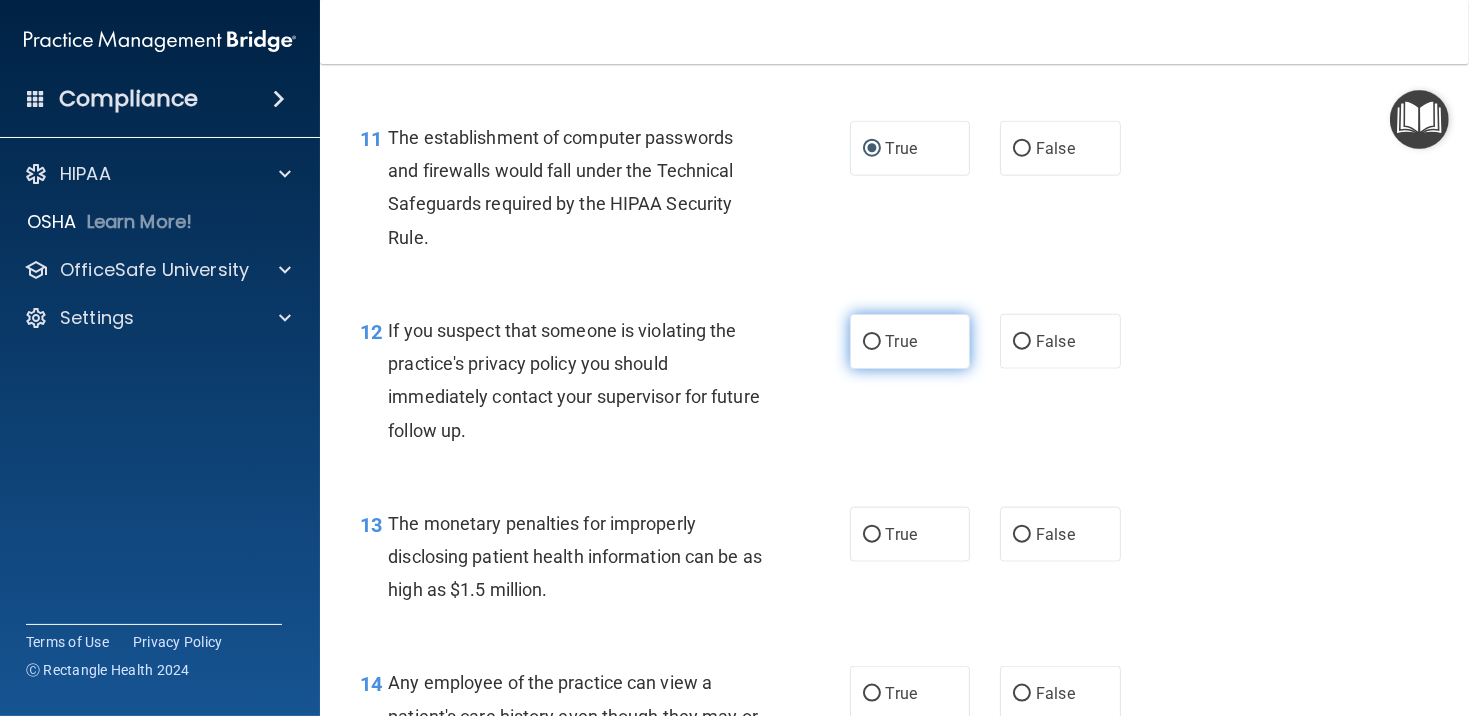 click on "True" at bounding box center (910, 341) 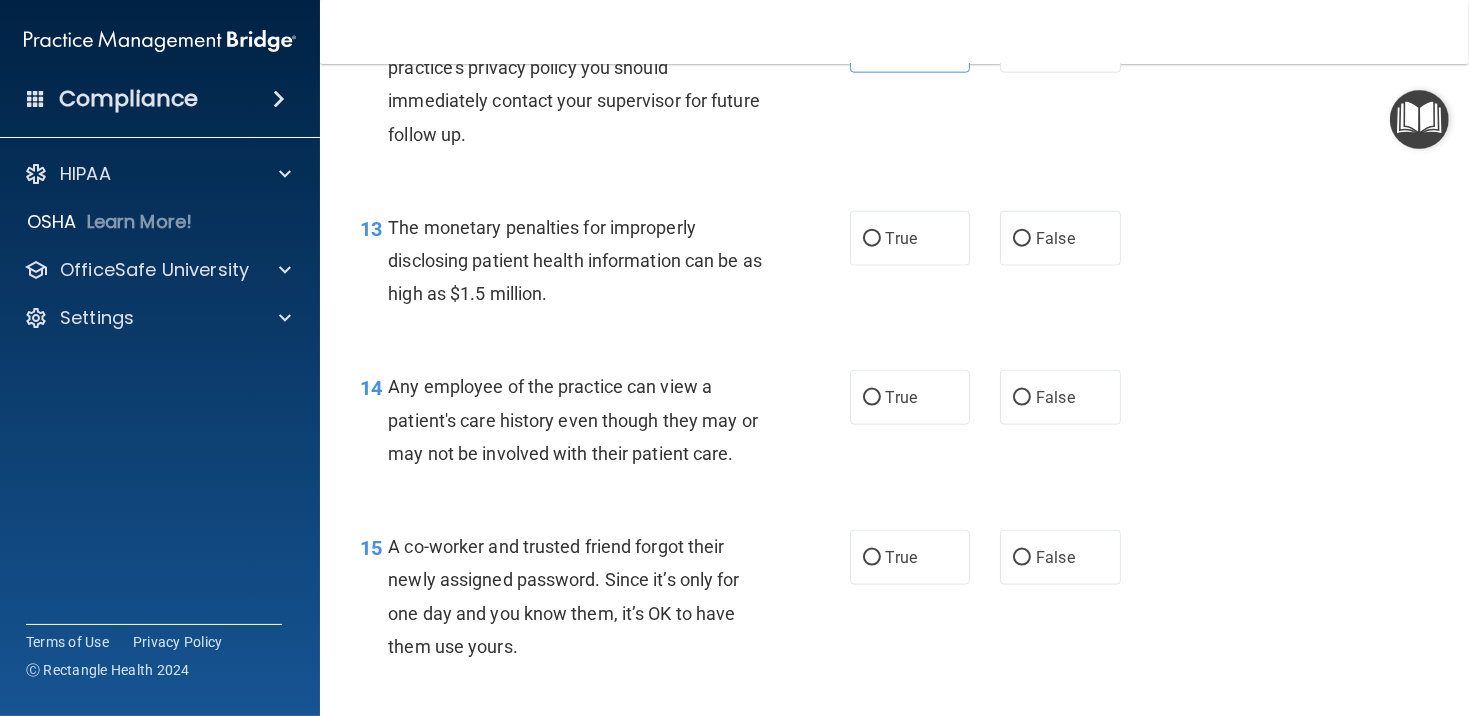 scroll, scrollTop: 2100, scrollLeft: 0, axis: vertical 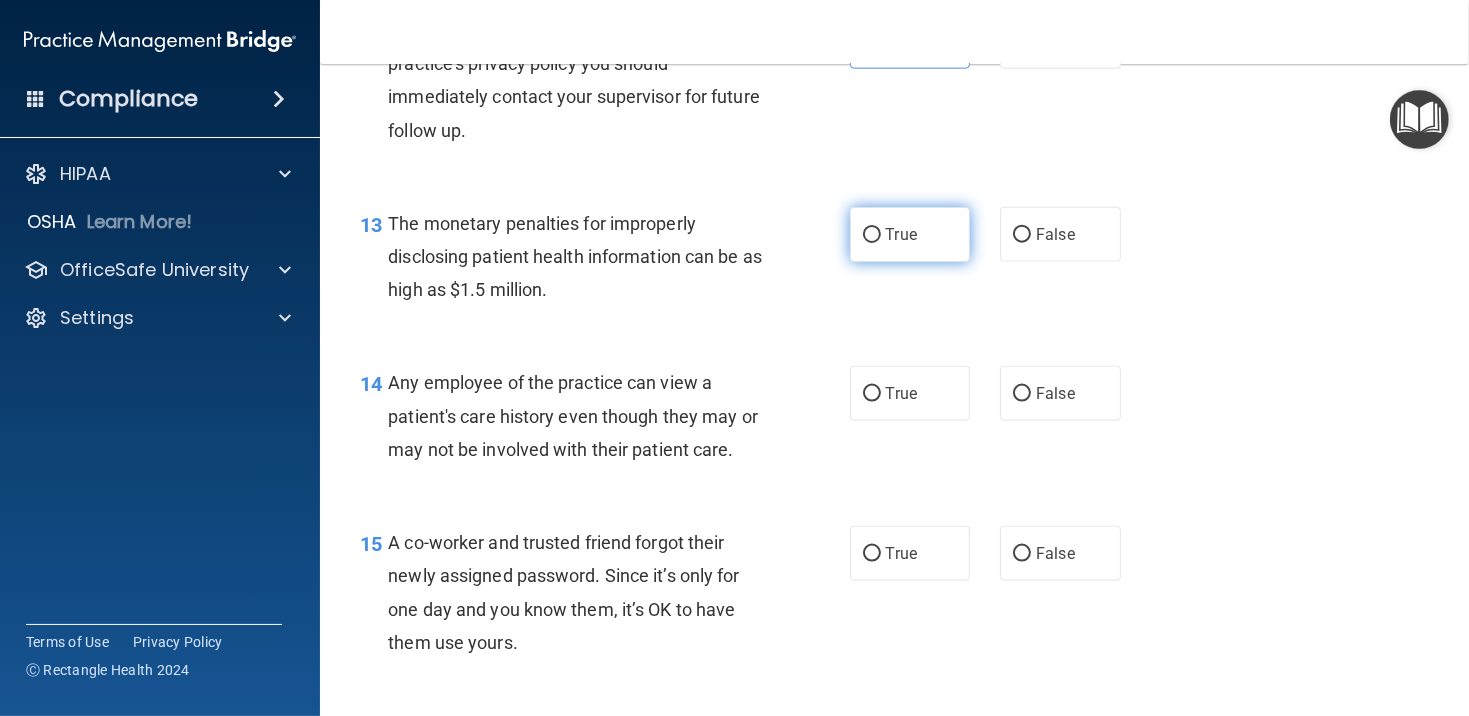 click on "True" at bounding box center (872, 235) 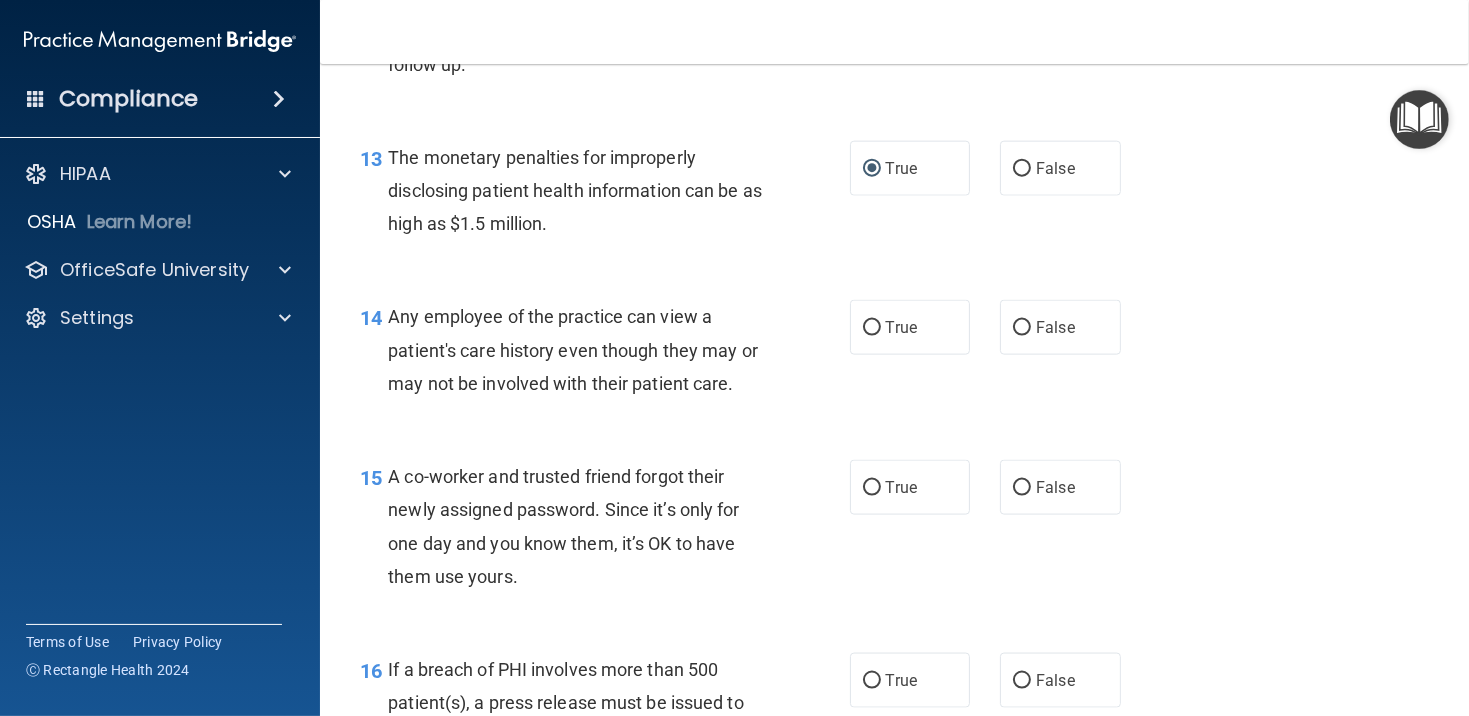 scroll, scrollTop: 2200, scrollLeft: 0, axis: vertical 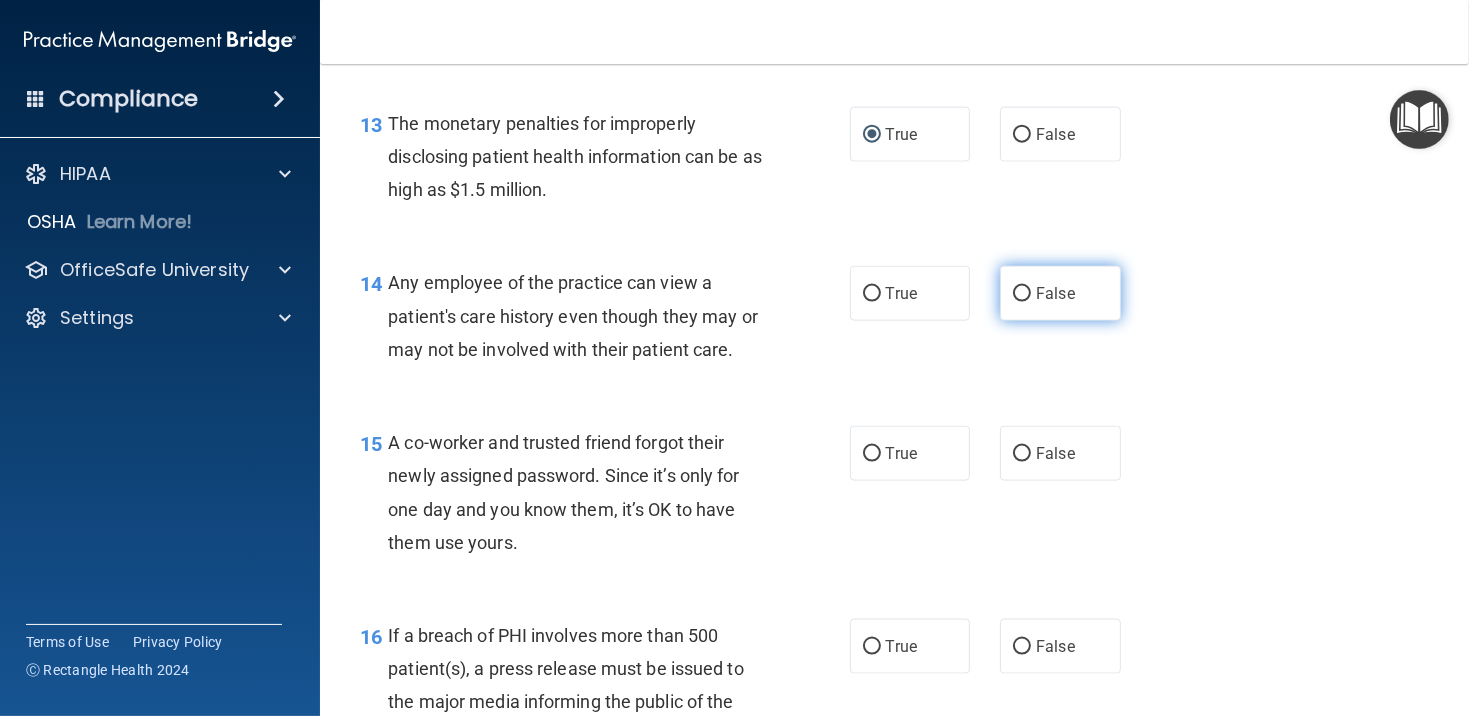 click on "False" at bounding box center [1022, 294] 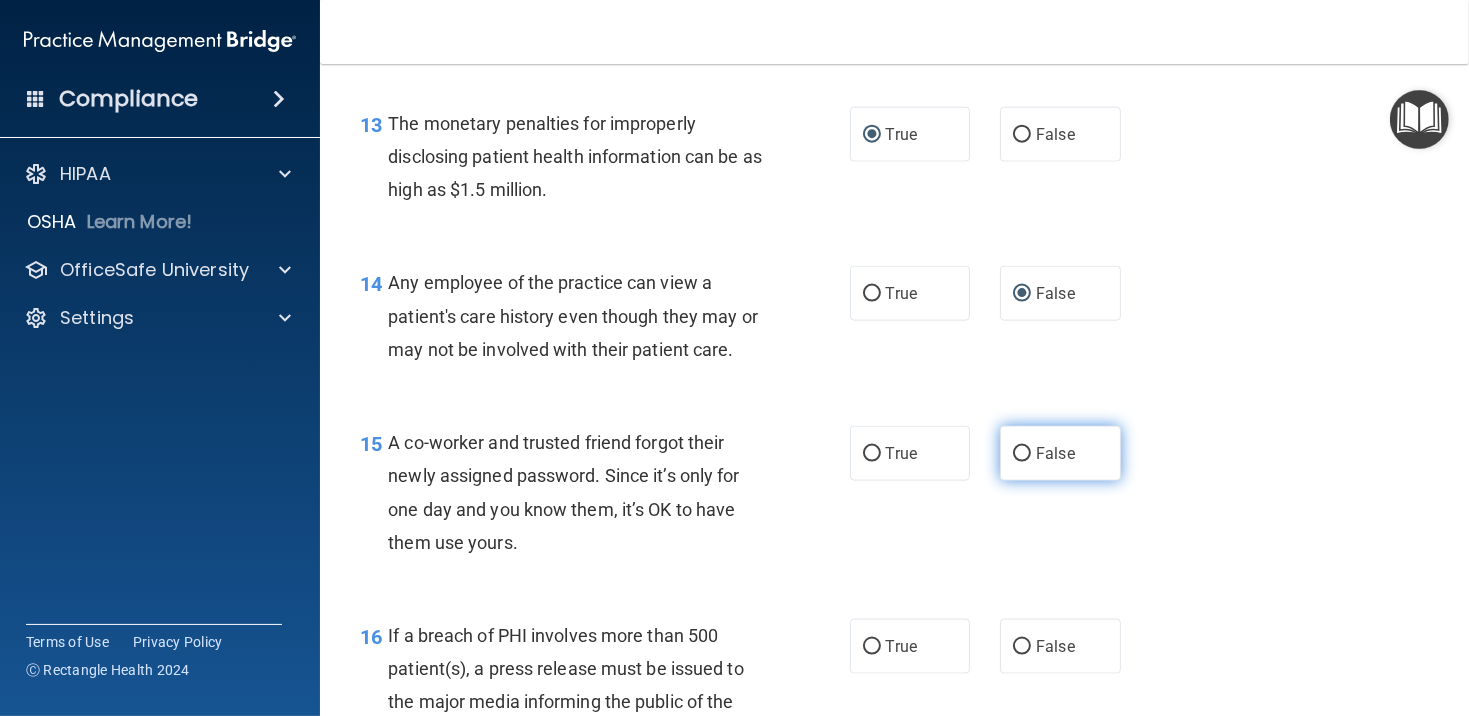 click on "False" at bounding box center (1022, 454) 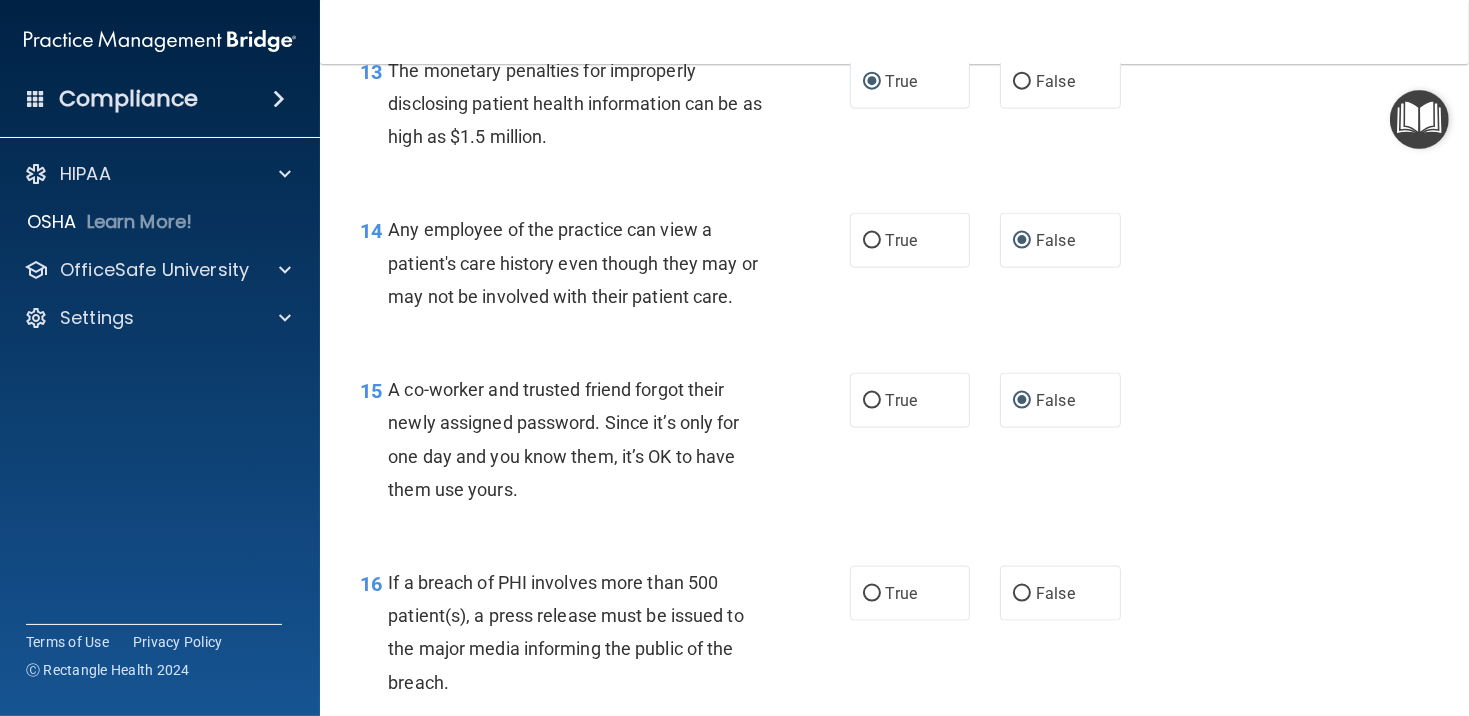 scroll, scrollTop: 2300, scrollLeft: 0, axis: vertical 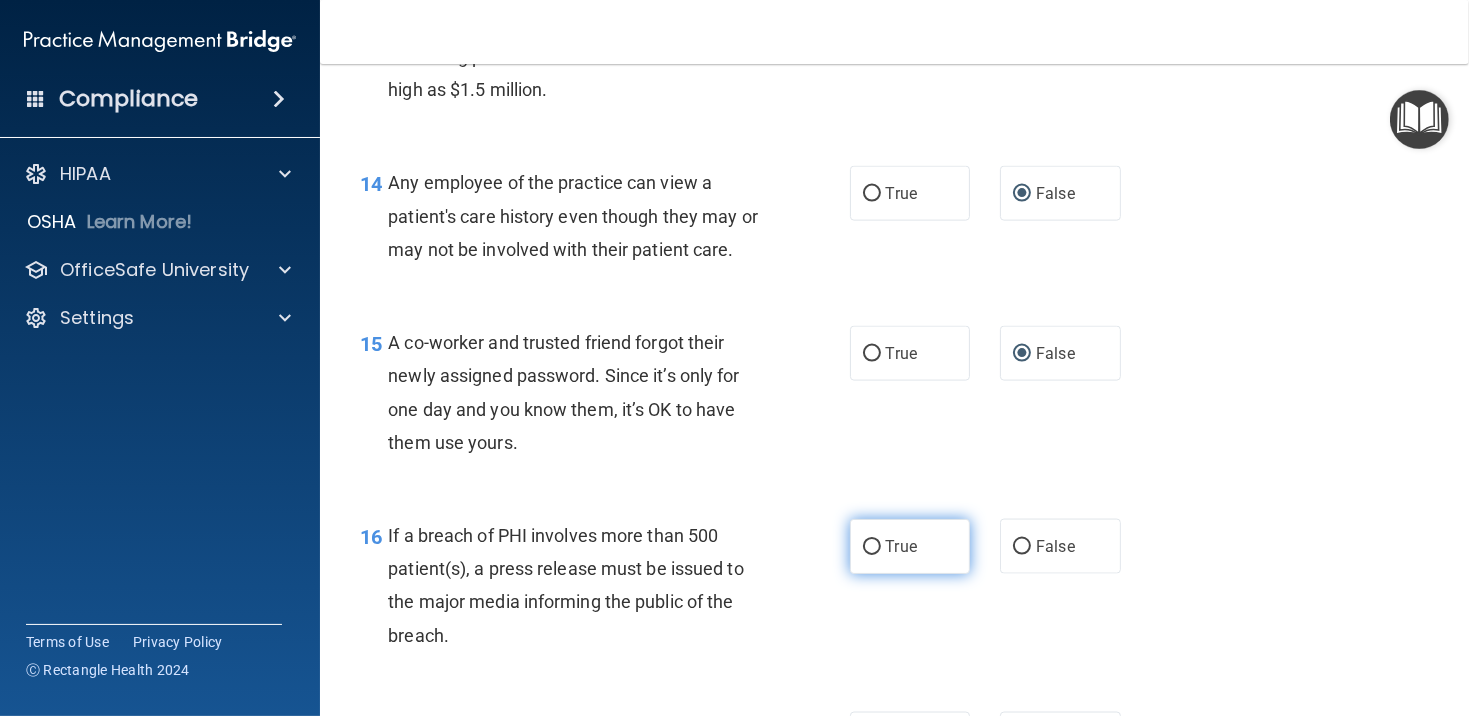 click on "True" at bounding box center (872, 547) 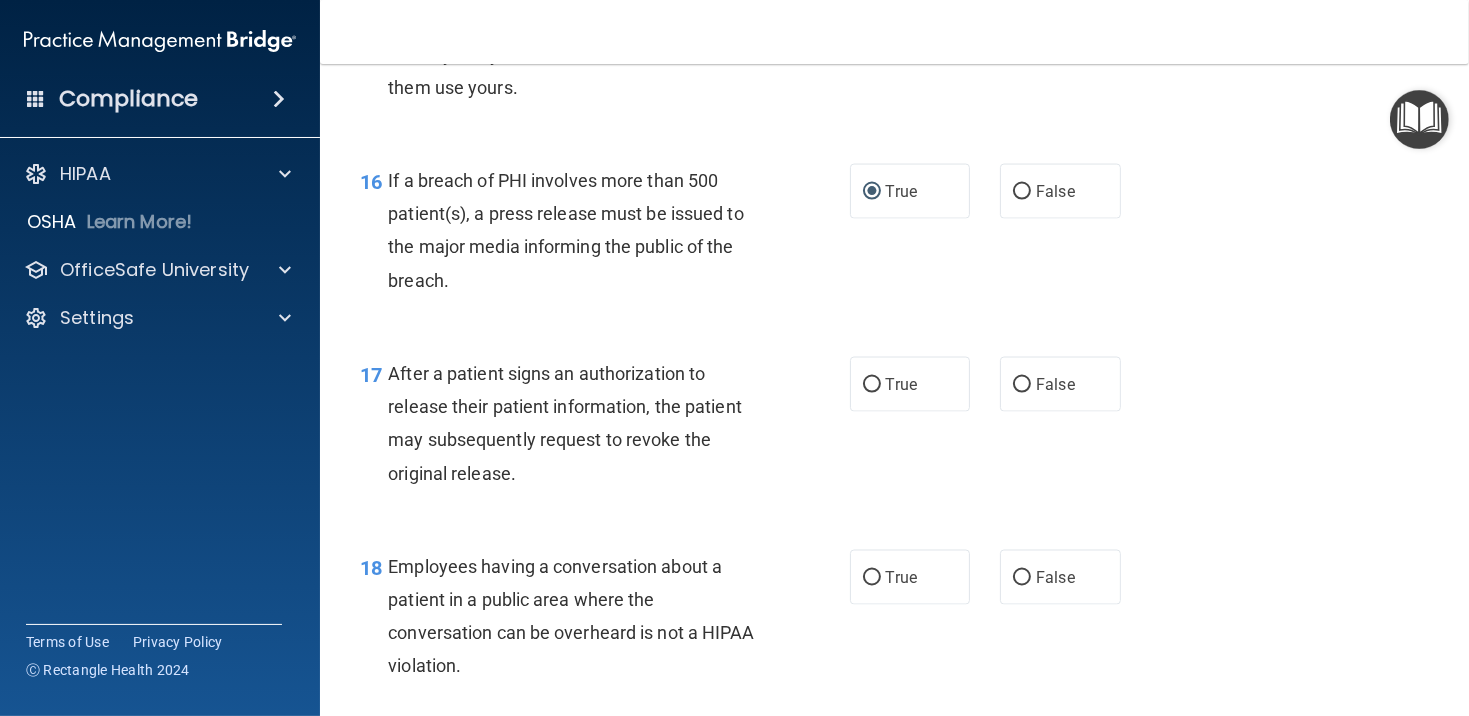 scroll, scrollTop: 2700, scrollLeft: 0, axis: vertical 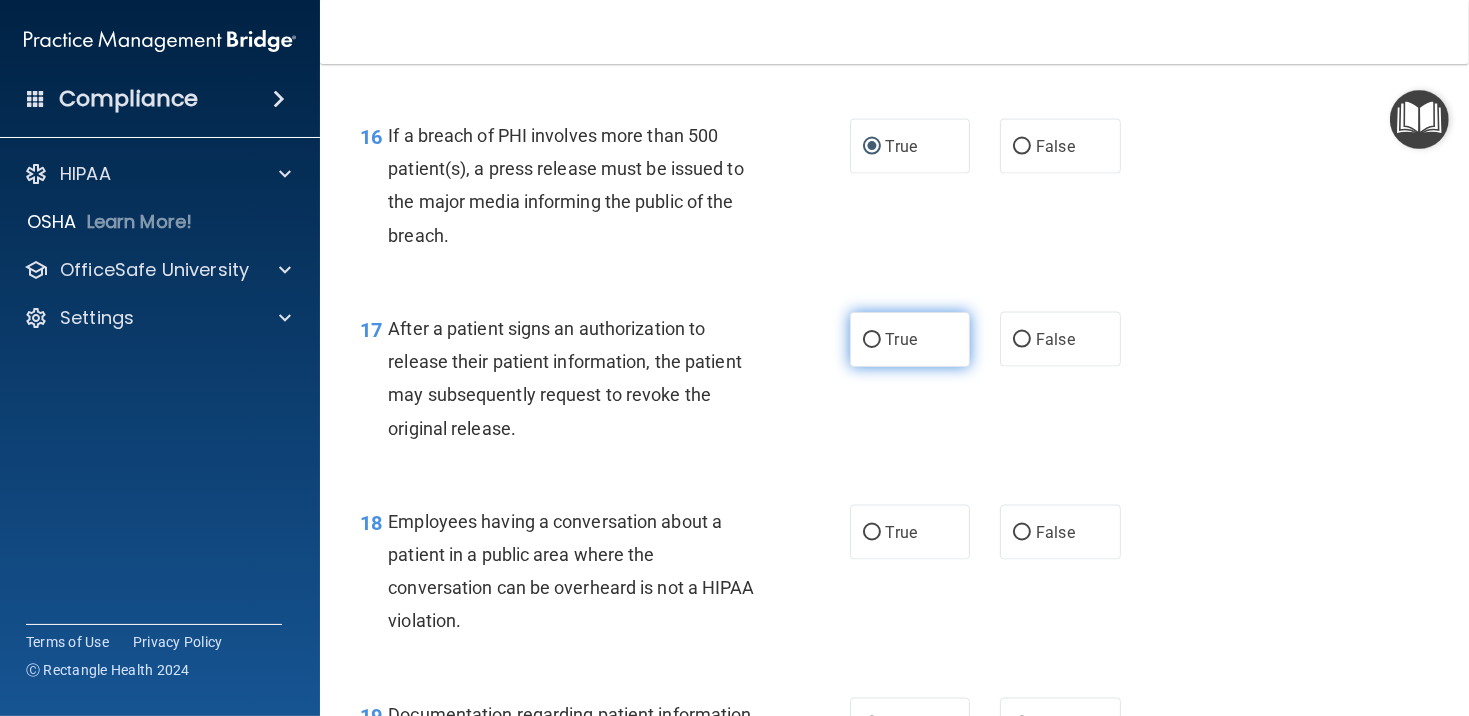 click on "True" at bounding box center [872, 340] 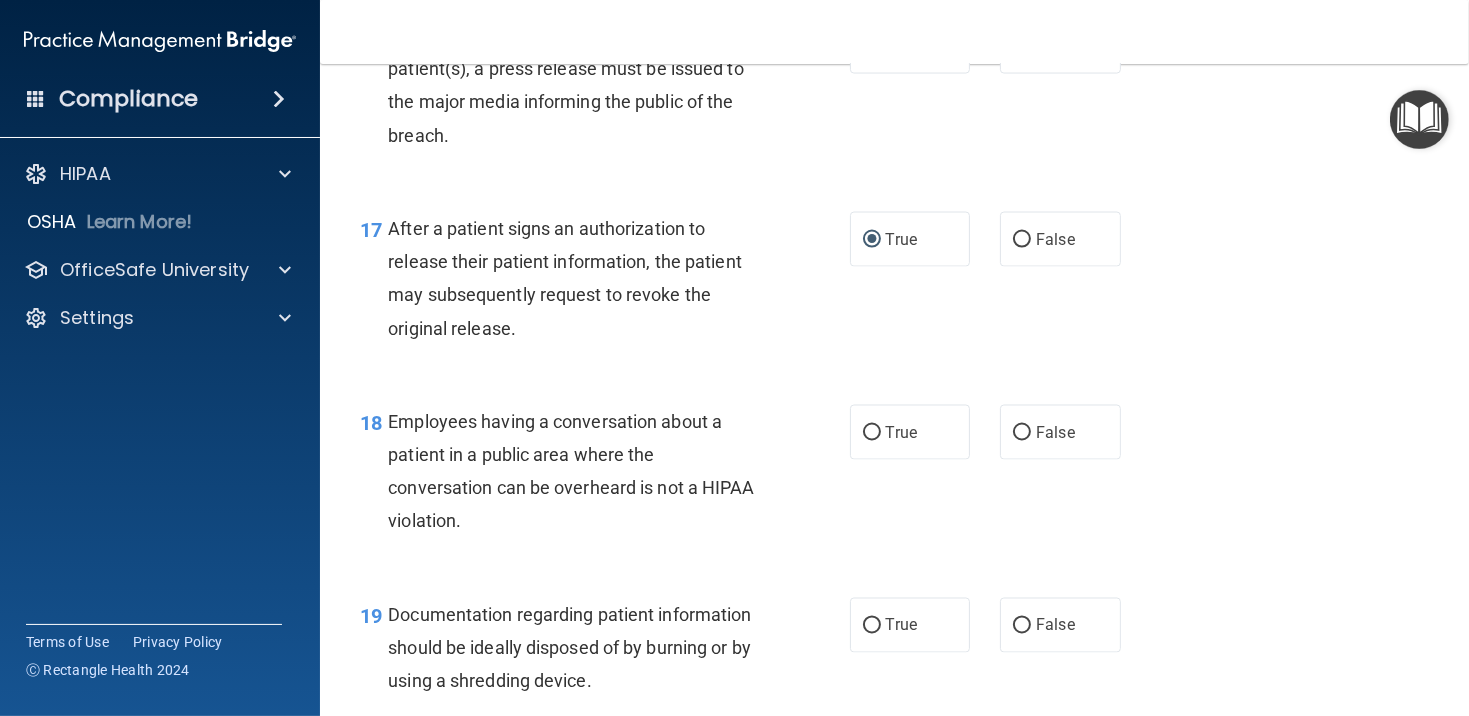 scroll, scrollTop: 2900, scrollLeft: 0, axis: vertical 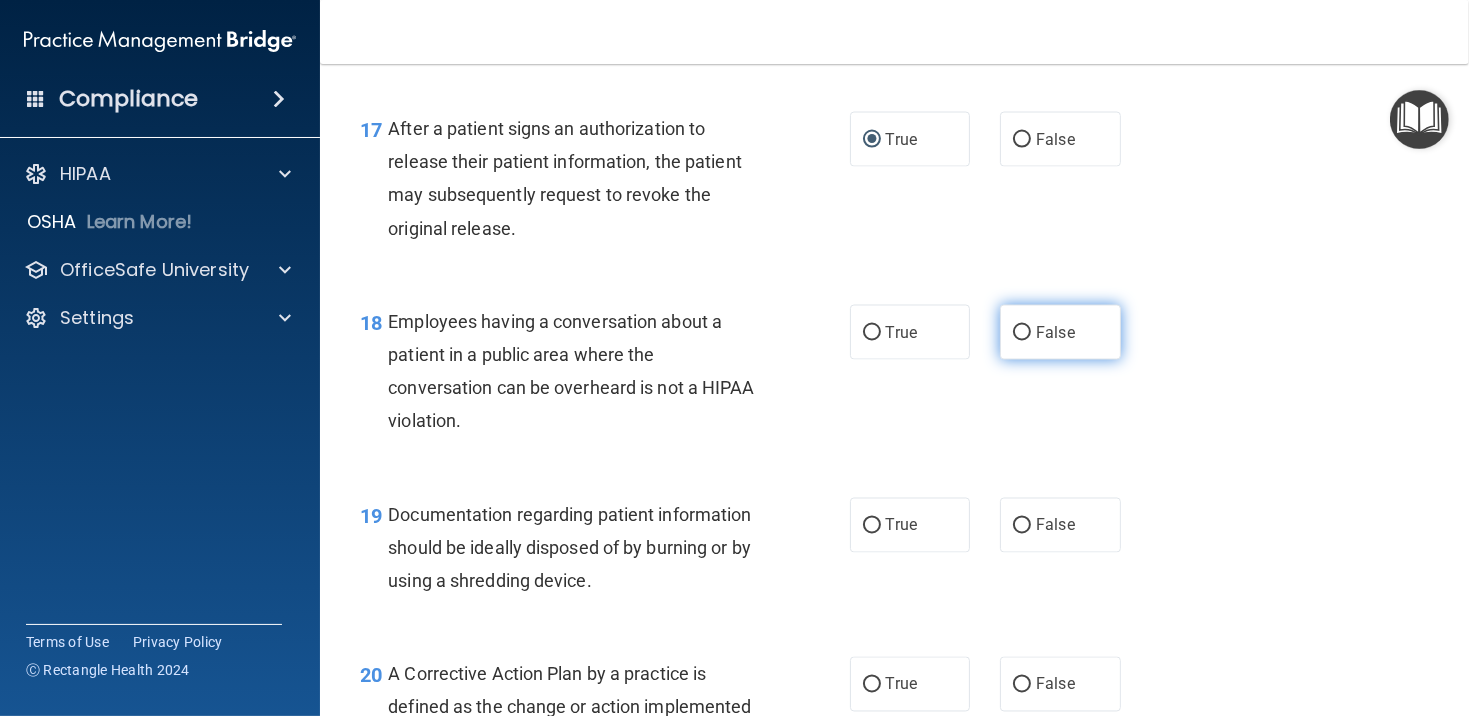 click on "False" at bounding box center (1022, 333) 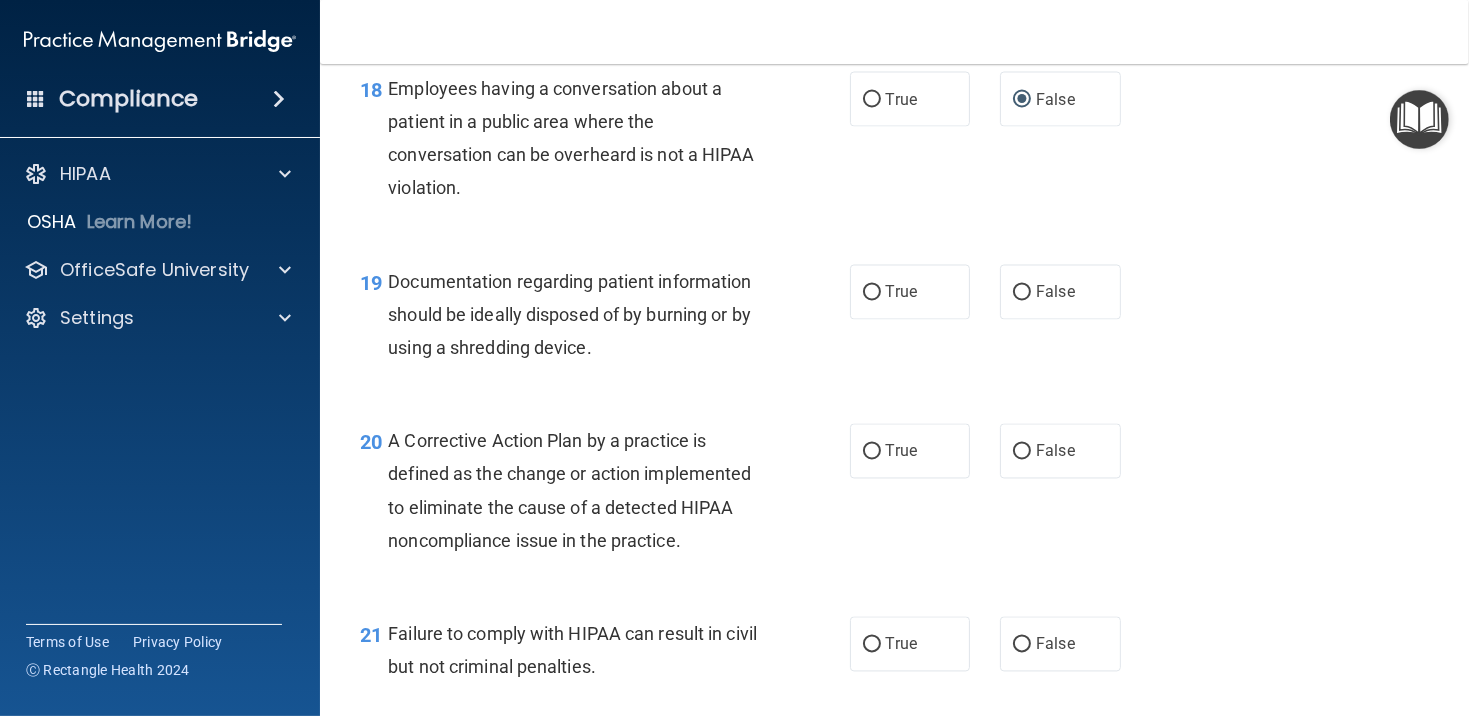 scroll, scrollTop: 3100, scrollLeft: 0, axis: vertical 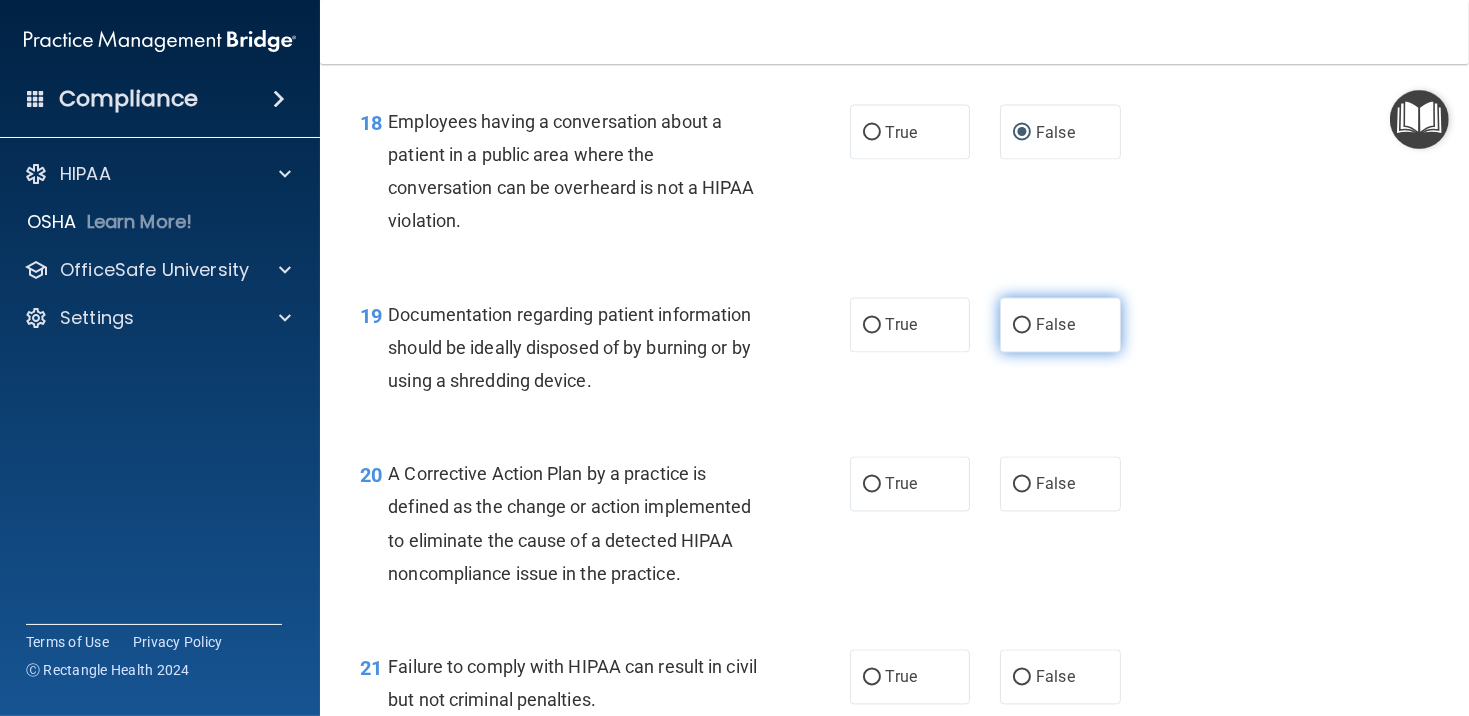 click on "False" at bounding box center [1022, 326] 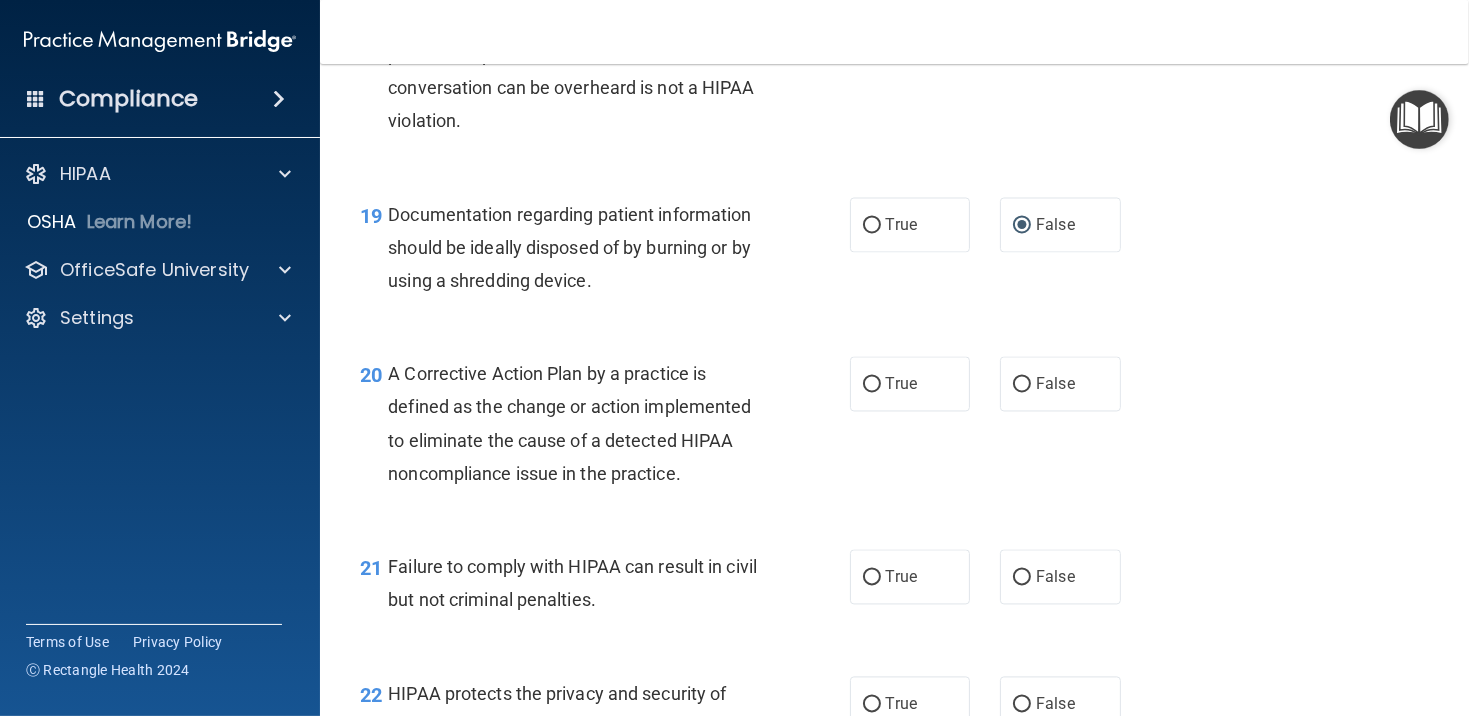 scroll, scrollTop: 3300, scrollLeft: 0, axis: vertical 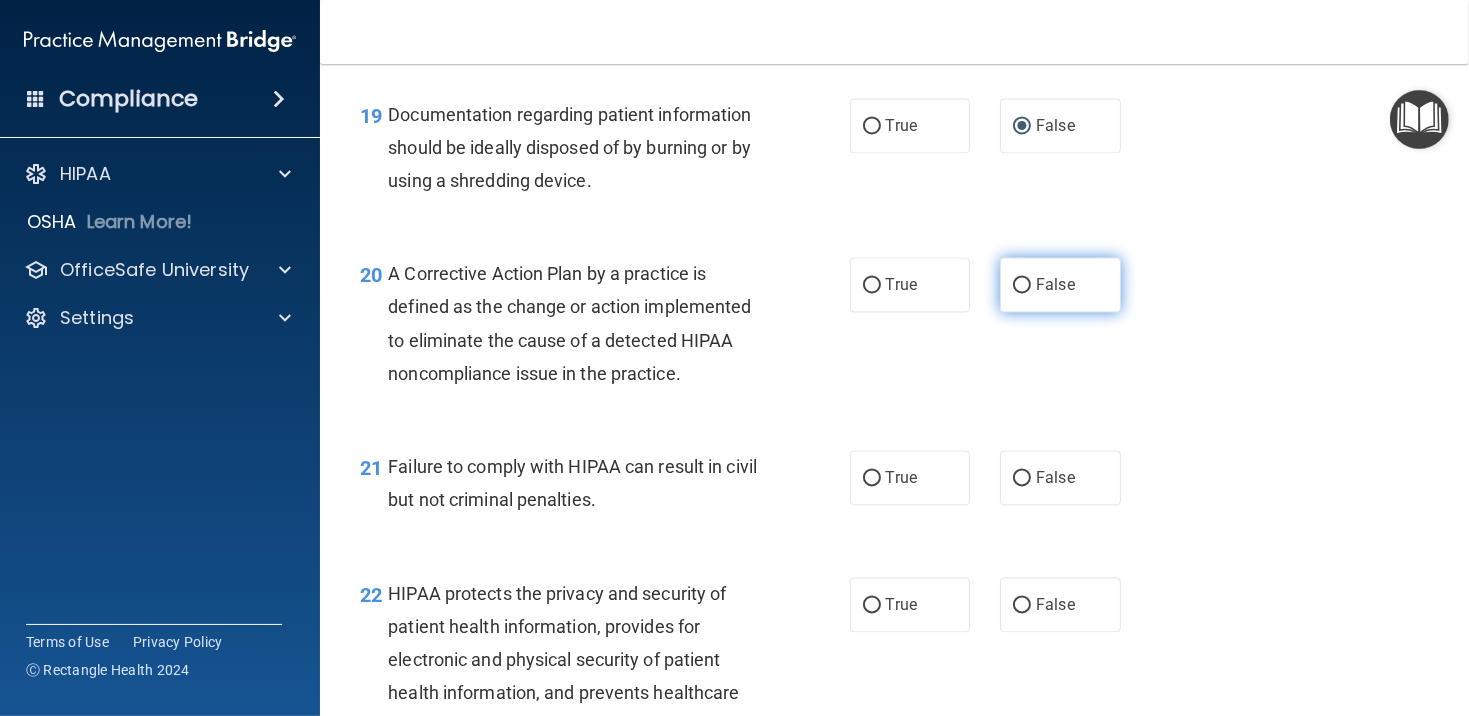 click on "False" at bounding box center (1060, 284) 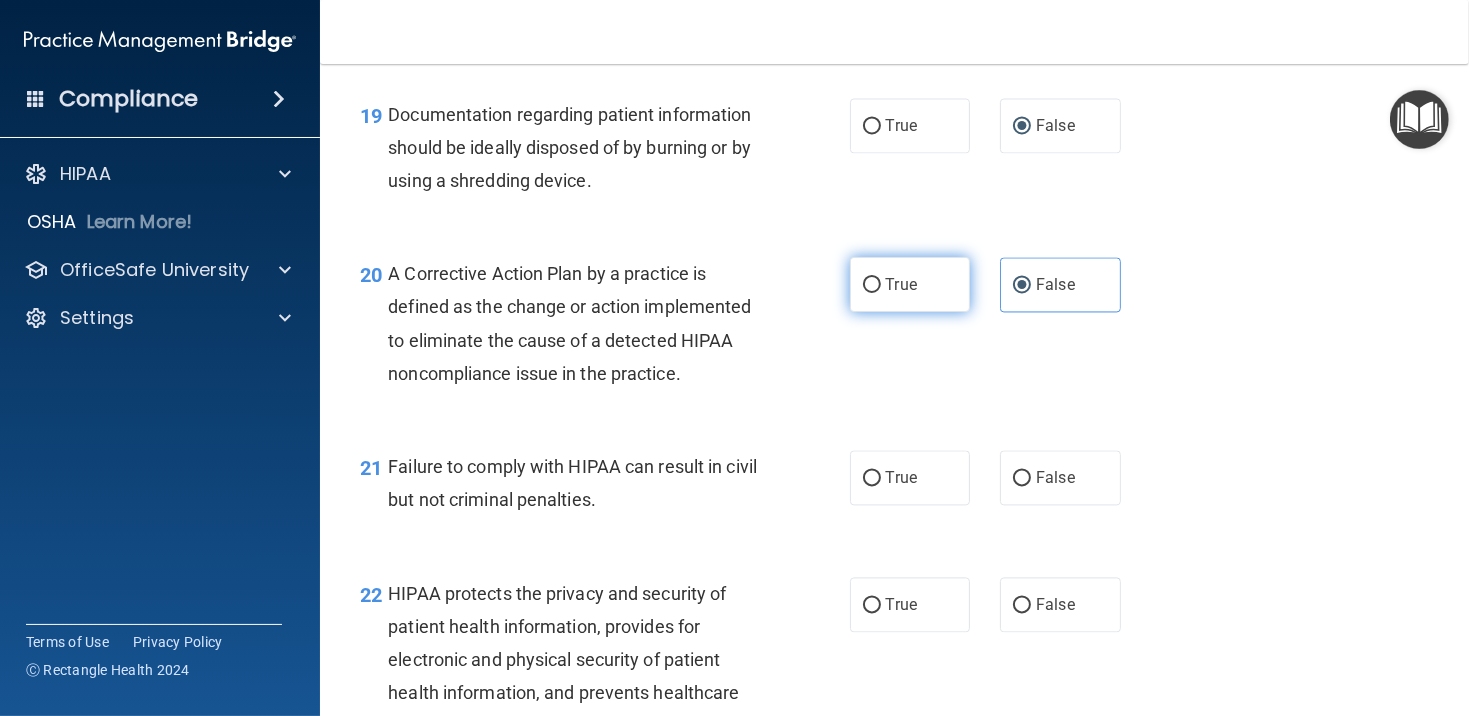 click on "True" at bounding box center [910, 284] 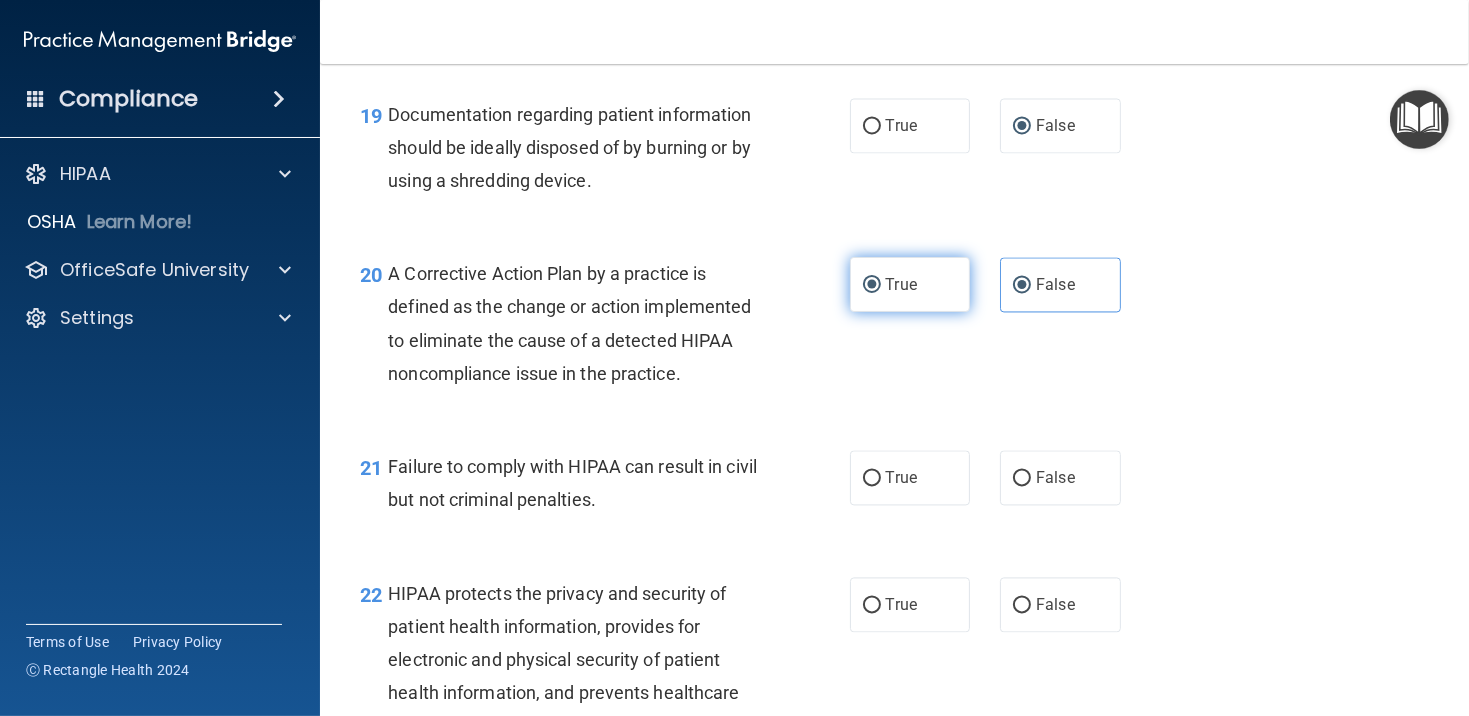 radio on "false" 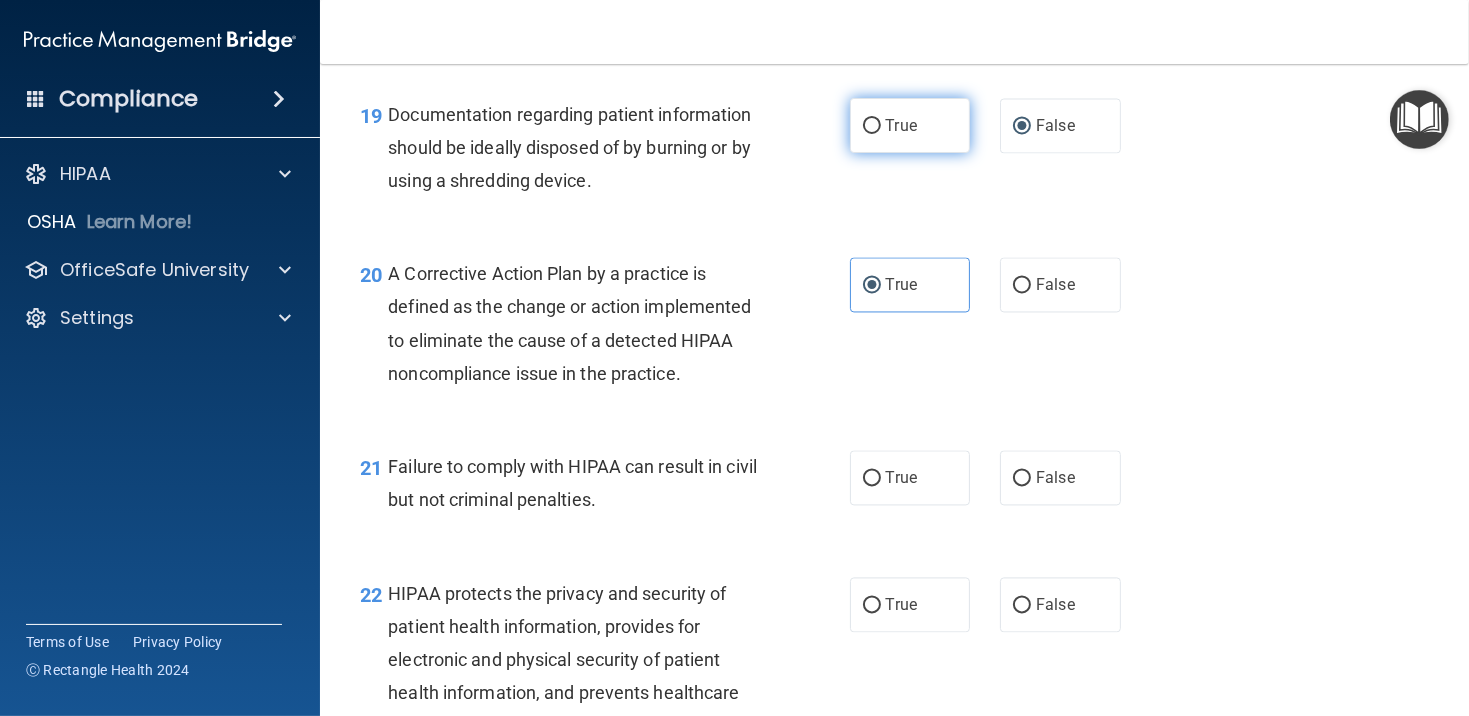 click on "True" at bounding box center (910, 125) 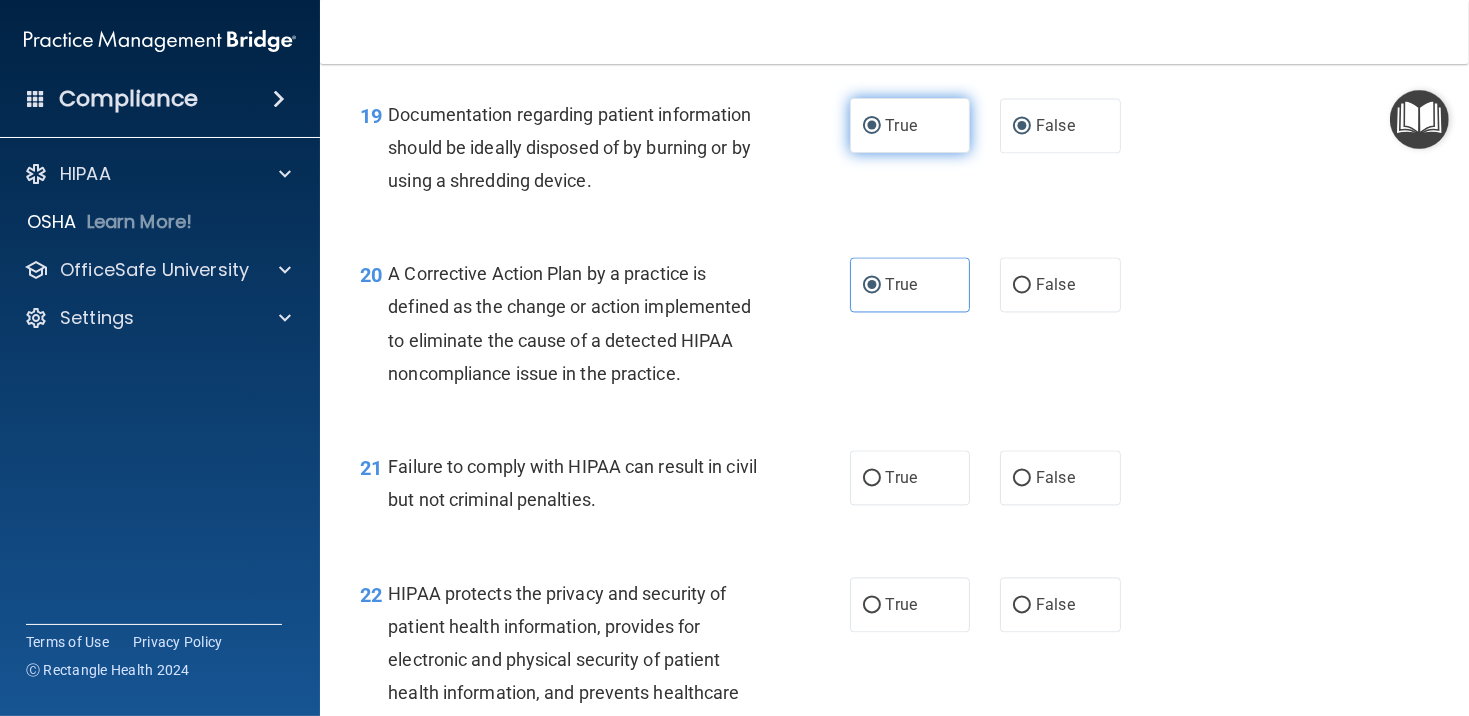 radio on "false" 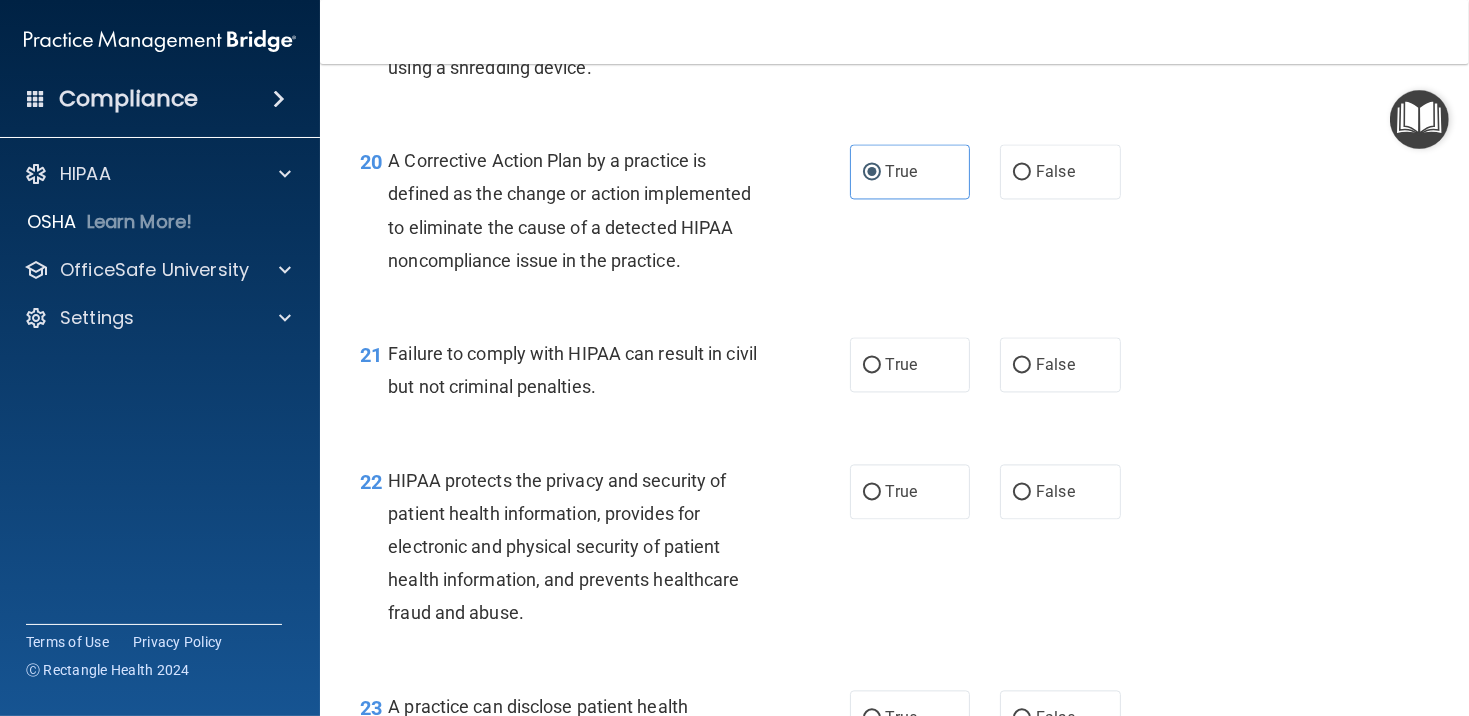 scroll, scrollTop: 3500, scrollLeft: 0, axis: vertical 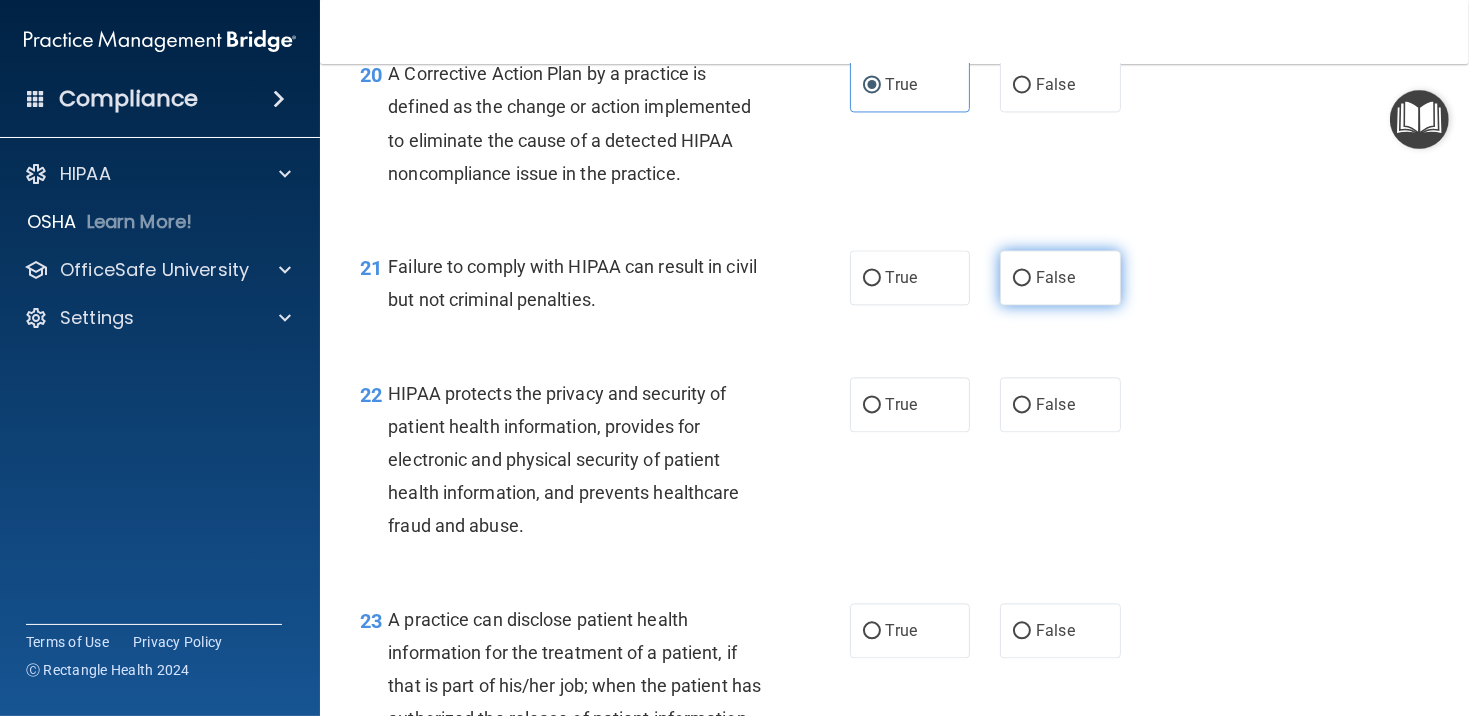 click on "False" at bounding box center [1060, 277] 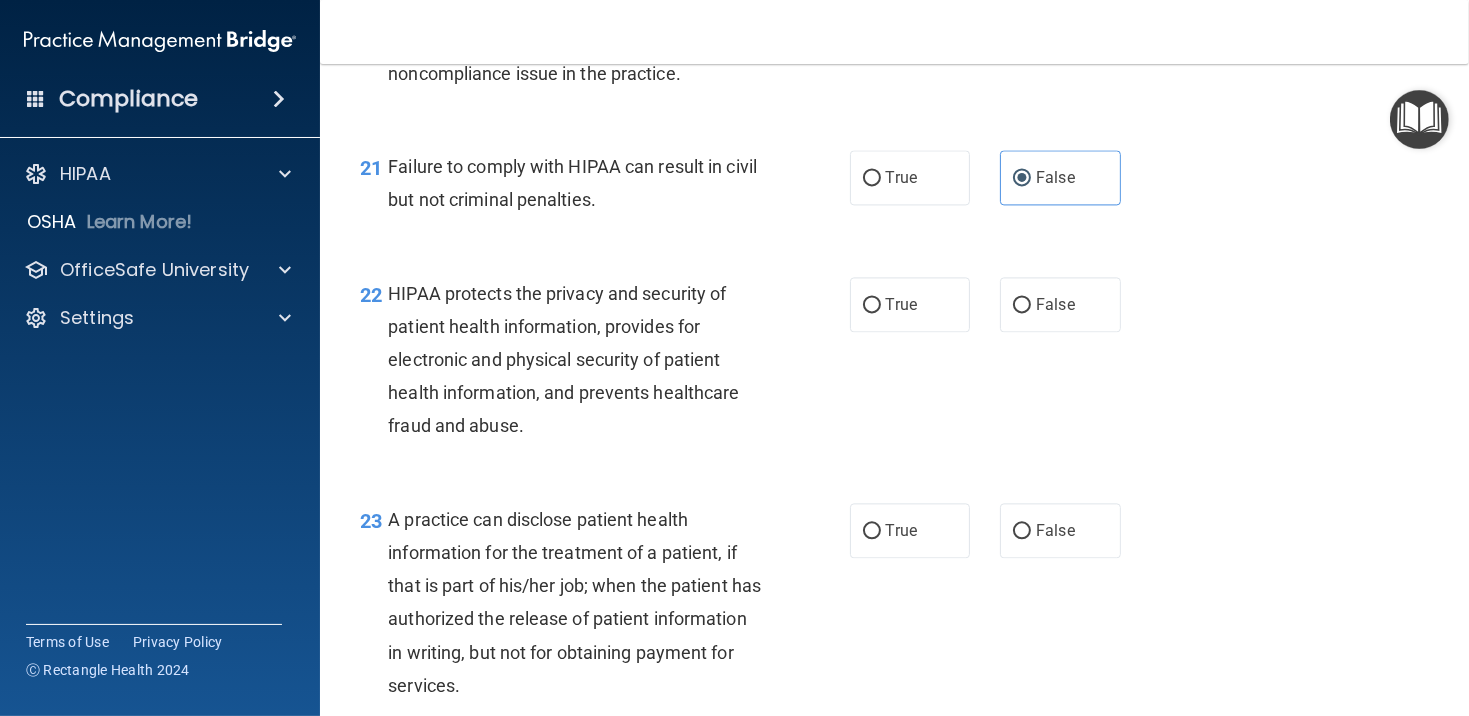 scroll, scrollTop: 3700, scrollLeft: 0, axis: vertical 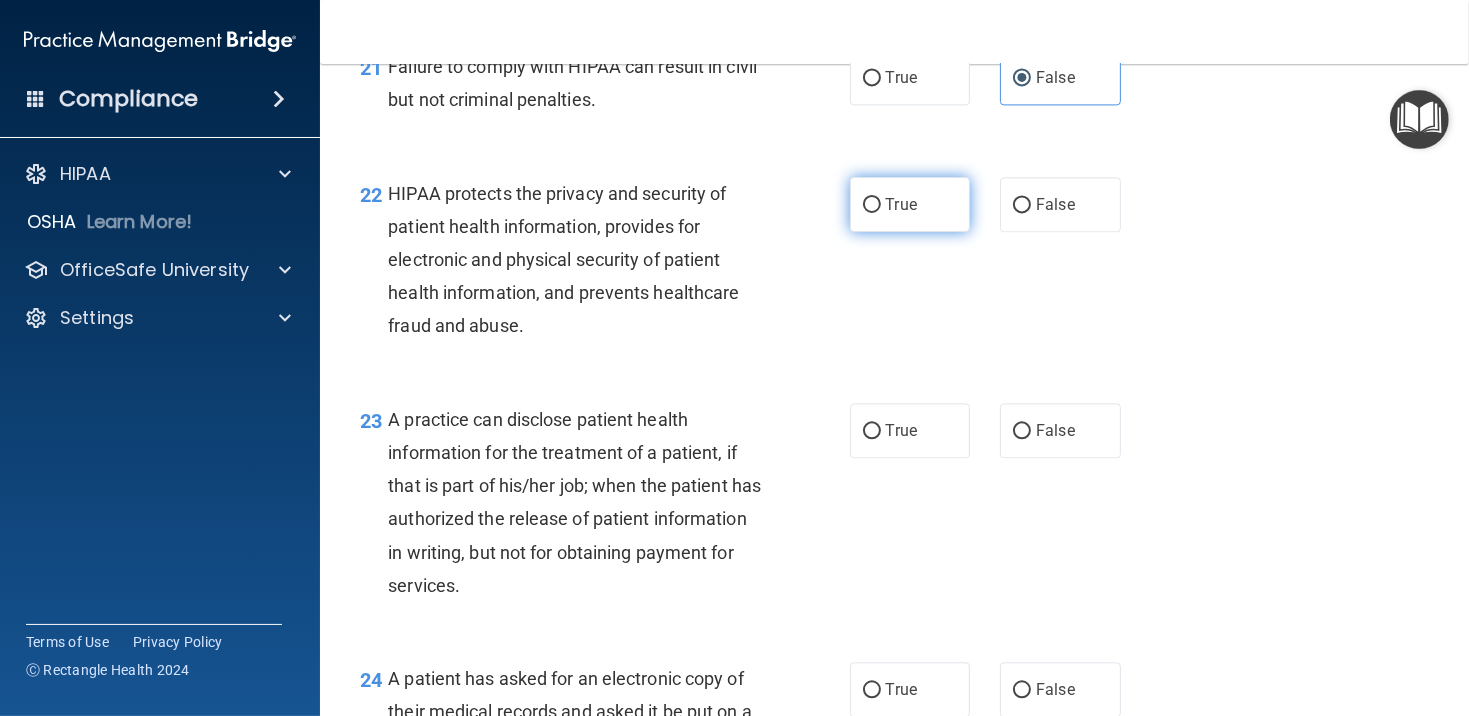 click on "True" at bounding box center (901, 204) 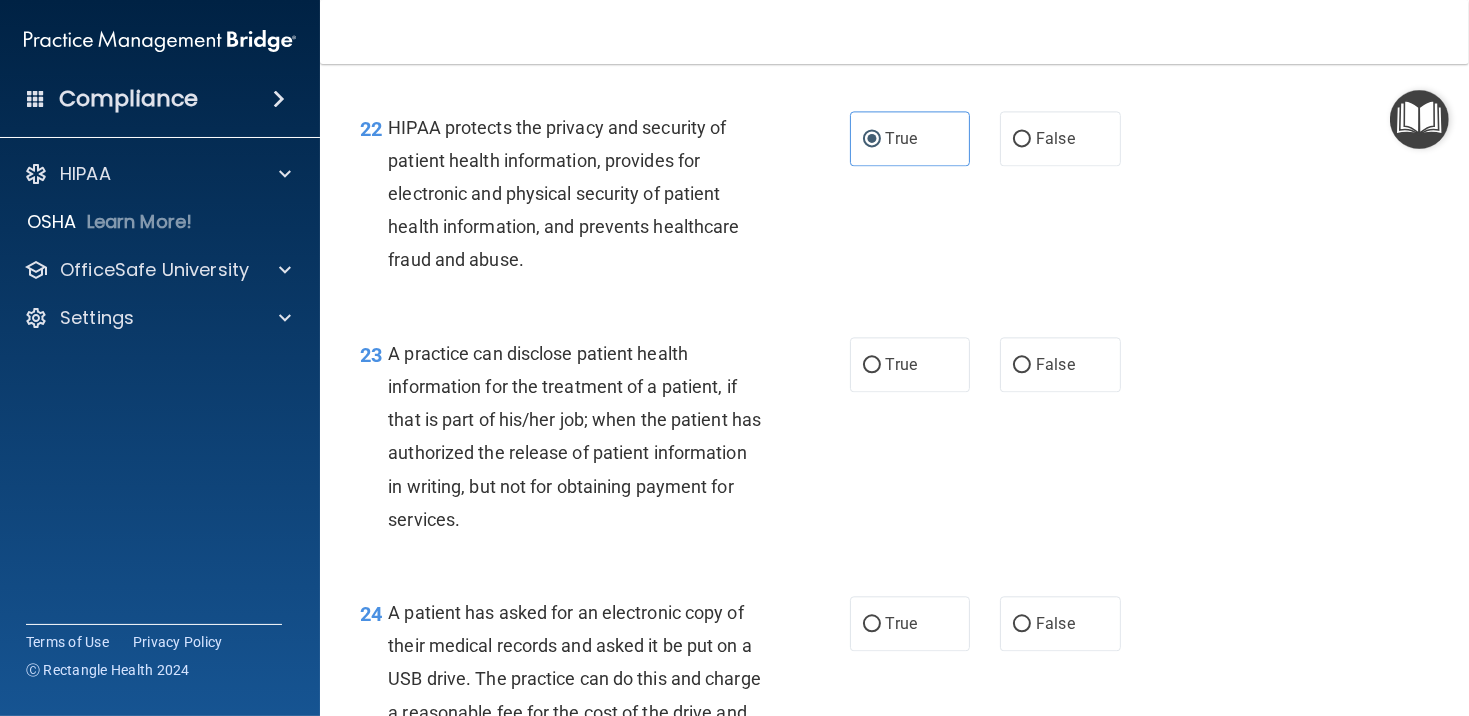 scroll, scrollTop: 3800, scrollLeft: 0, axis: vertical 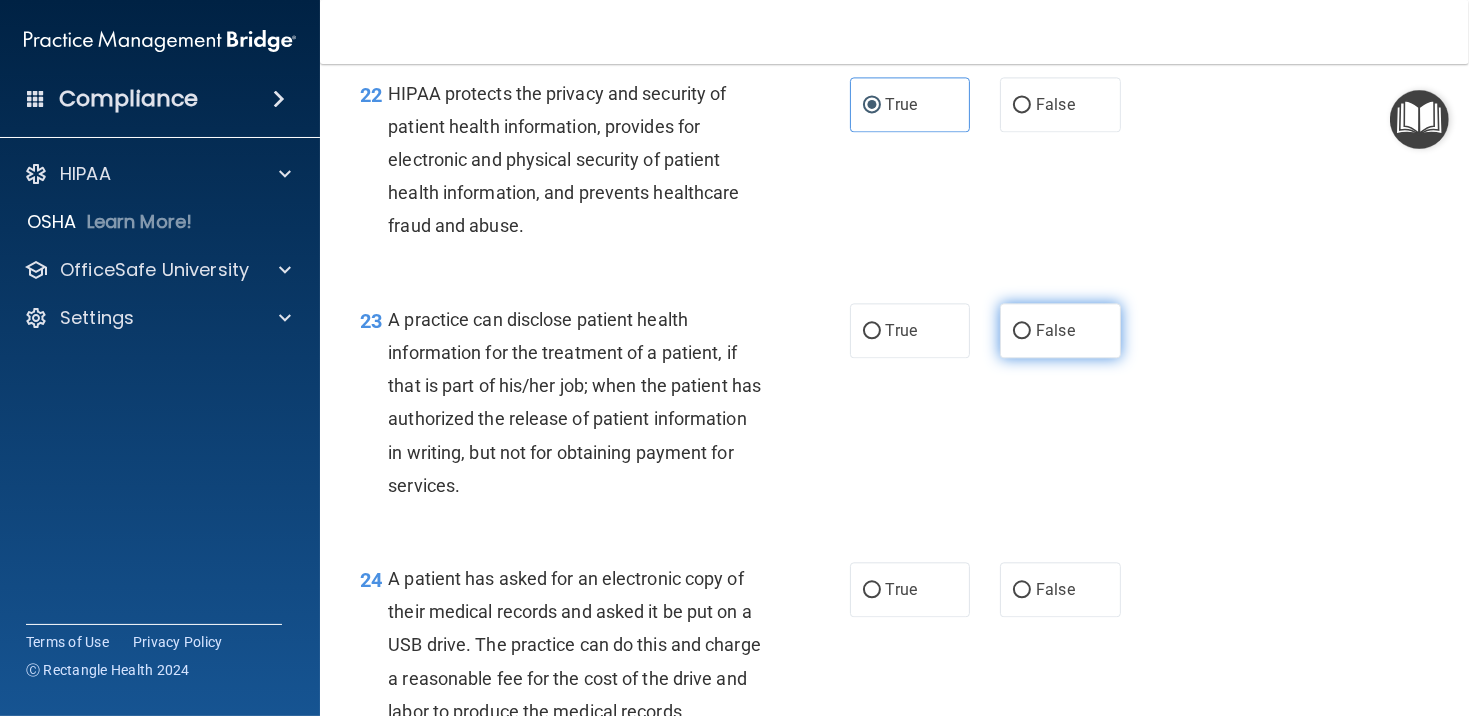 click on "False" at bounding box center [1060, 330] 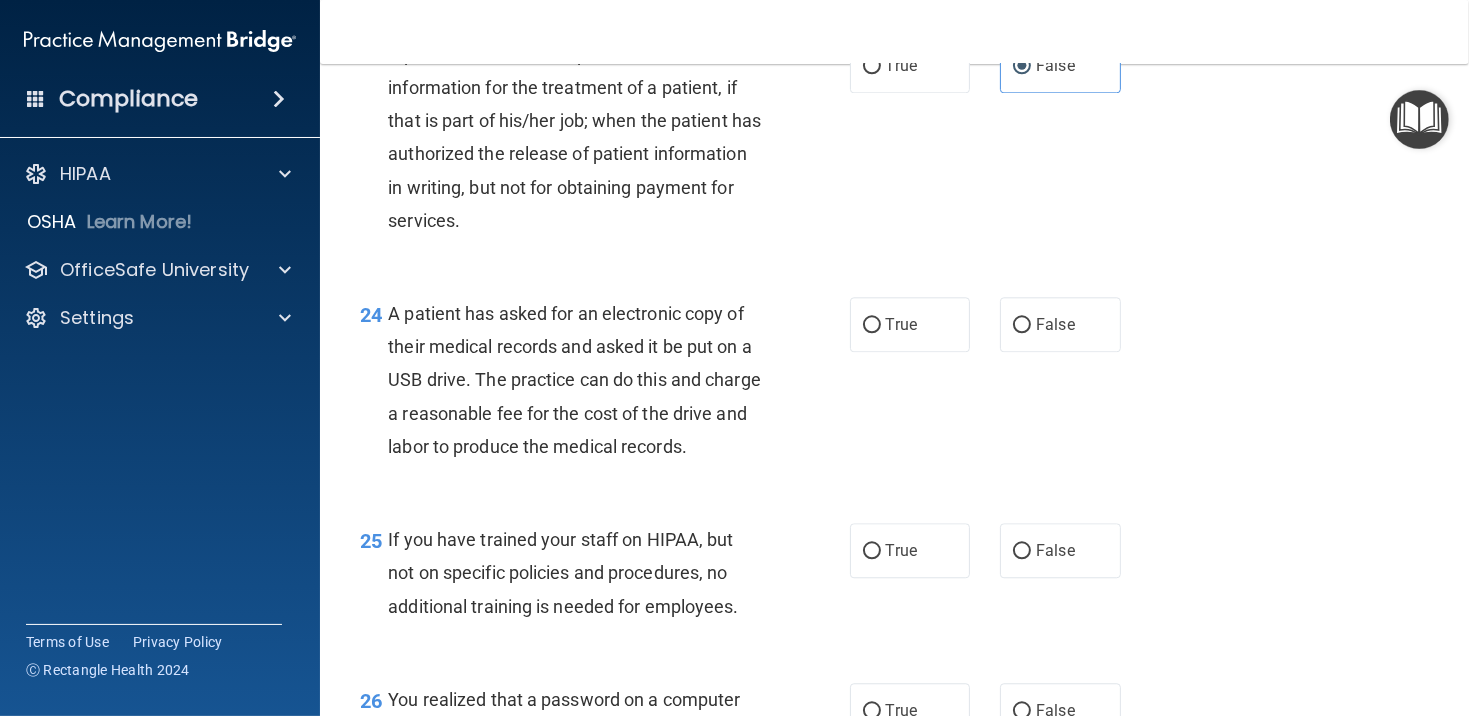 scroll, scrollTop: 4100, scrollLeft: 0, axis: vertical 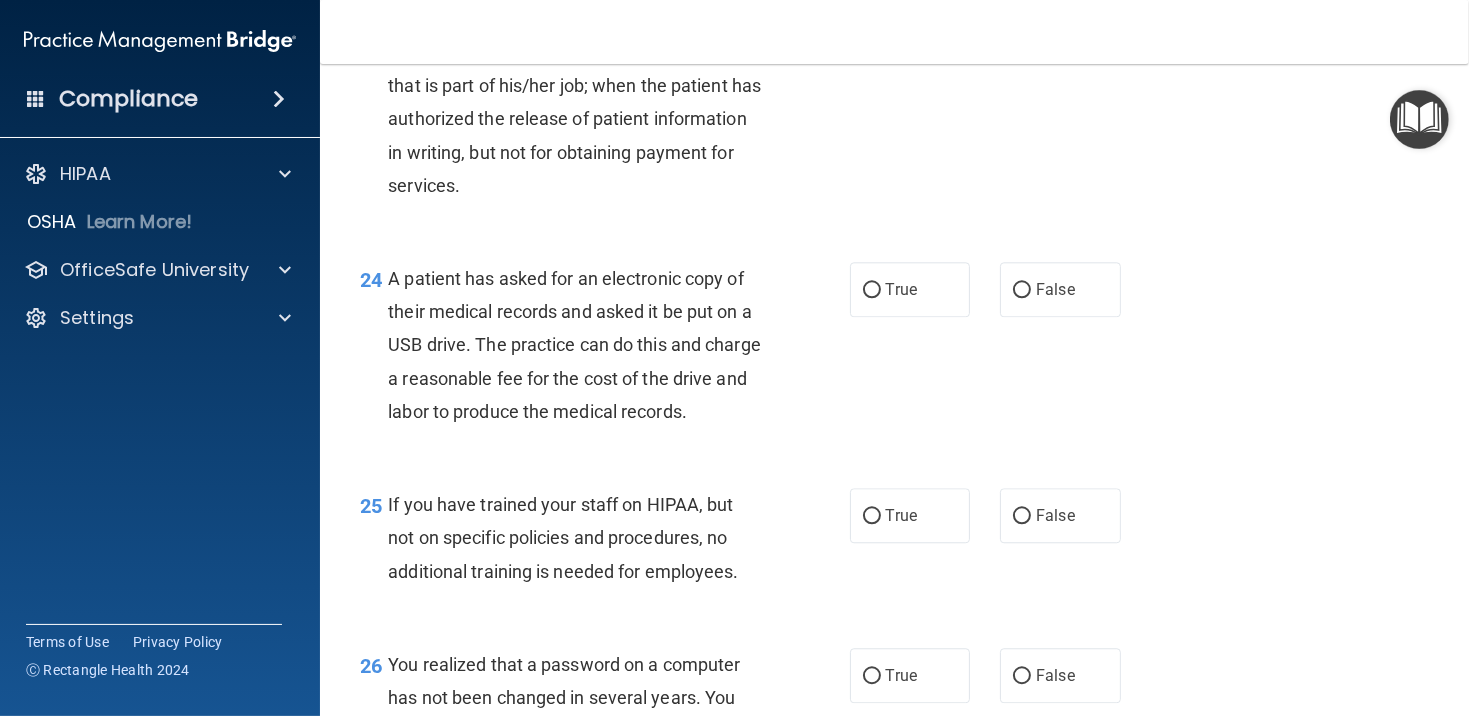 click at bounding box center [1419, 119] 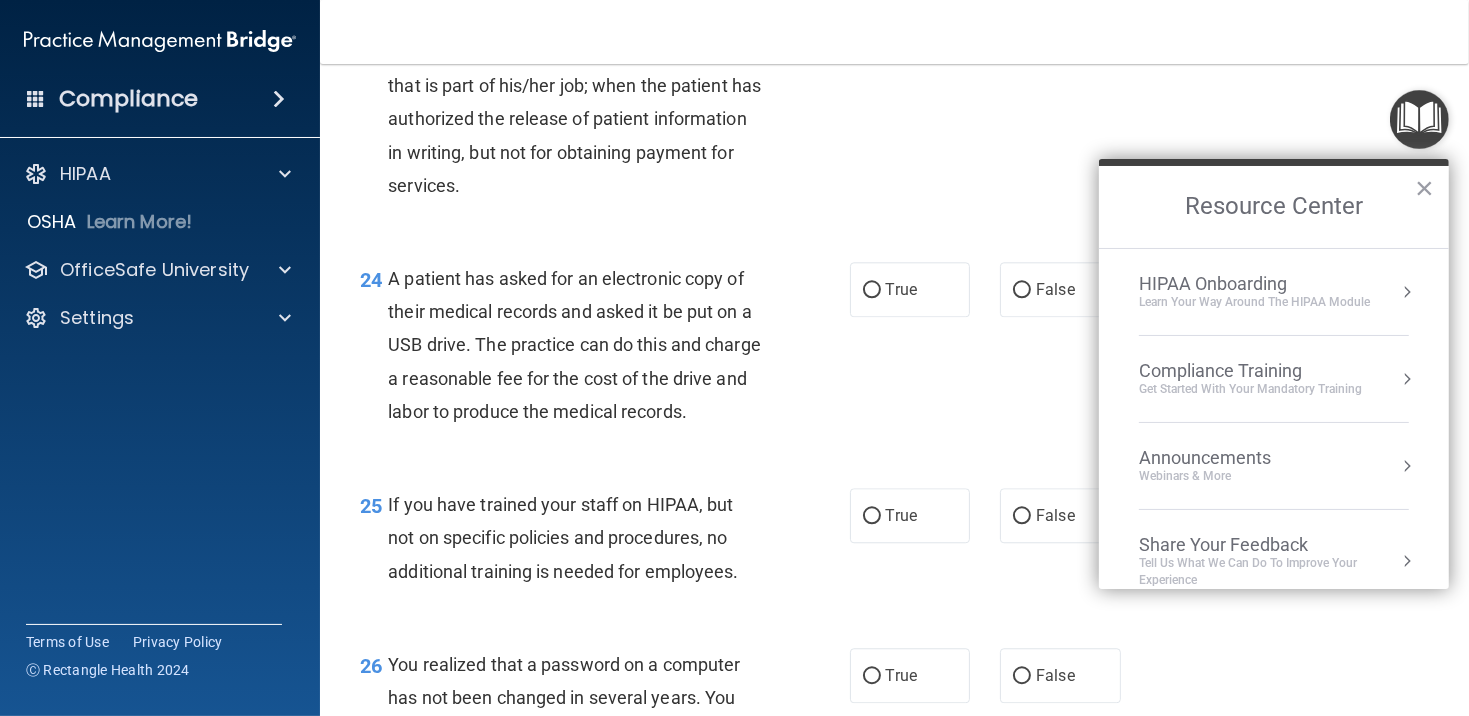 scroll, scrollTop: 22, scrollLeft: 0, axis: vertical 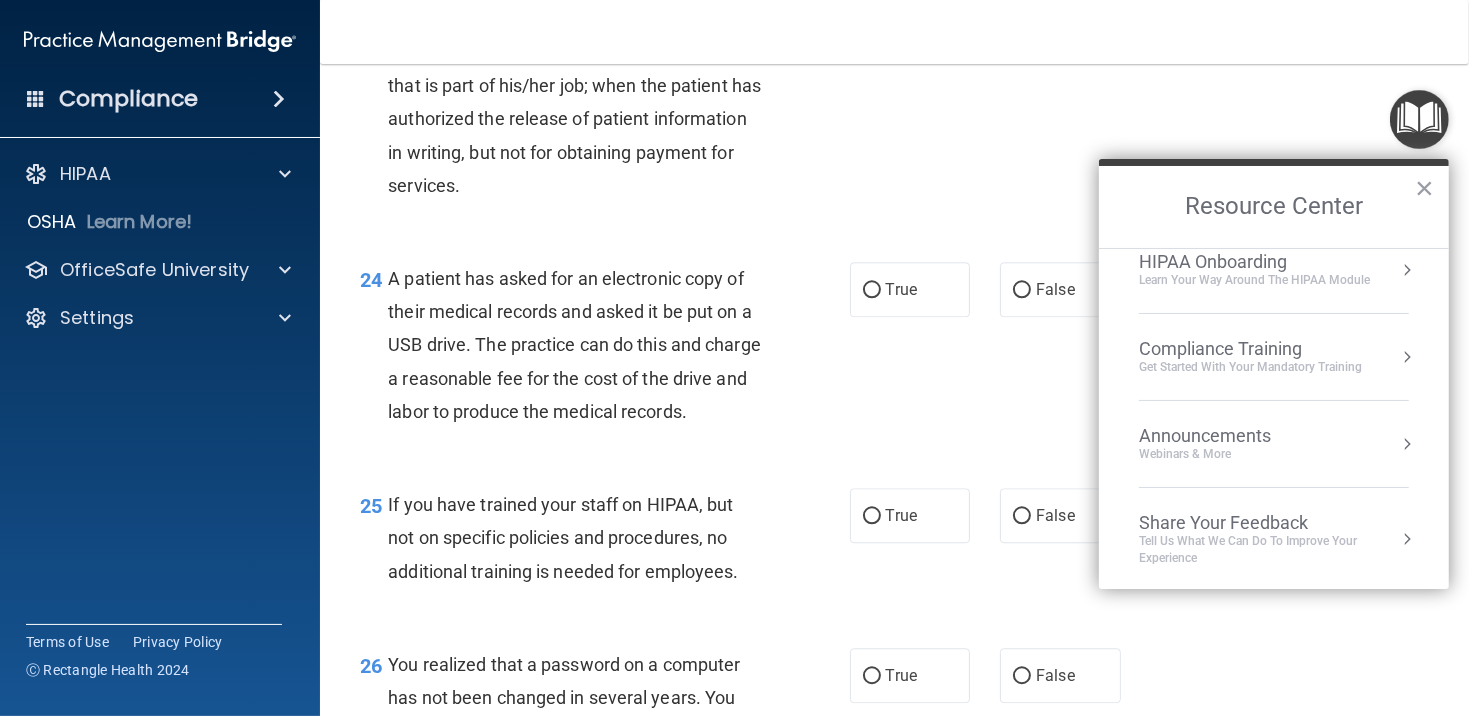 click on "Compliance Training Get Started with your mandatory training" at bounding box center [1274, 357] 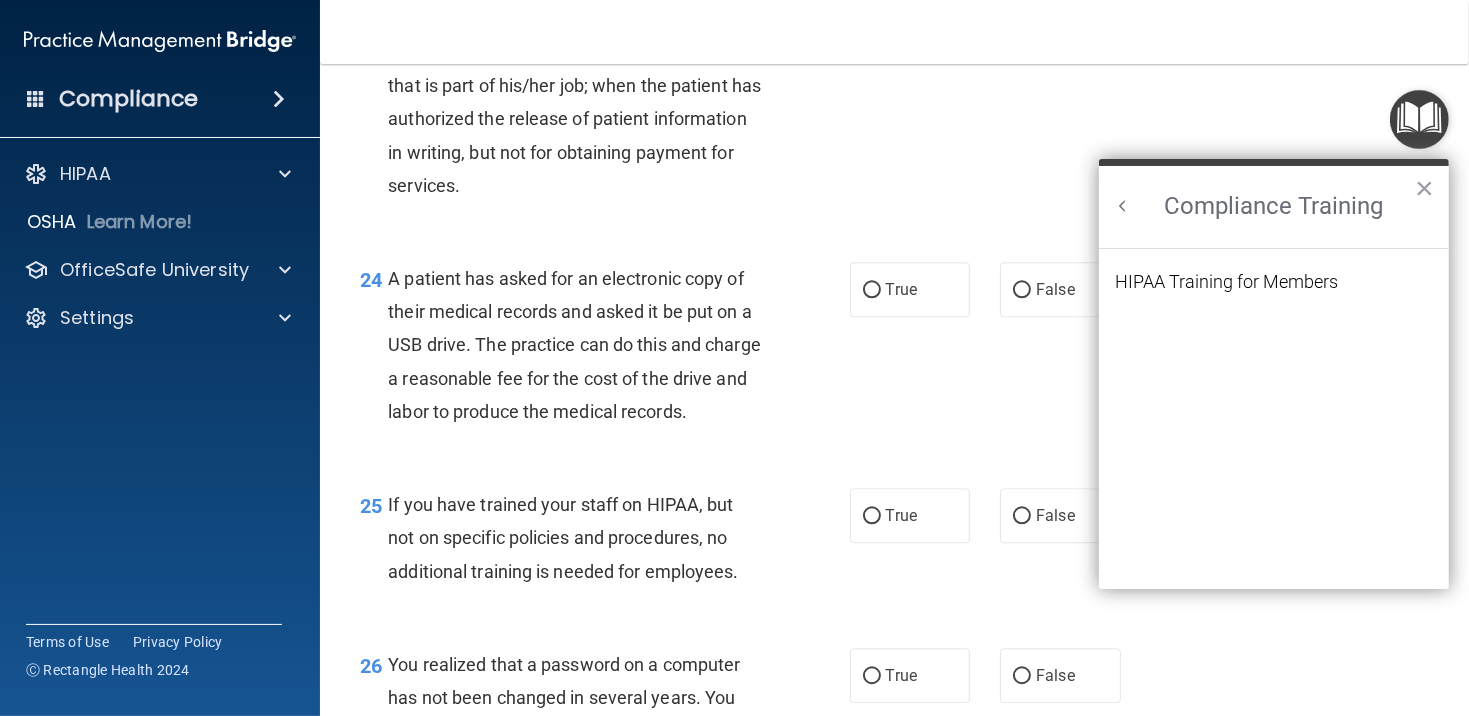 scroll, scrollTop: 0, scrollLeft: 0, axis: both 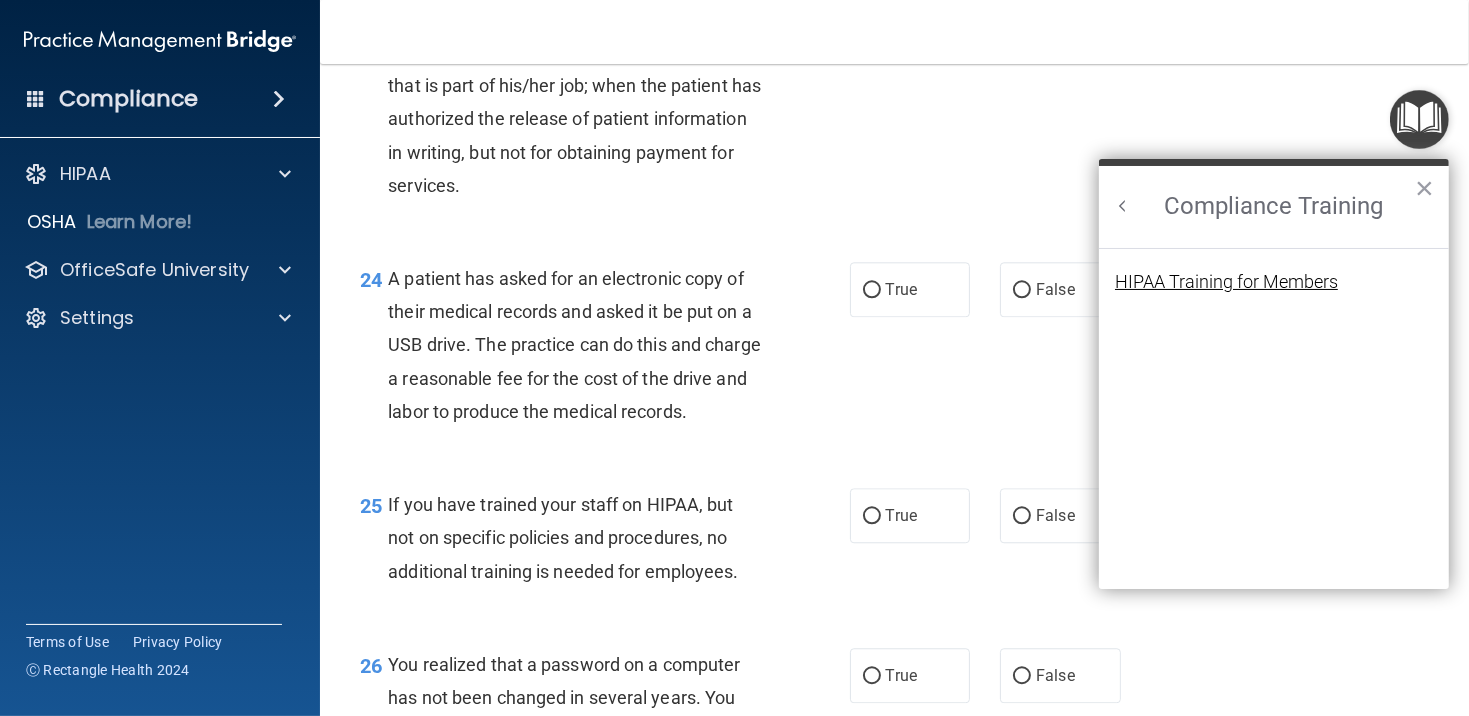 click on "HIPAA Training for Members" at bounding box center (1226, 282) 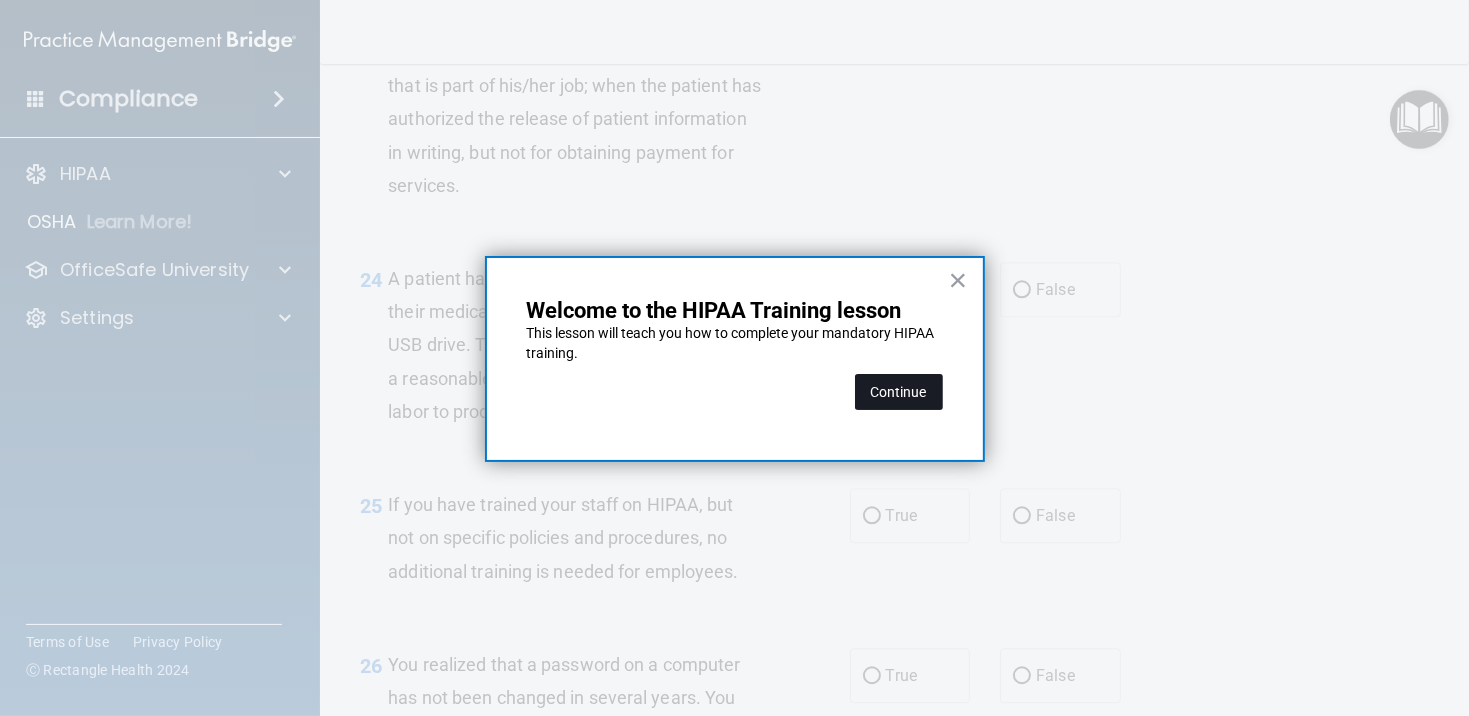 click on "Continue" at bounding box center (899, 392) 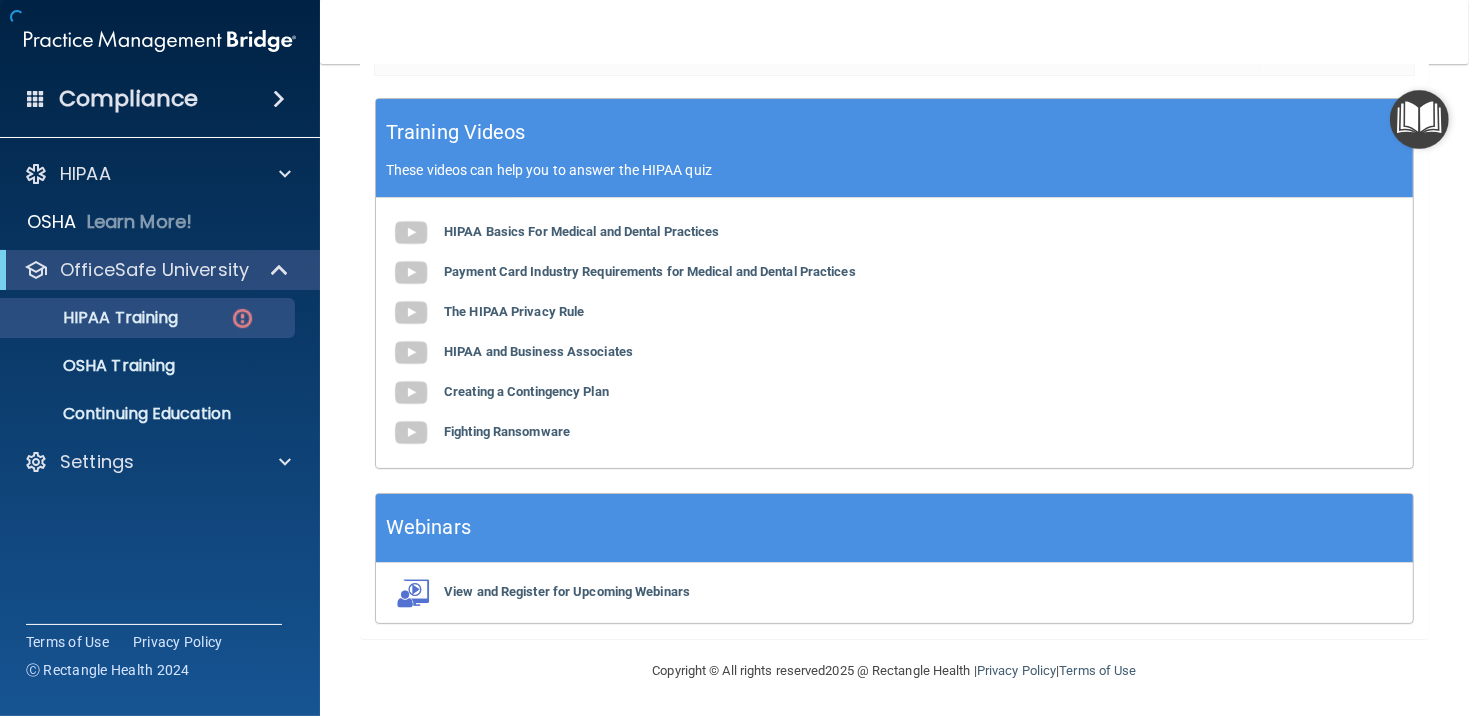 scroll, scrollTop: 153, scrollLeft: 0, axis: vertical 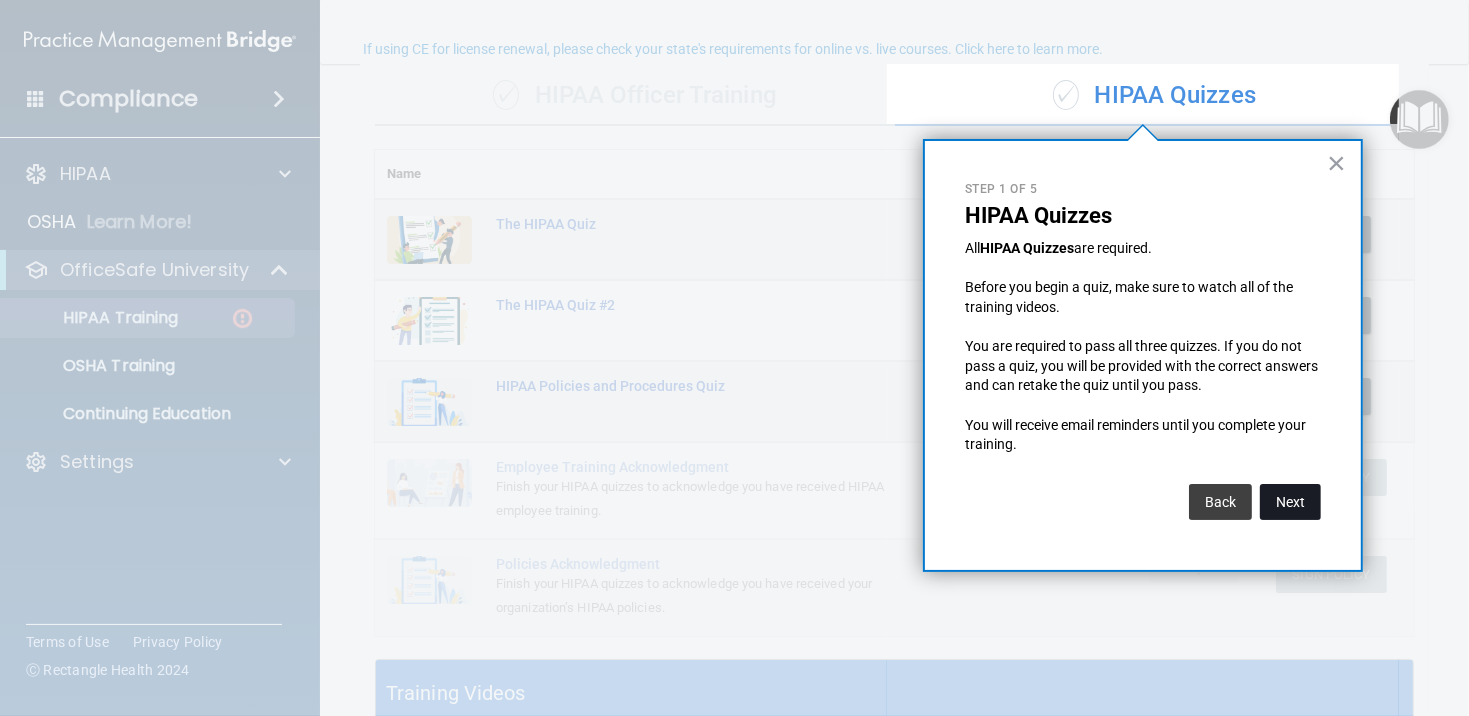 click on "Next" at bounding box center (1290, 502) 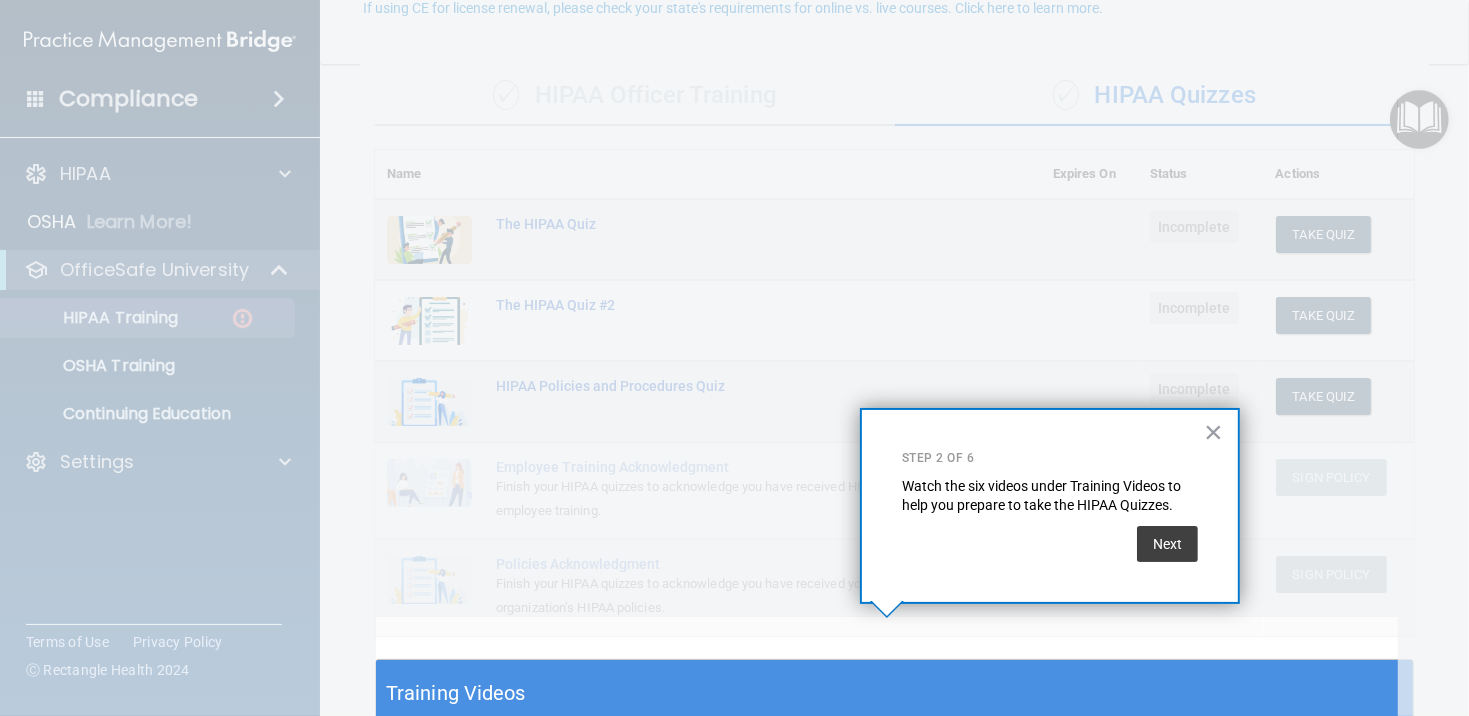 scroll, scrollTop: 194, scrollLeft: 0, axis: vertical 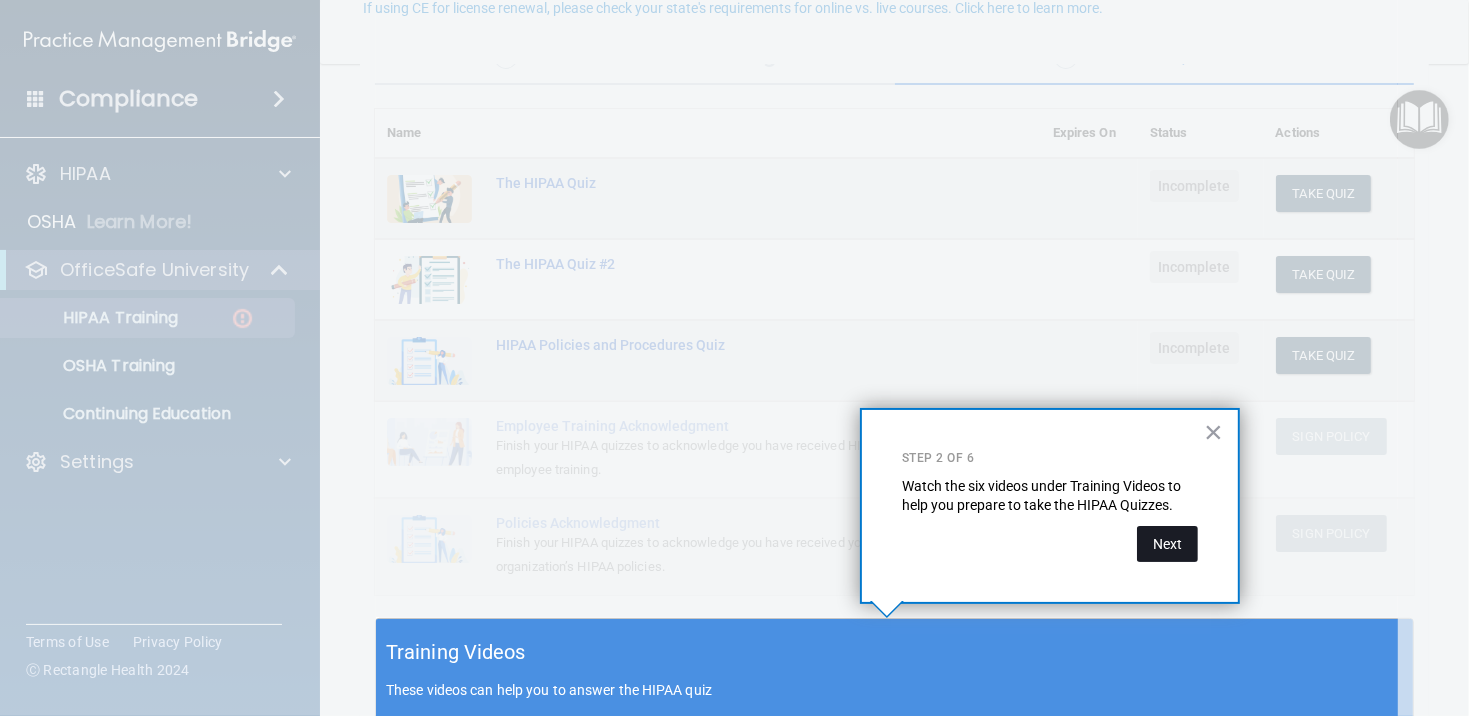 click on "Next" at bounding box center [1167, 544] 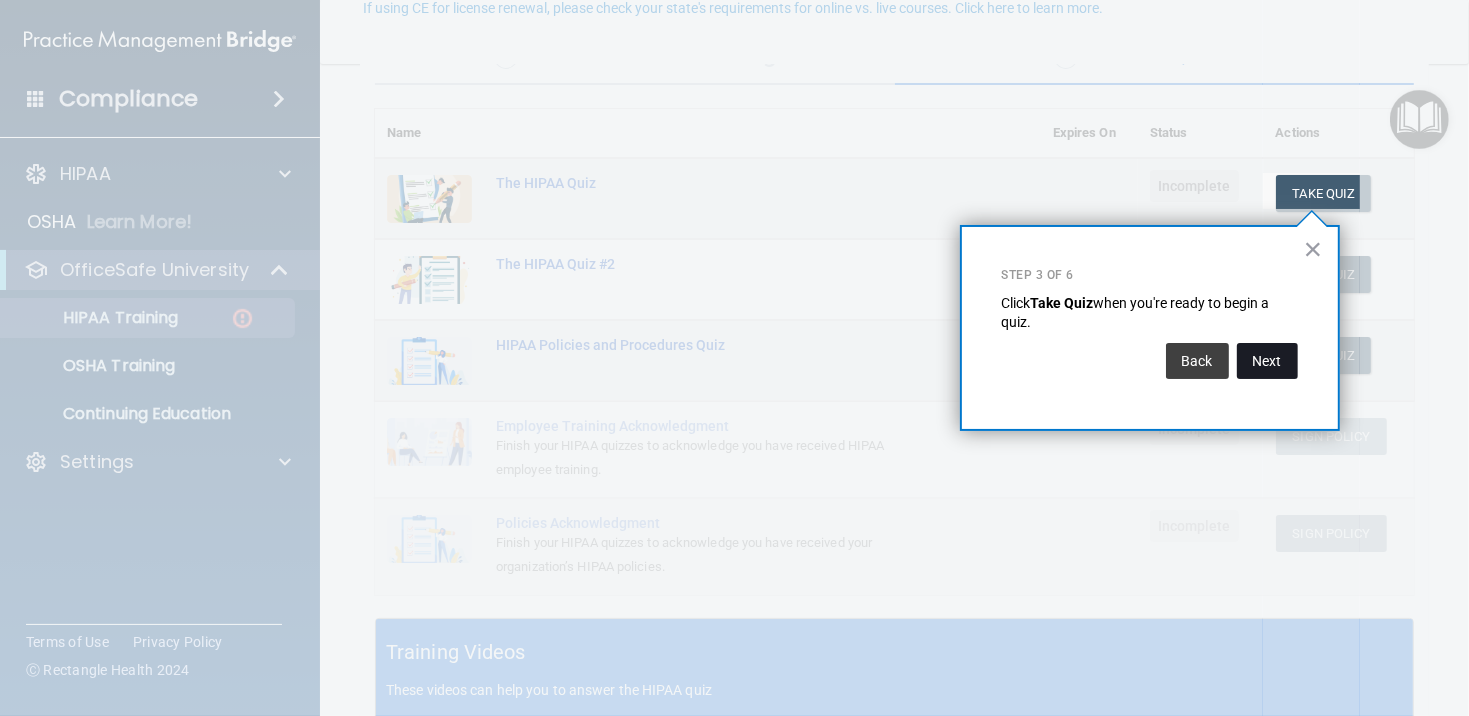 click on "Next" at bounding box center (1267, 361) 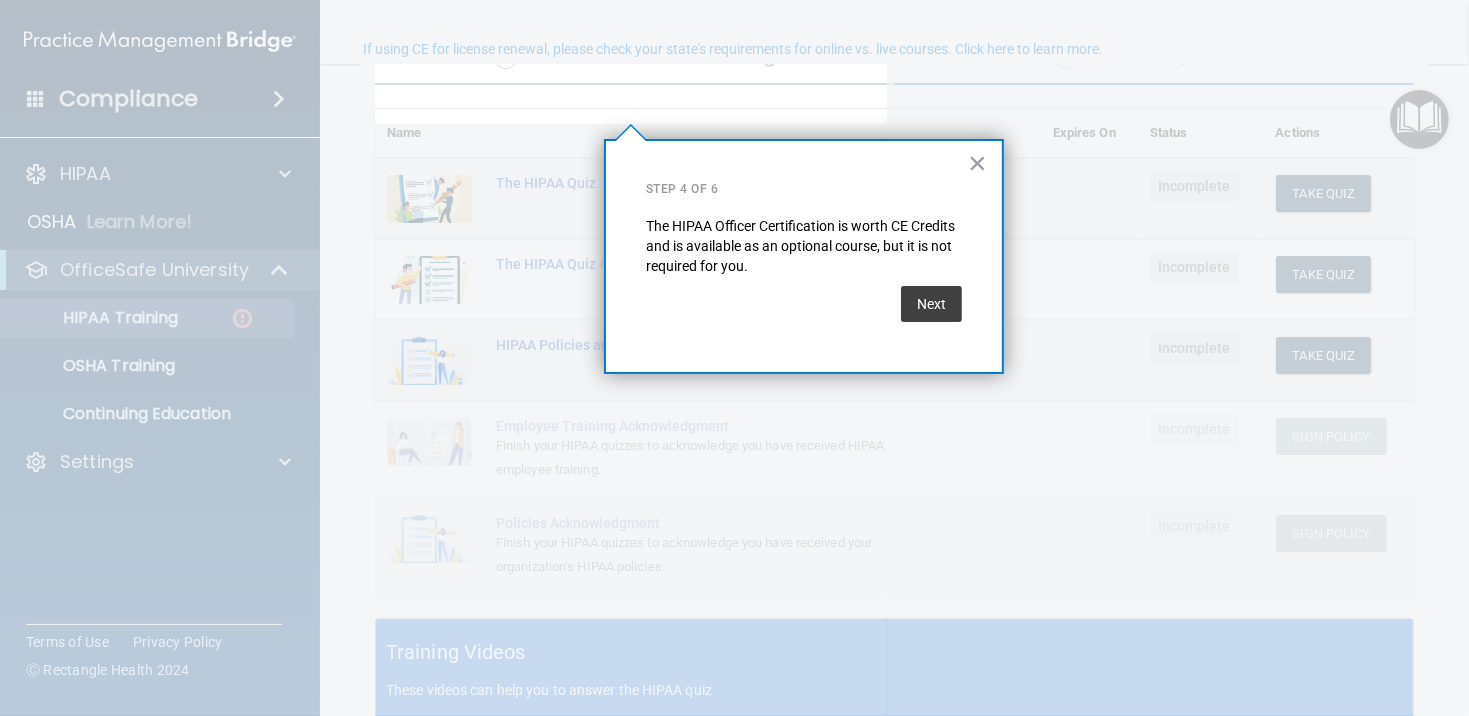 scroll, scrollTop: 153, scrollLeft: 0, axis: vertical 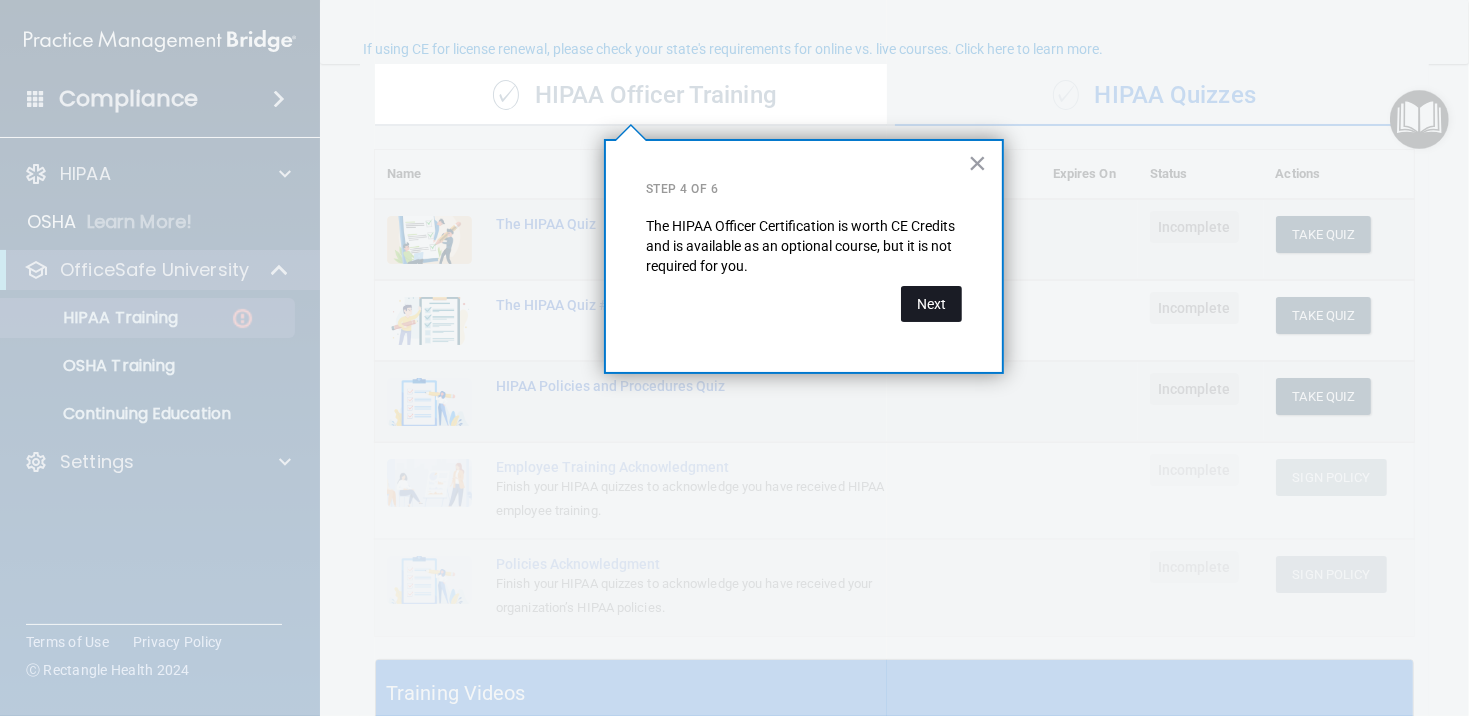 click on "Next" at bounding box center (931, 304) 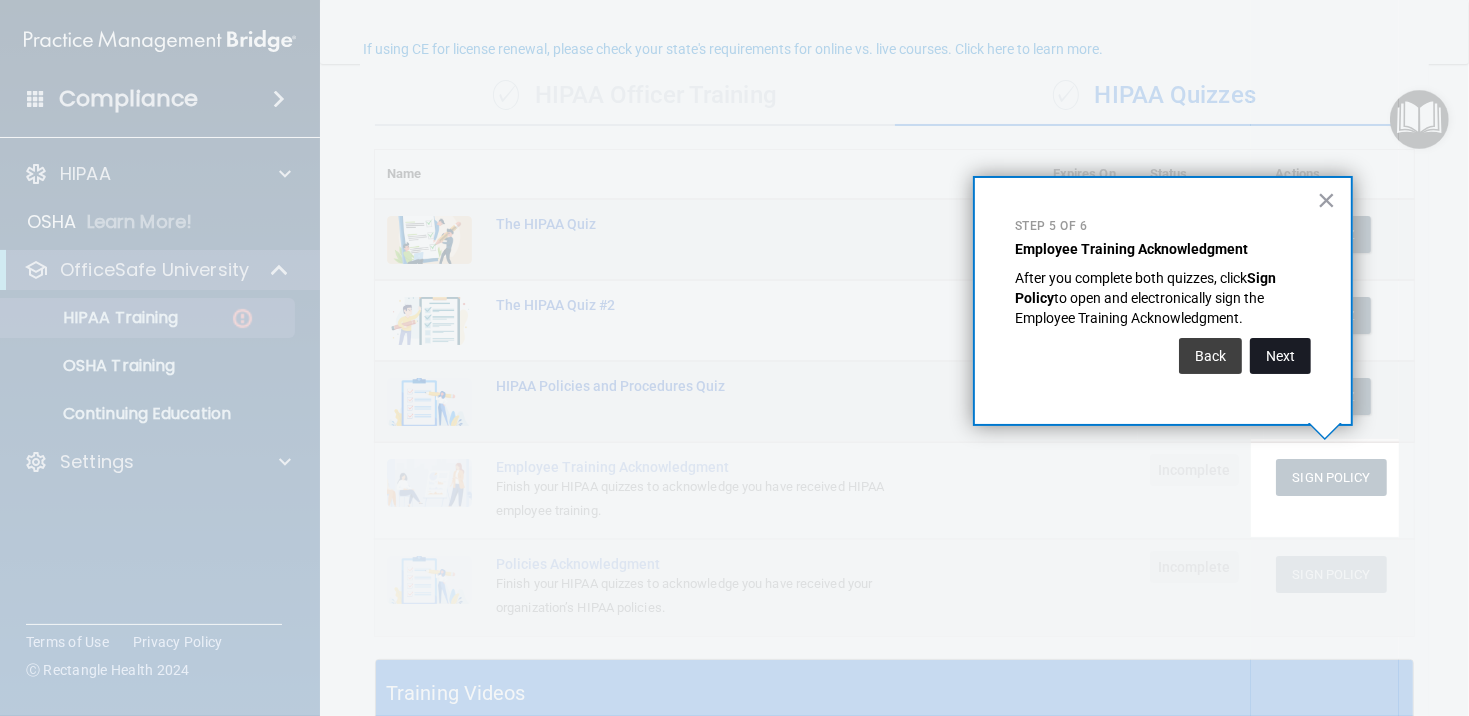 click on "Next" at bounding box center [1280, 356] 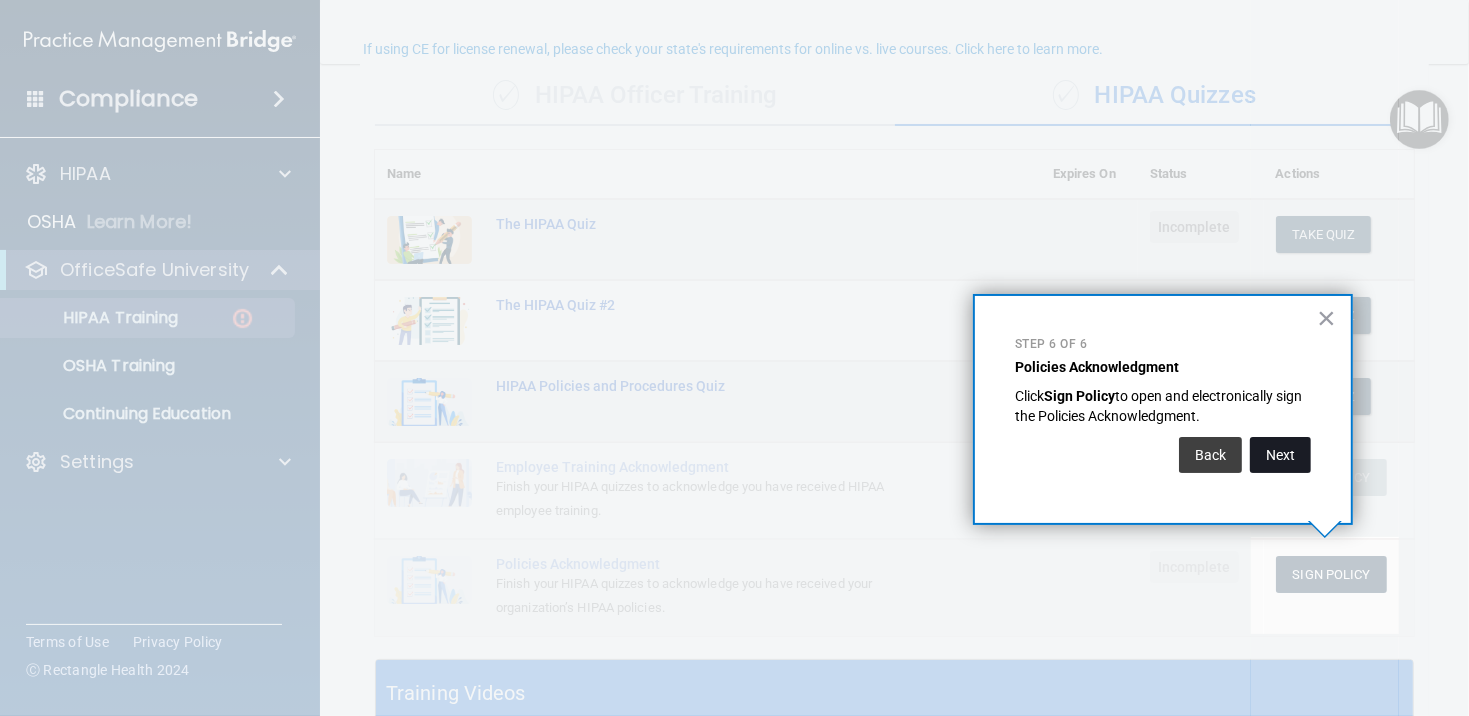 click on "Next" at bounding box center (1280, 455) 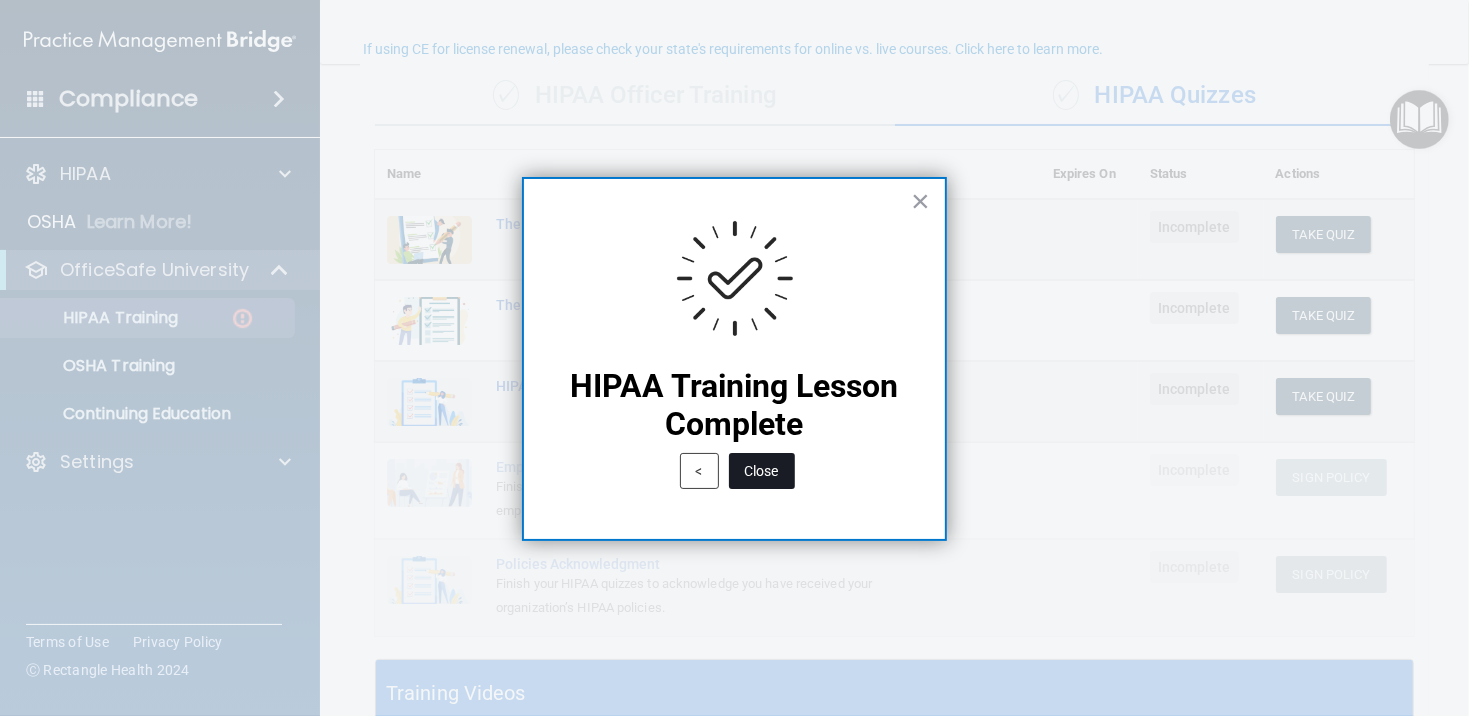click on "Close" at bounding box center (762, 471) 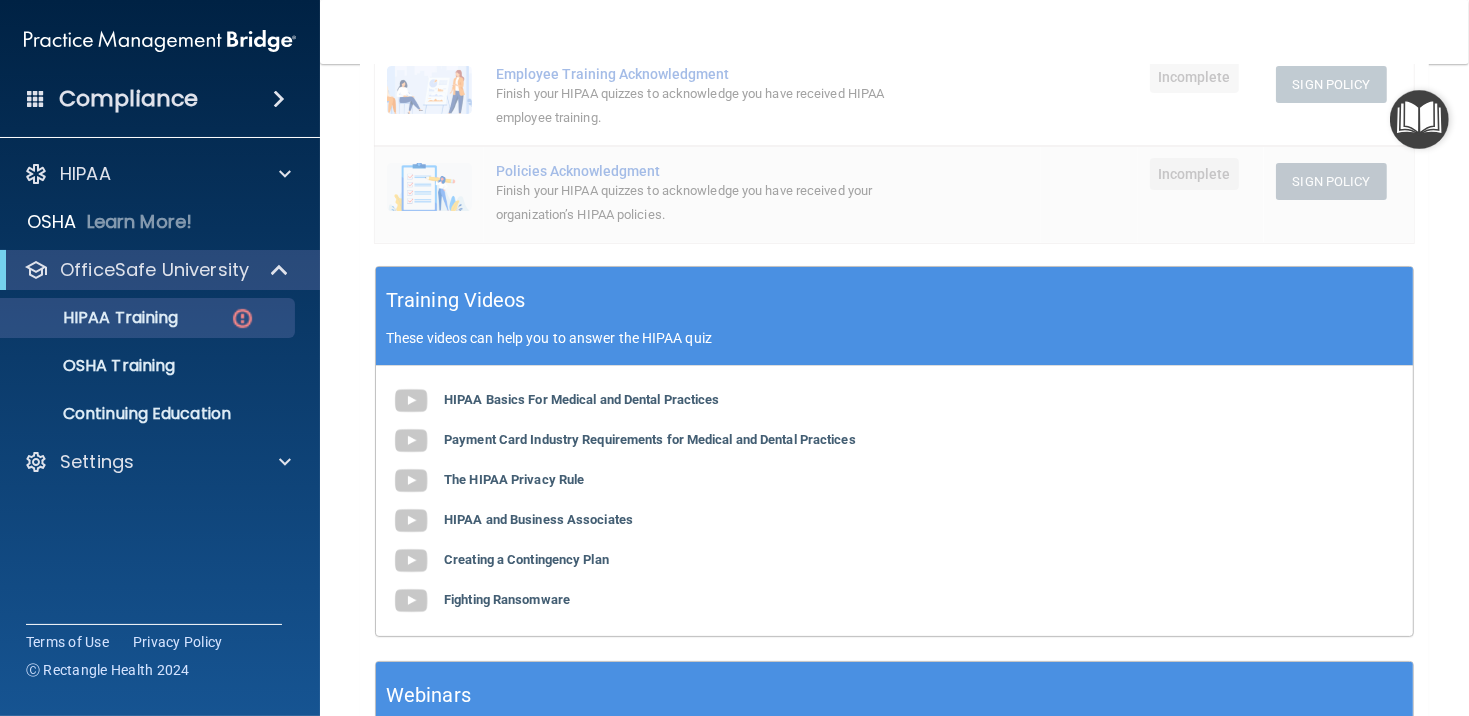 scroll, scrollTop: 553, scrollLeft: 0, axis: vertical 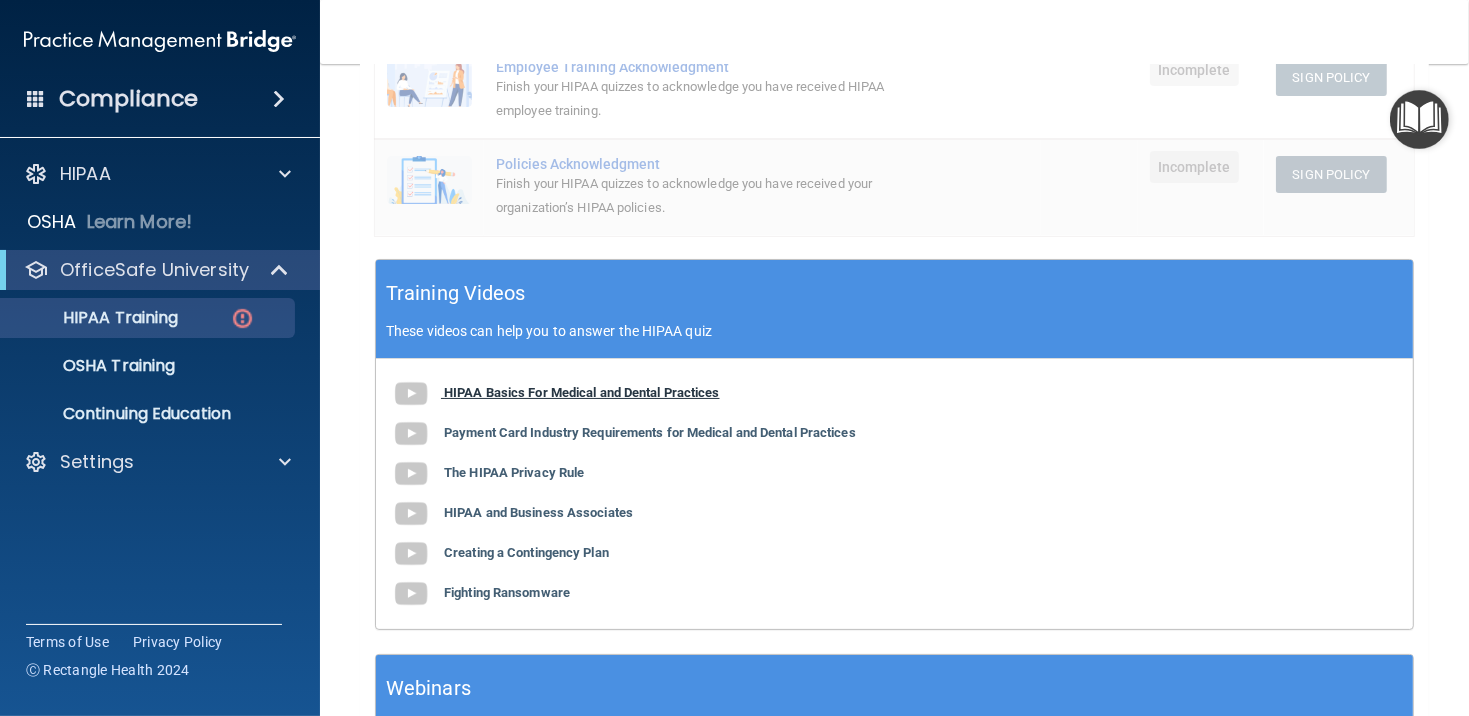 click on "HIPAA Basics For Medical and Dental Practices" at bounding box center [582, 392] 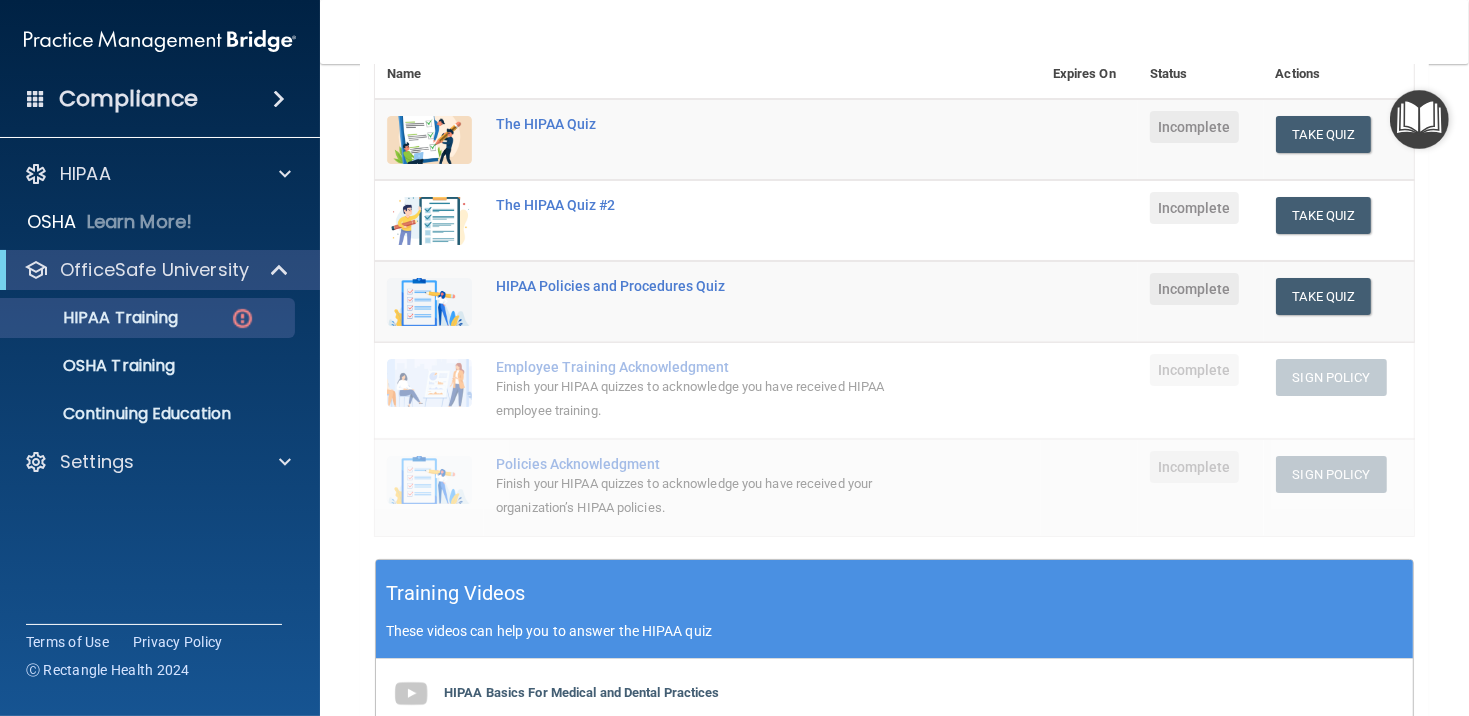scroll, scrollTop: 53, scrollLeft: 0, axis: vertical 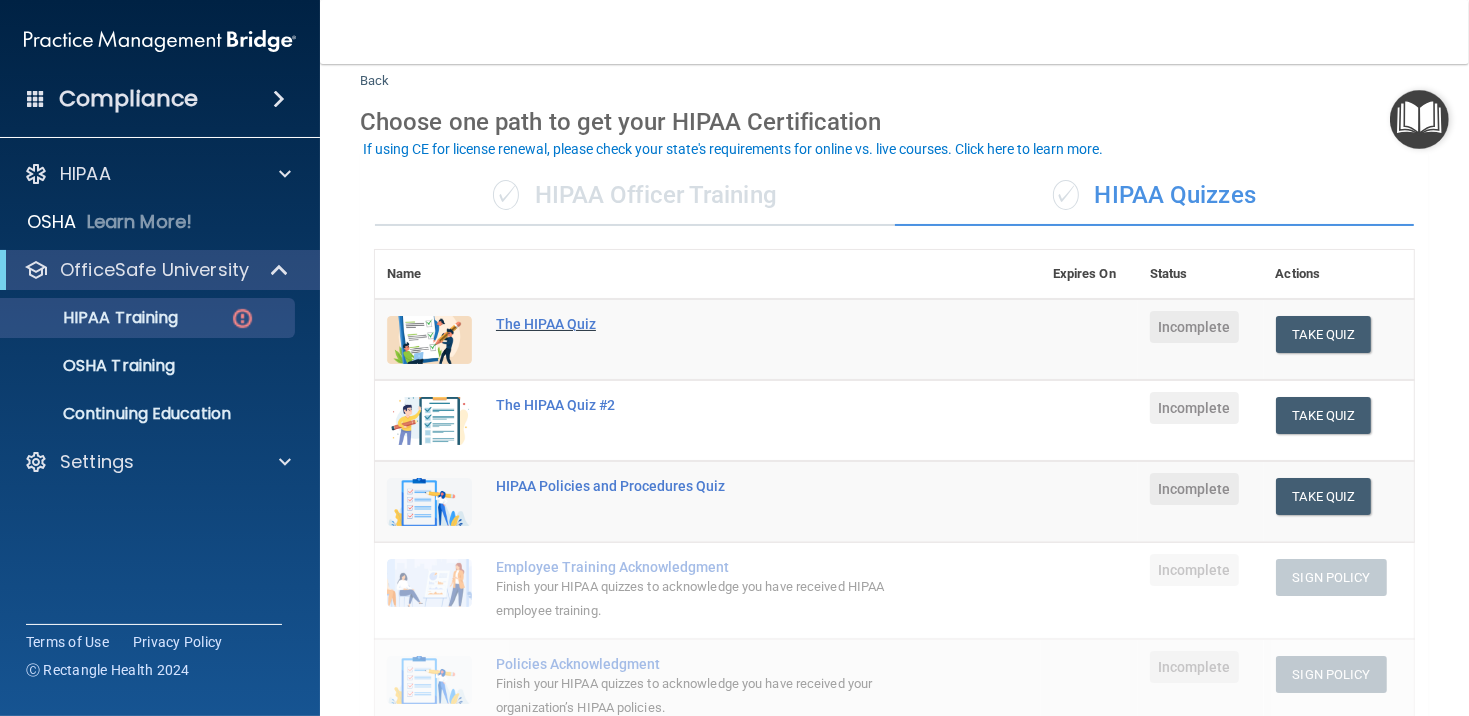 click on "The HIPAA Quiz" at bounding box center [718, 324] 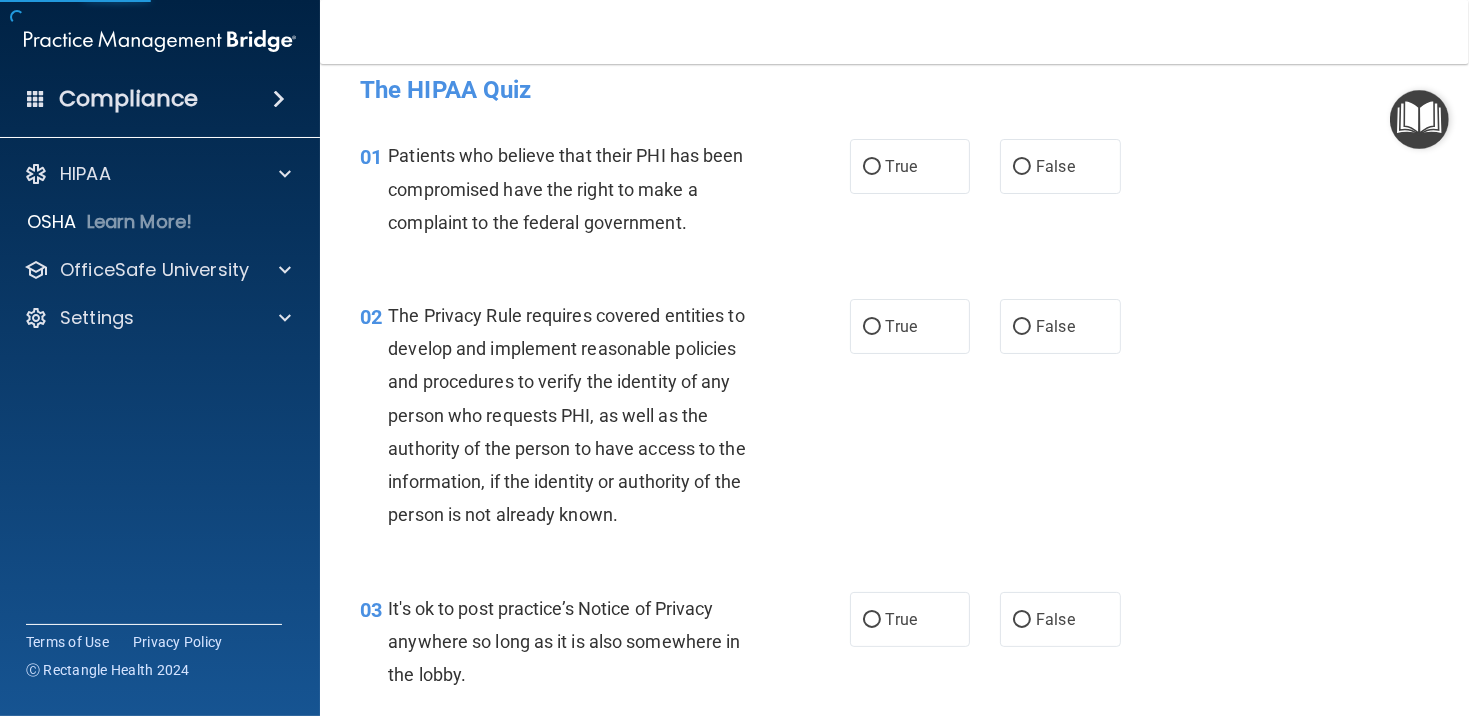 scroll, scrollTop: 0, scrollLeft: 0, axis: both 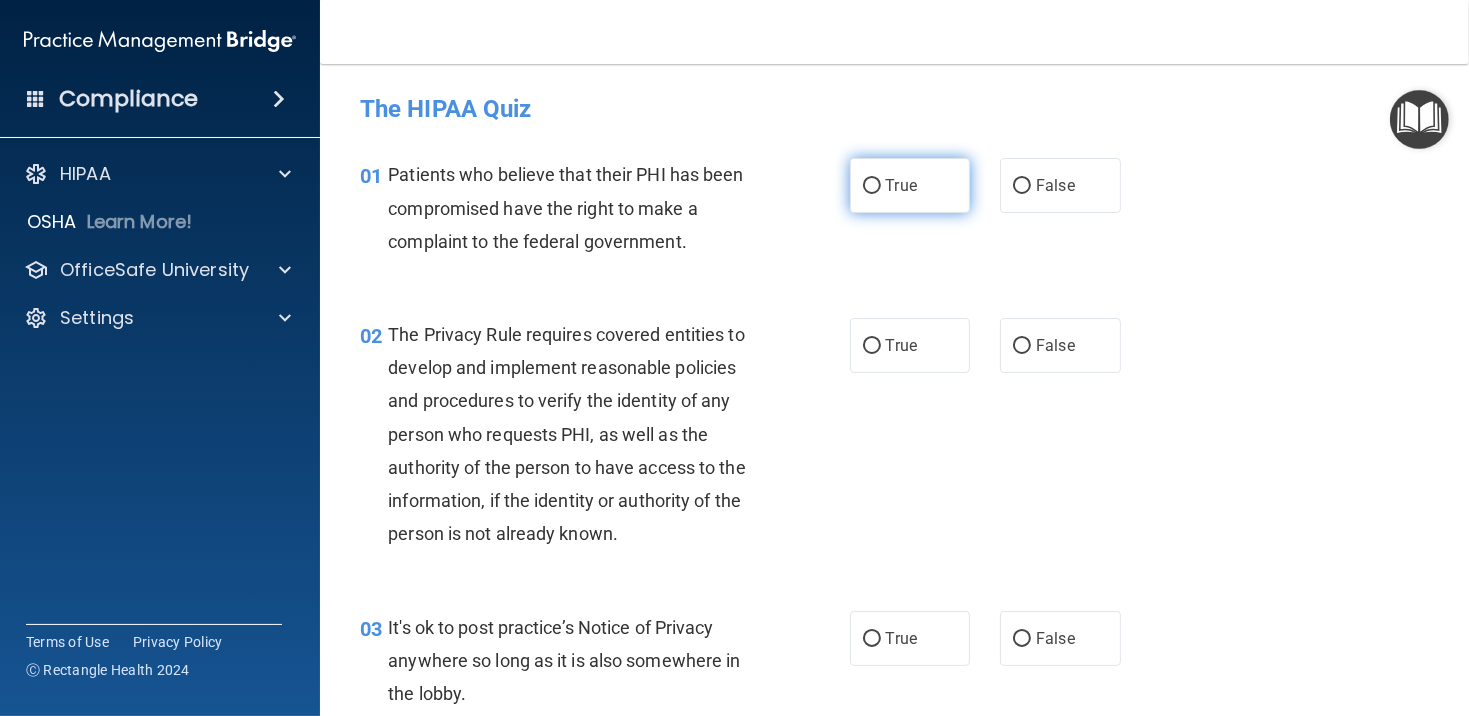 click on "True" at bounding box center [901, 185] 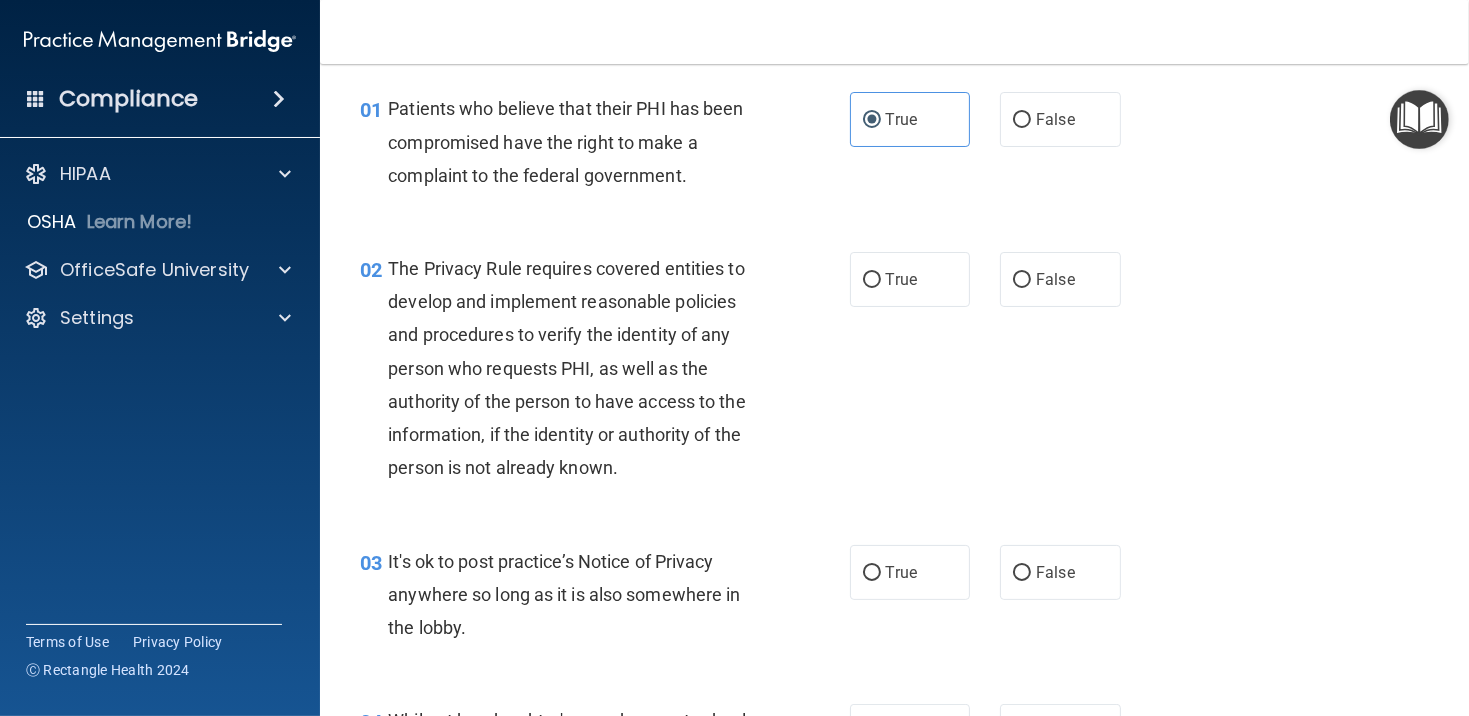 scroll, scrollTop: 100, scrollLeft: 0, axis: vertical 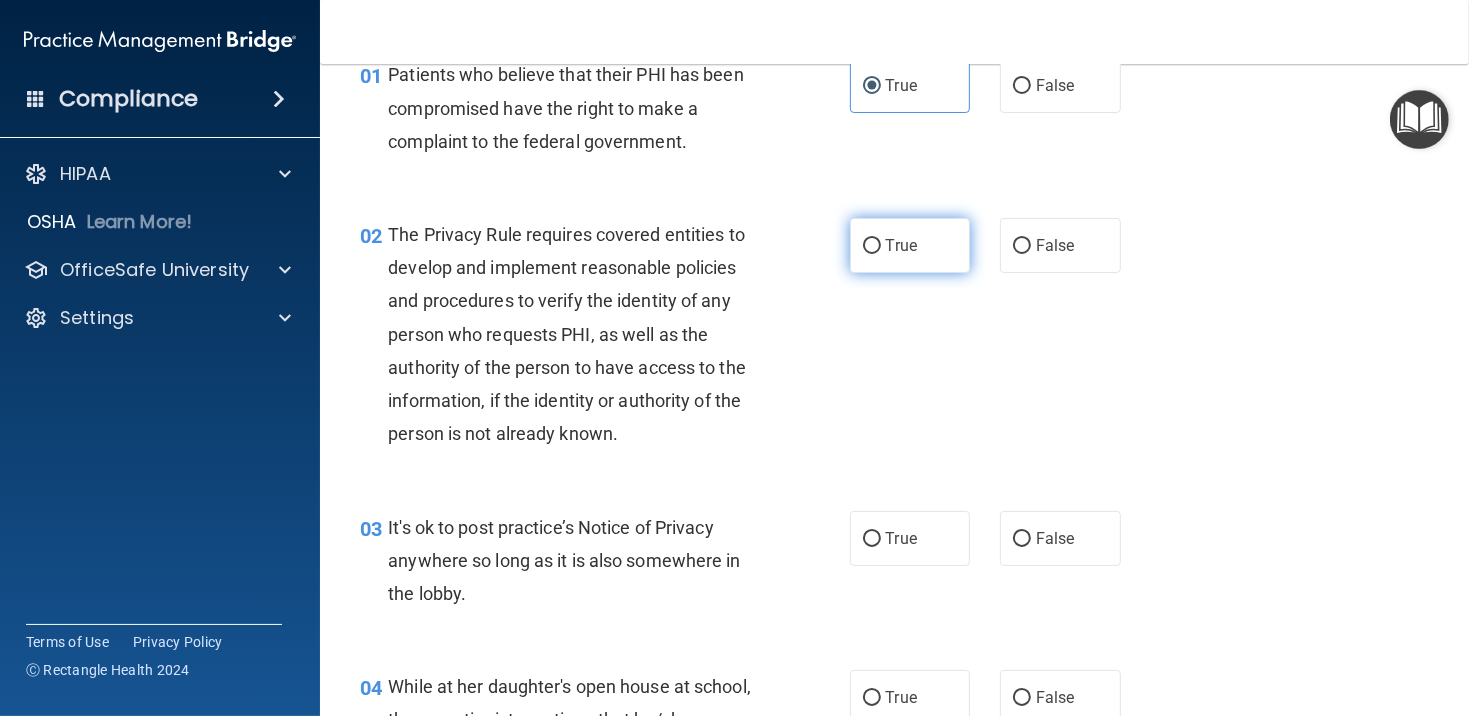 click on "True" at bounding box center [910, 245] 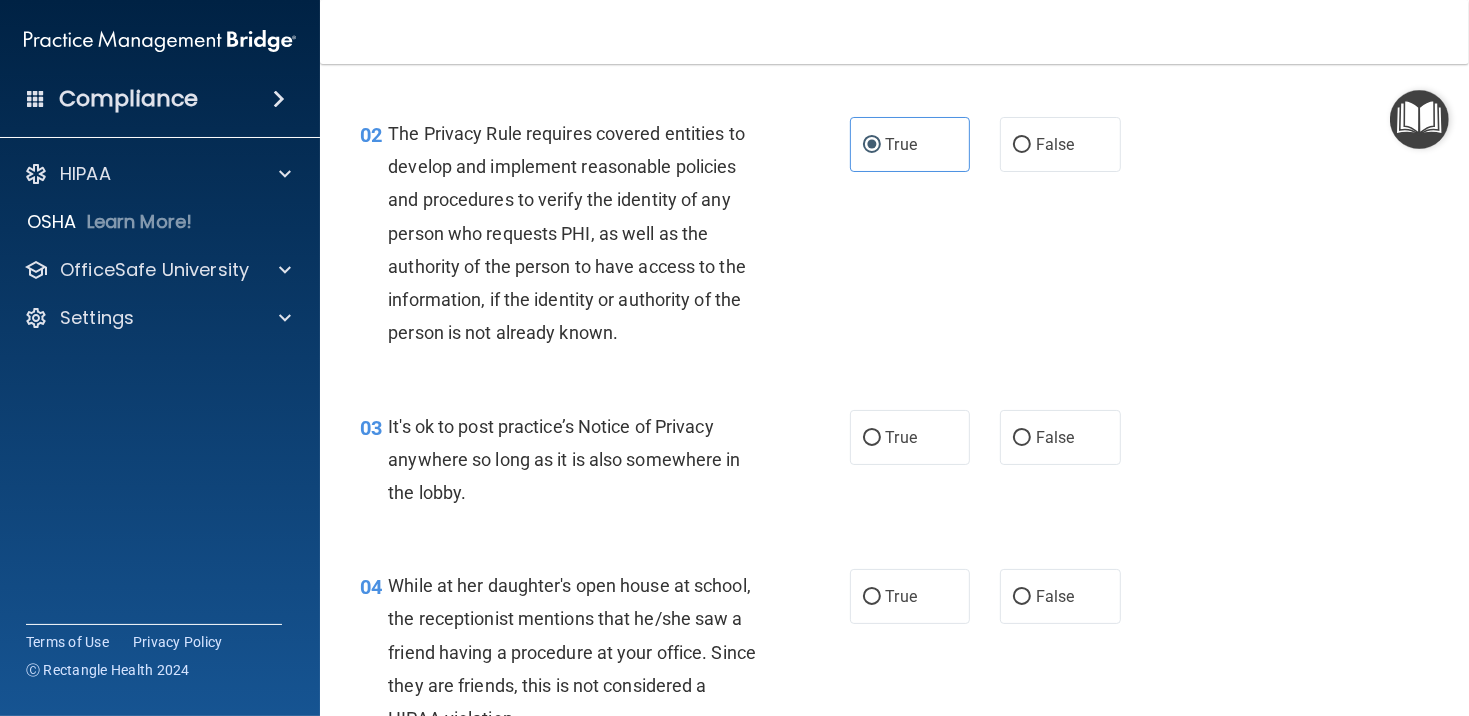 scroll, scrollTop: 300, scrollLeft: 0, axis: vertical 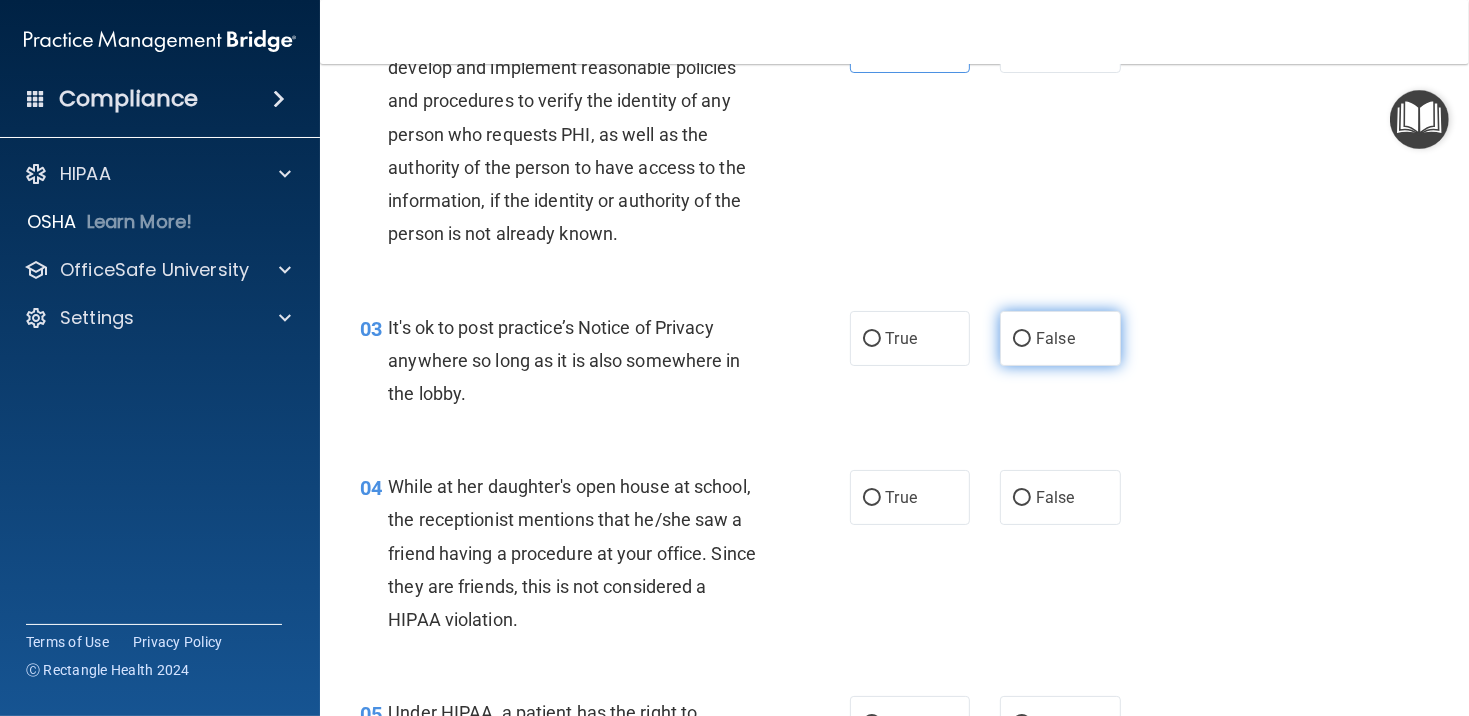 click on "False" at bounding box center [1060, 338] 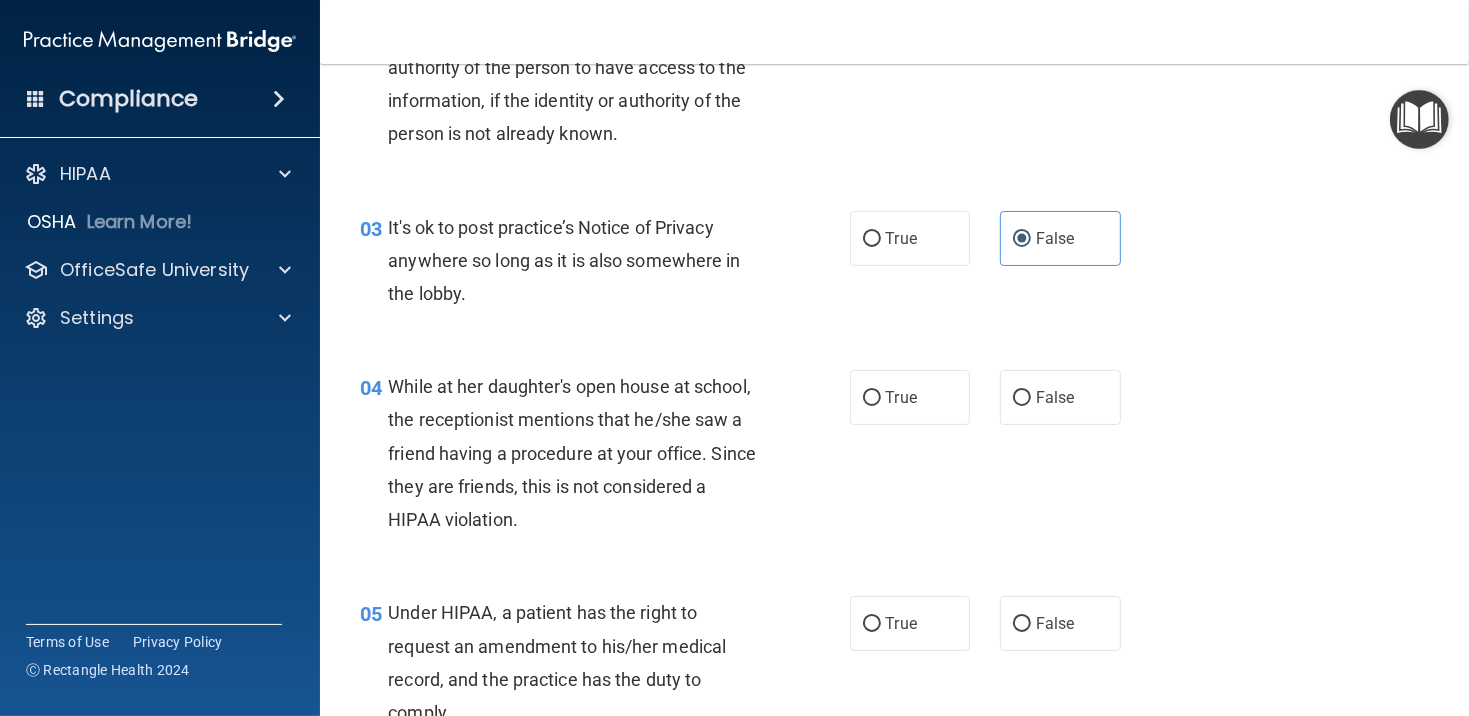 scroll, scrollTop: 500, scrollLeft: 0, axis: vertical 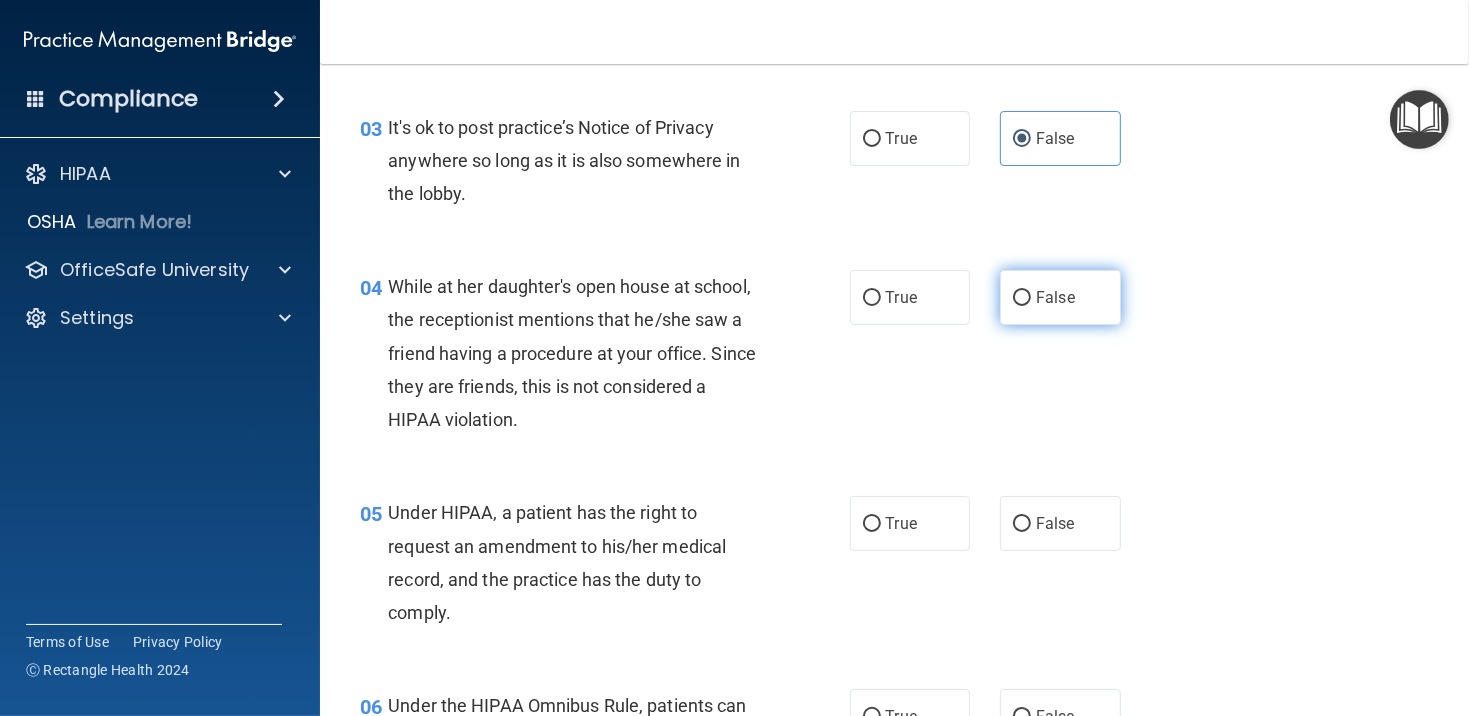 click on "False" at bounding box center (1022, 298) 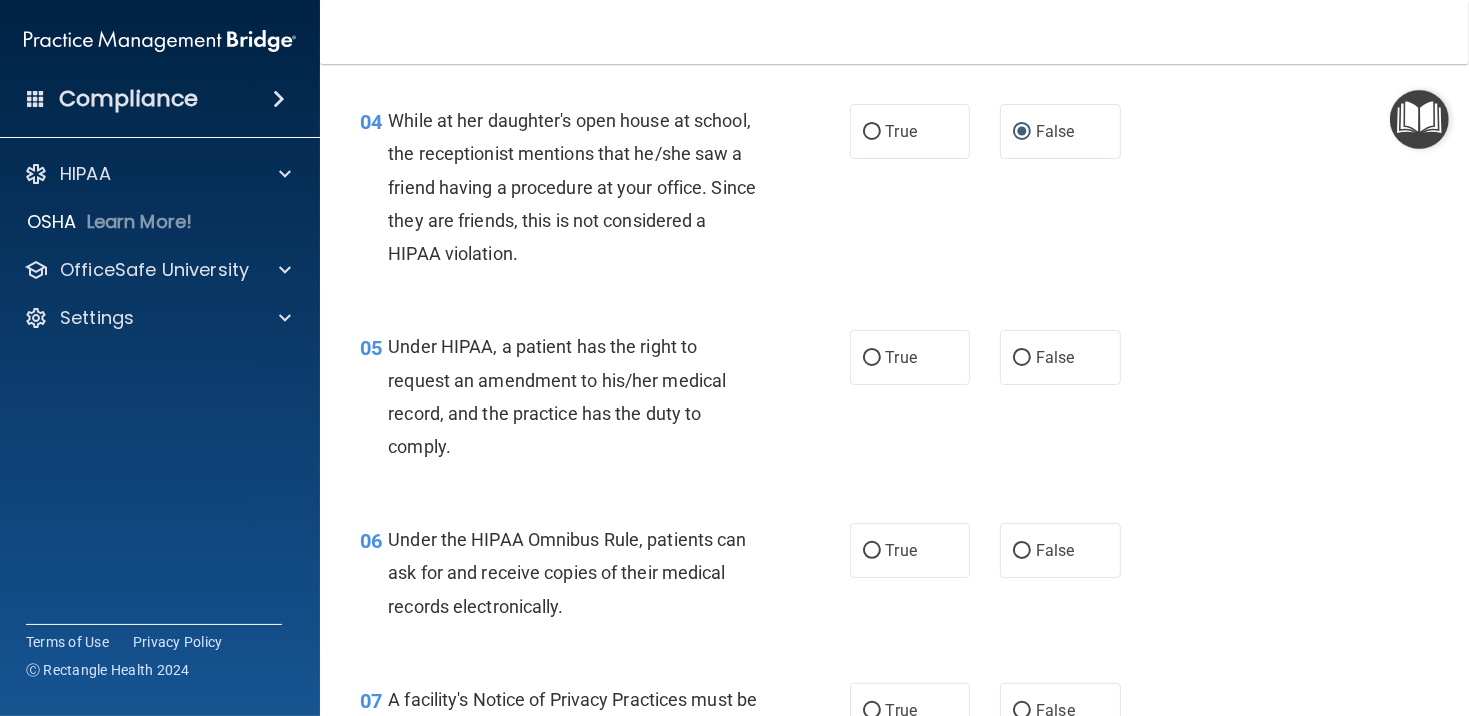 scroll, scrollTop: 700, scrollLeft: 0, axis: vertical 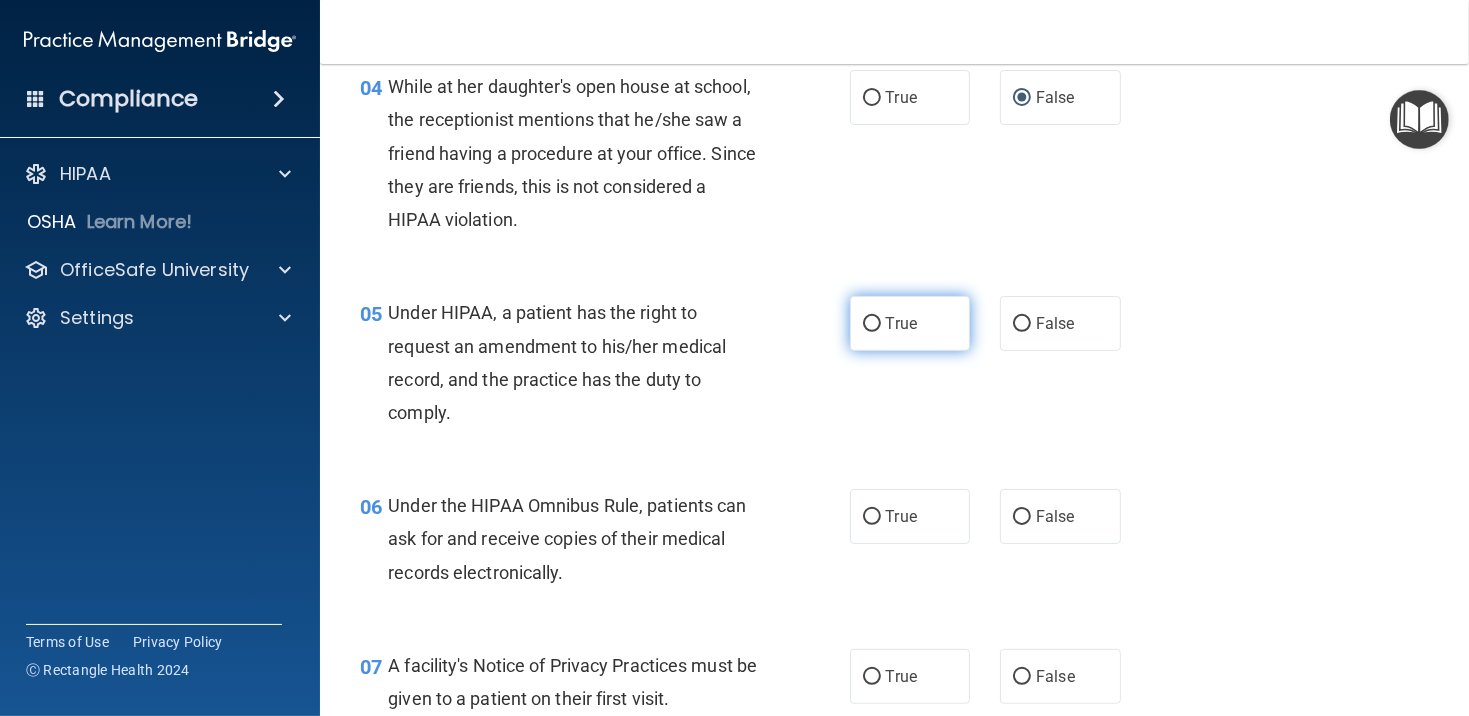 click on "True" at bounding box center (910, 323) 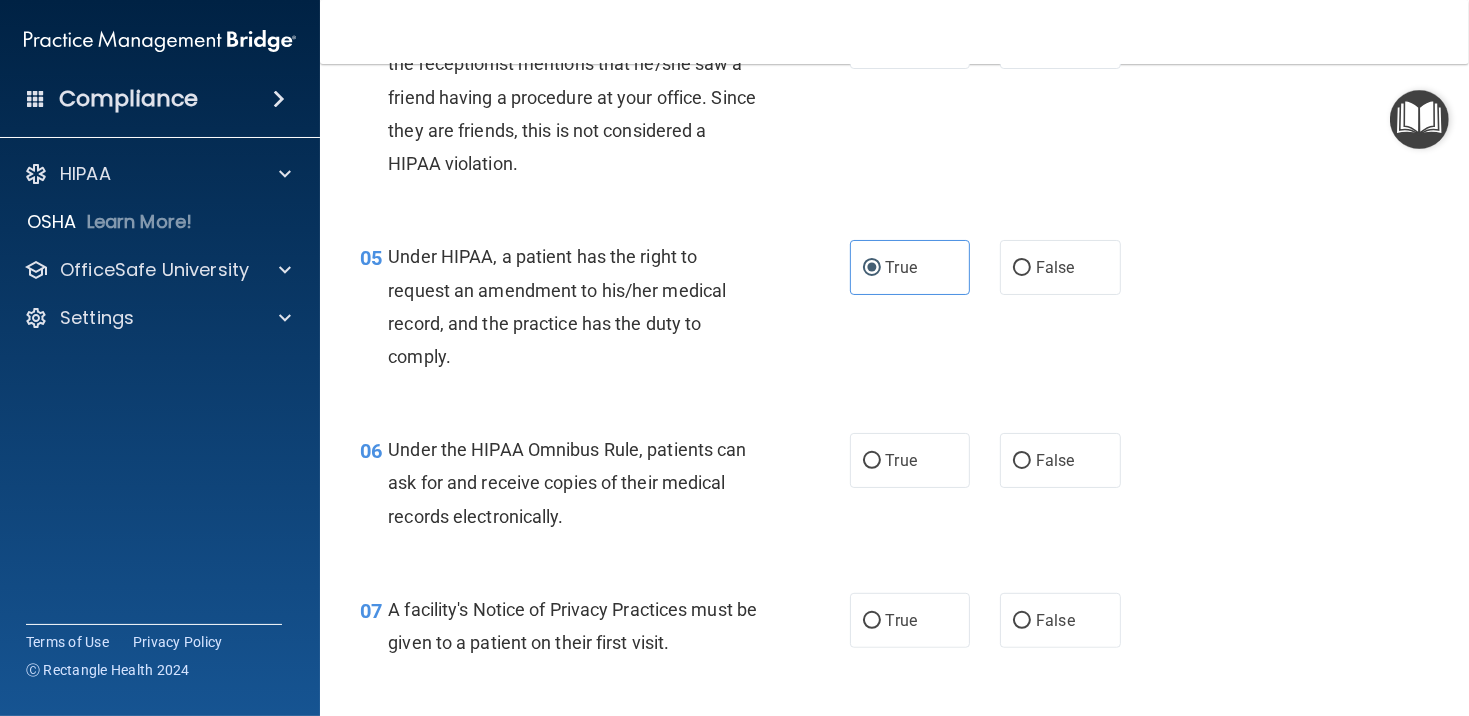 scroll, scrollTop: 800, scrollLeft: 0, axis: vertical 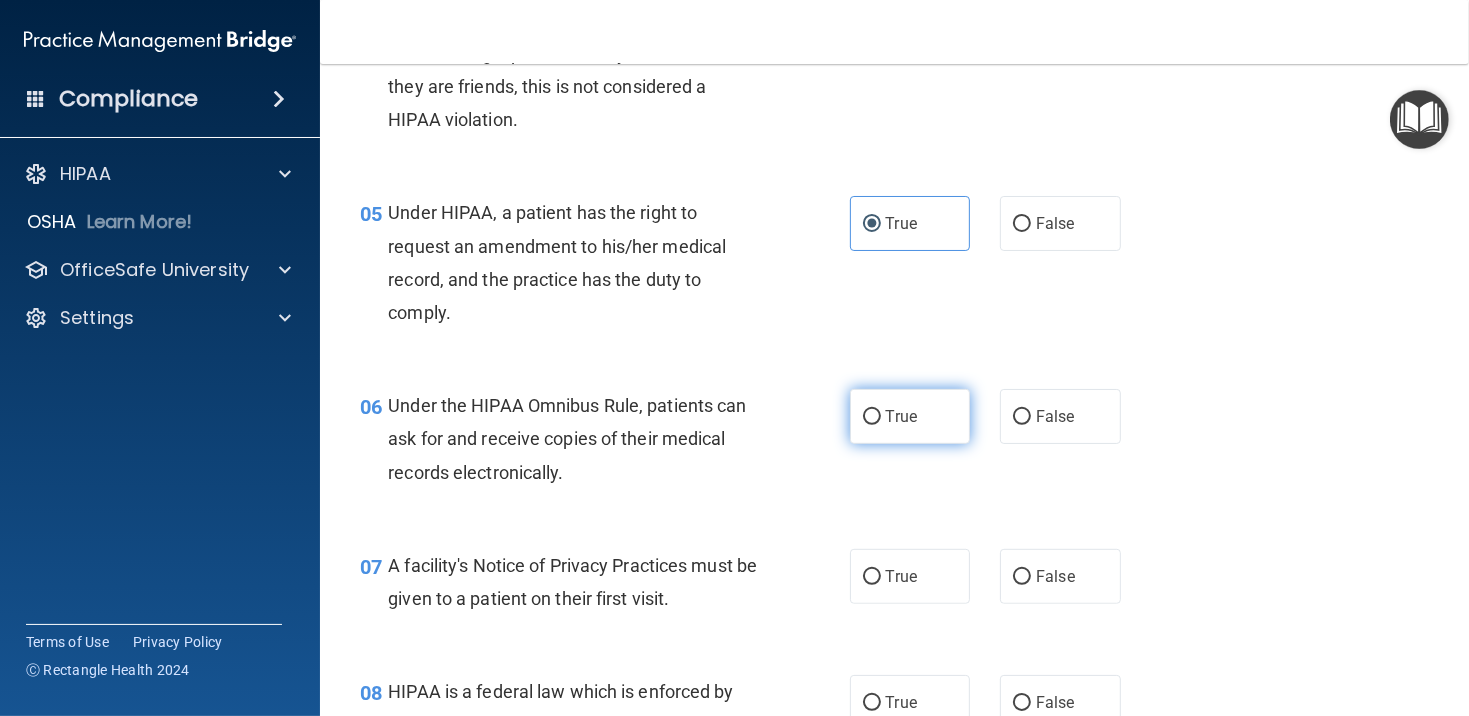 click on "True" at bounding box center (910, 416) 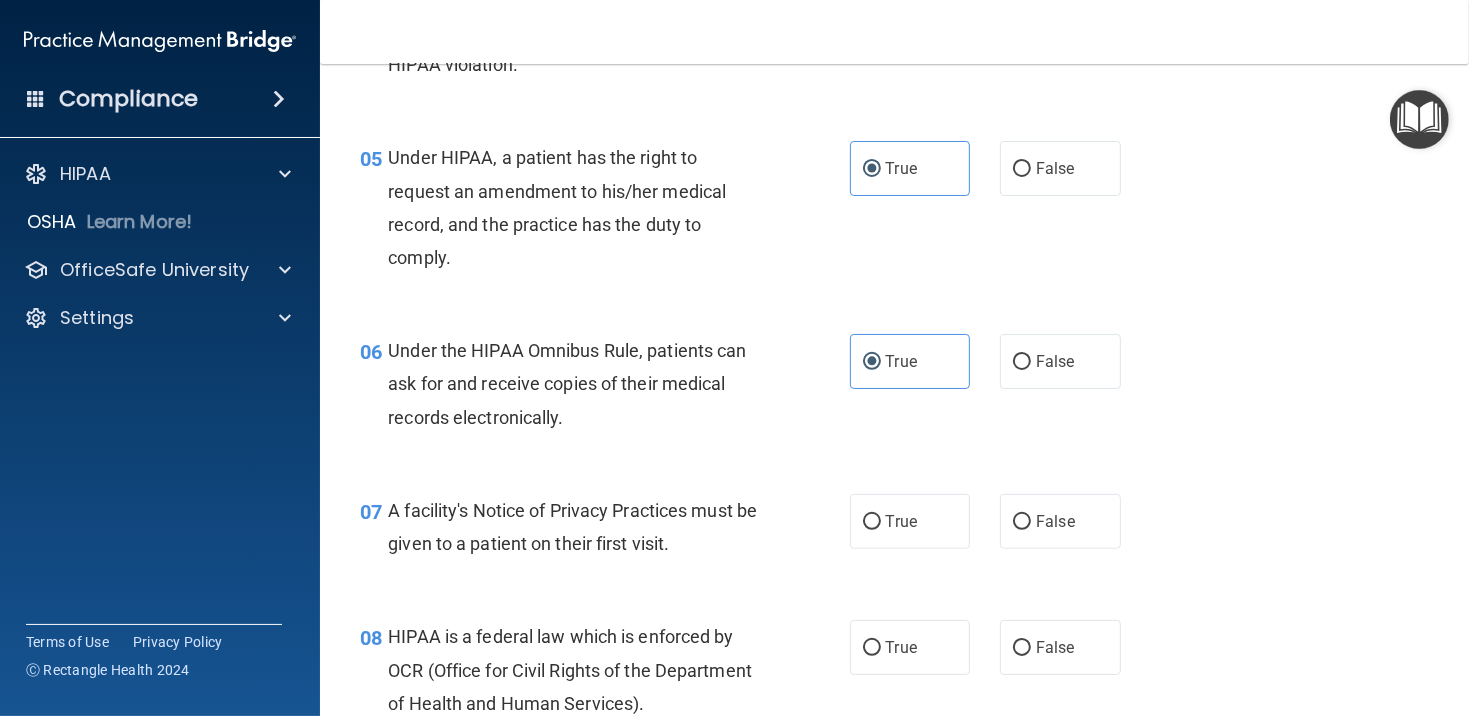 scroll, scrollTop: 1000, scrollLeft: 0, axis: vertical 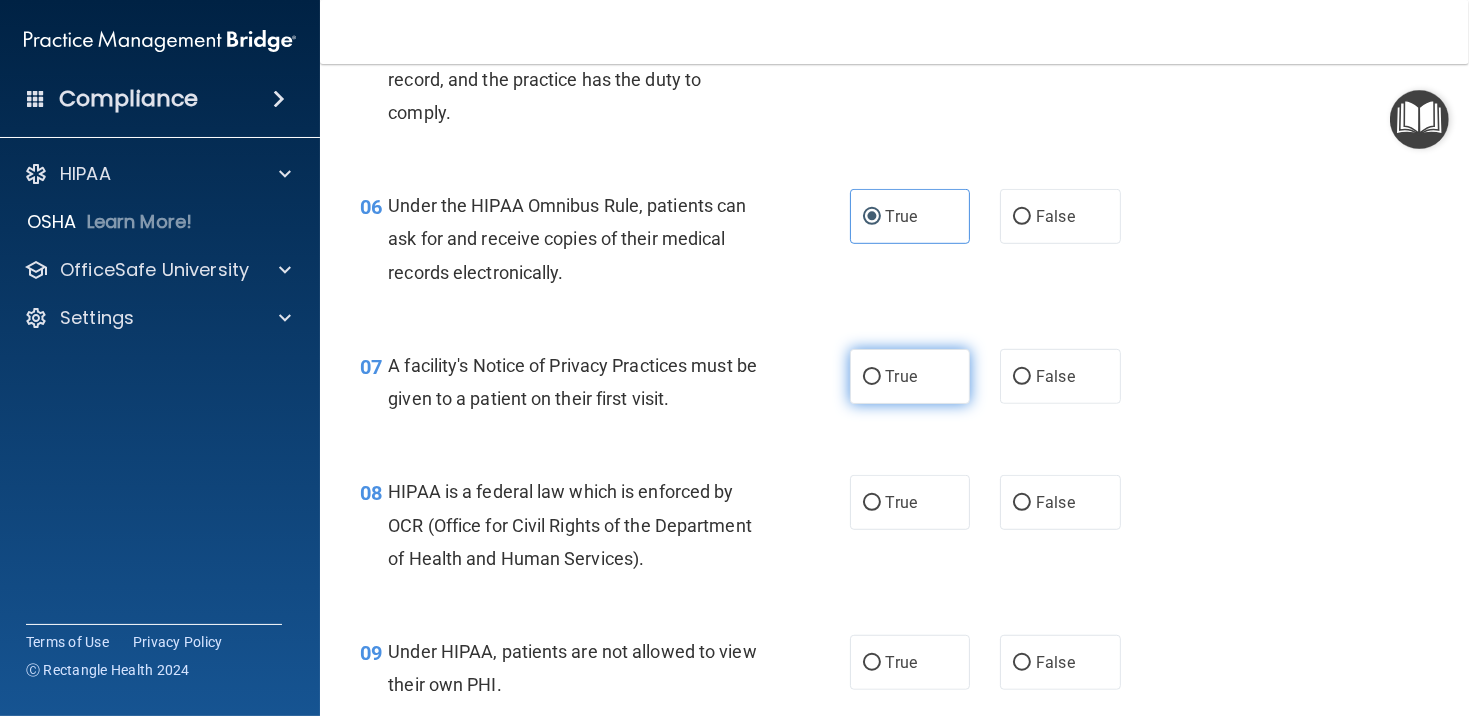 click on "True" at bounding box center [910, 376] 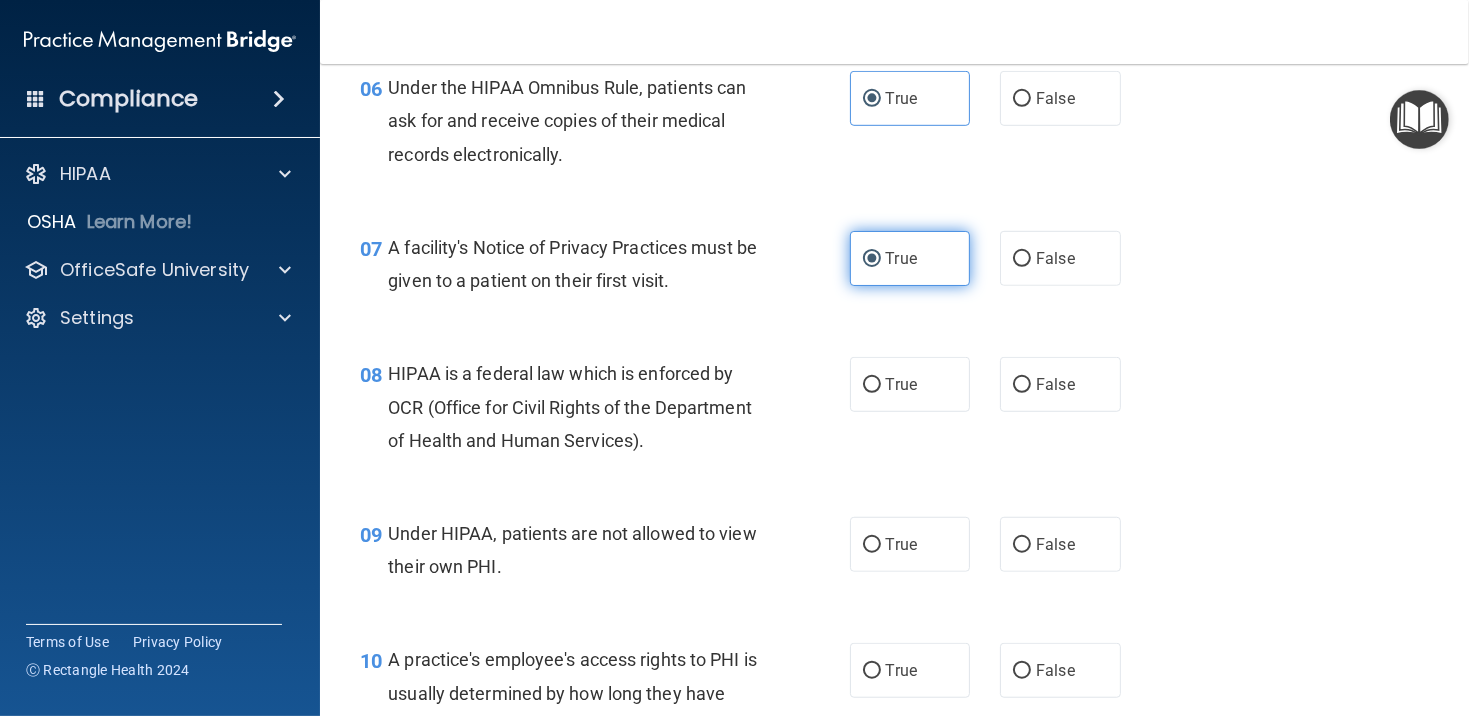 scroll, scrollTop: 1200, scrollLeft: 0, axis: vertical 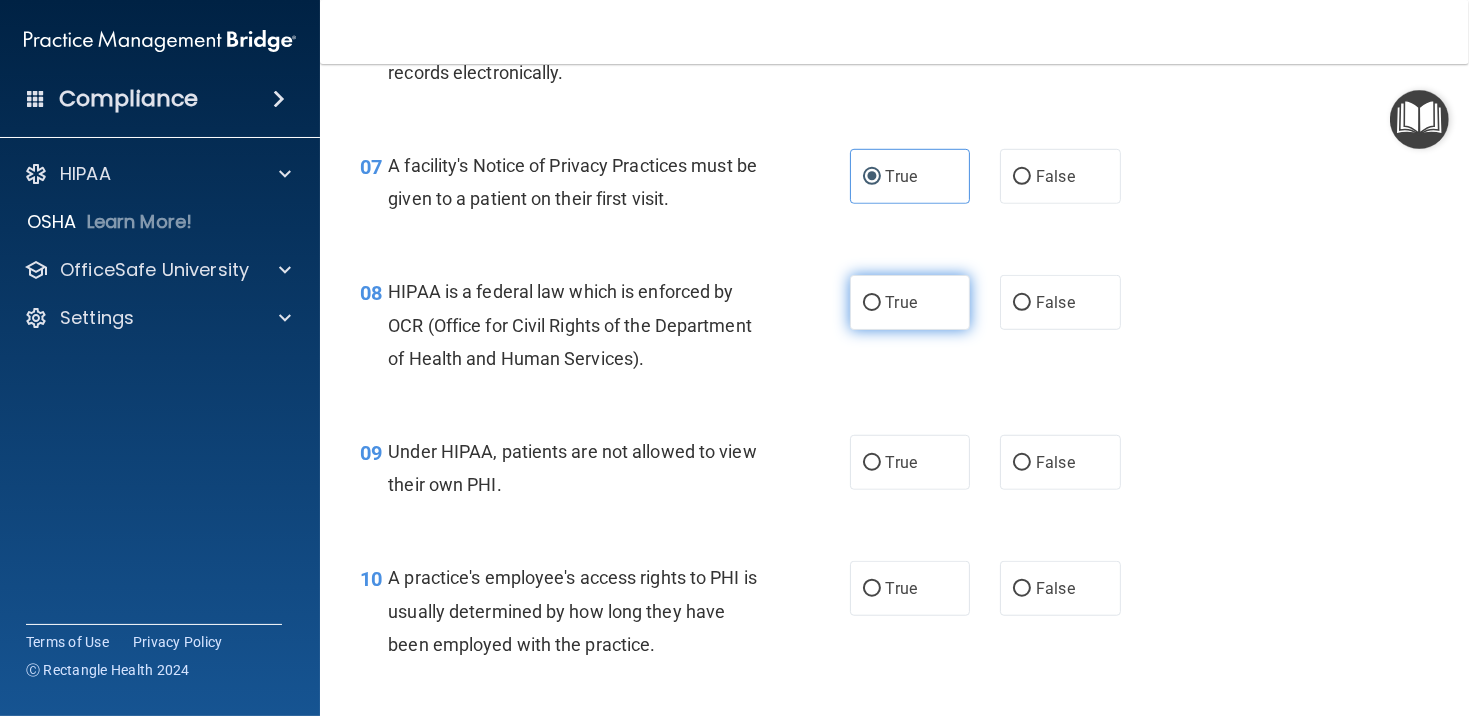 click on "True" at bounding box center (910, 302) 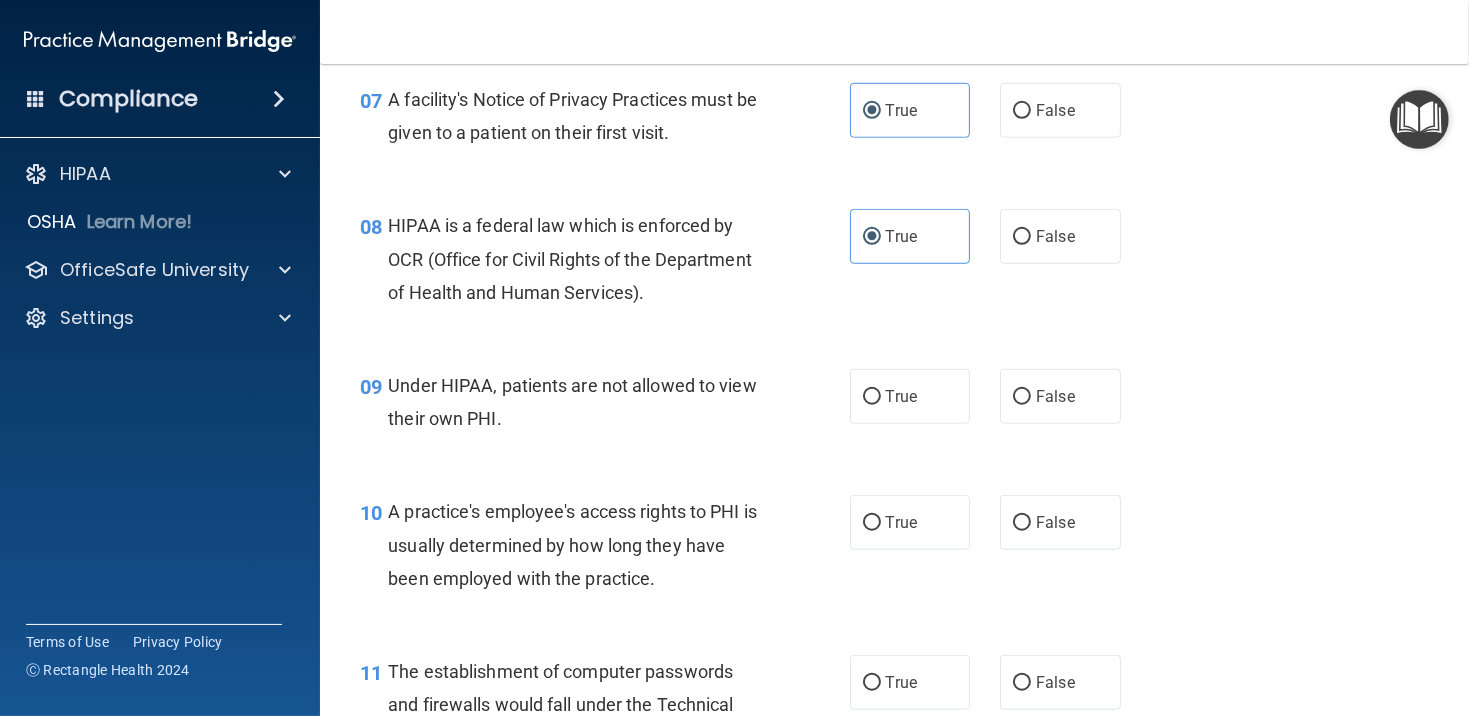 scroll, scrollTop: 1300, scrollLeft: 0, axis: vertical 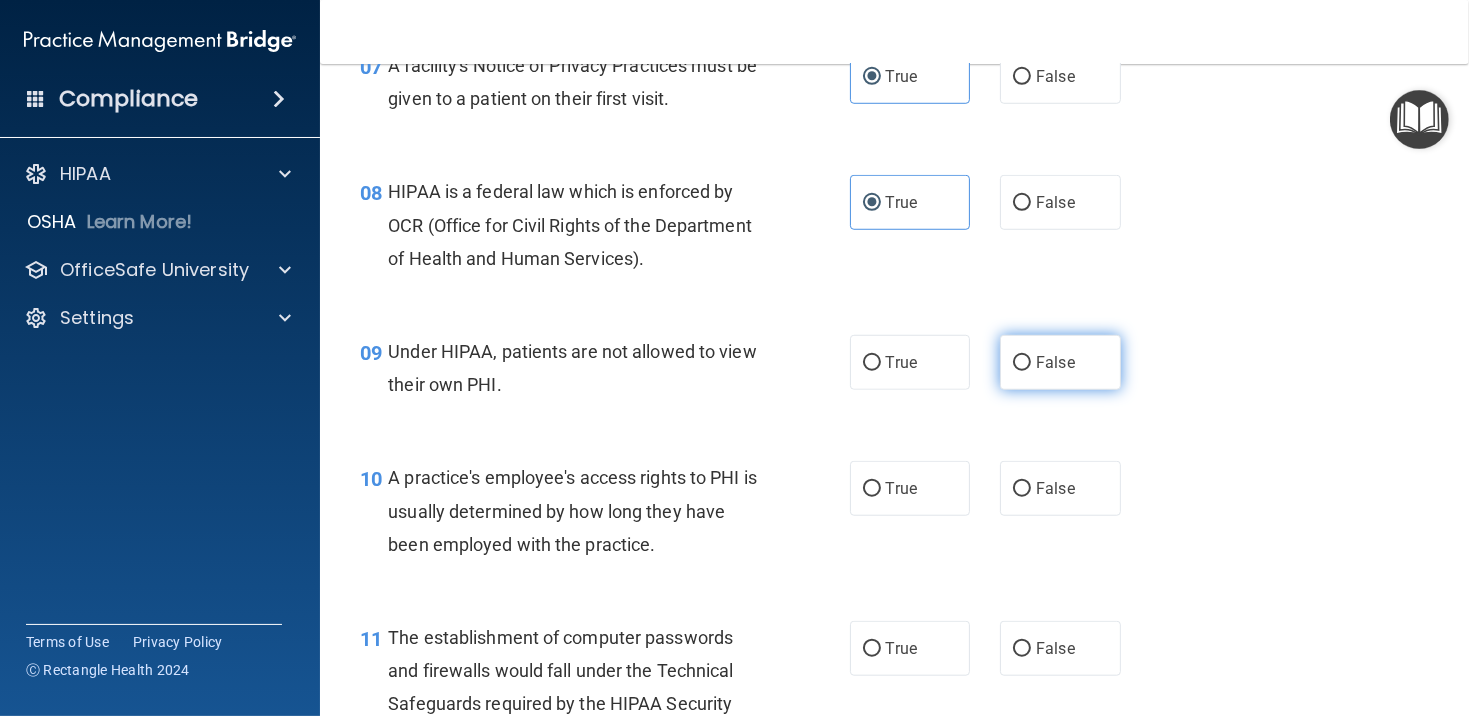 click on "False" at bounding box center [1060, 362] 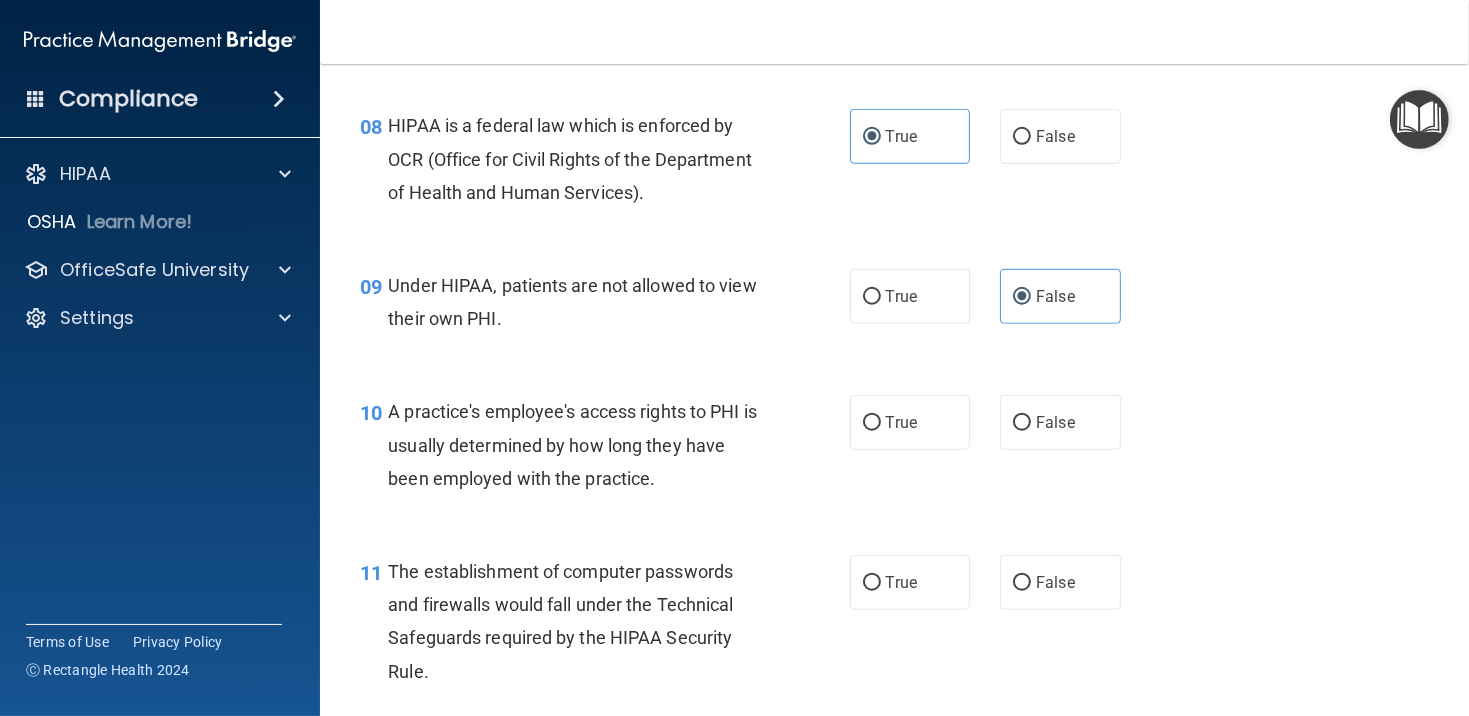 scroll, scrollTop: 1400, scrollLeft: 0, axis: vertical 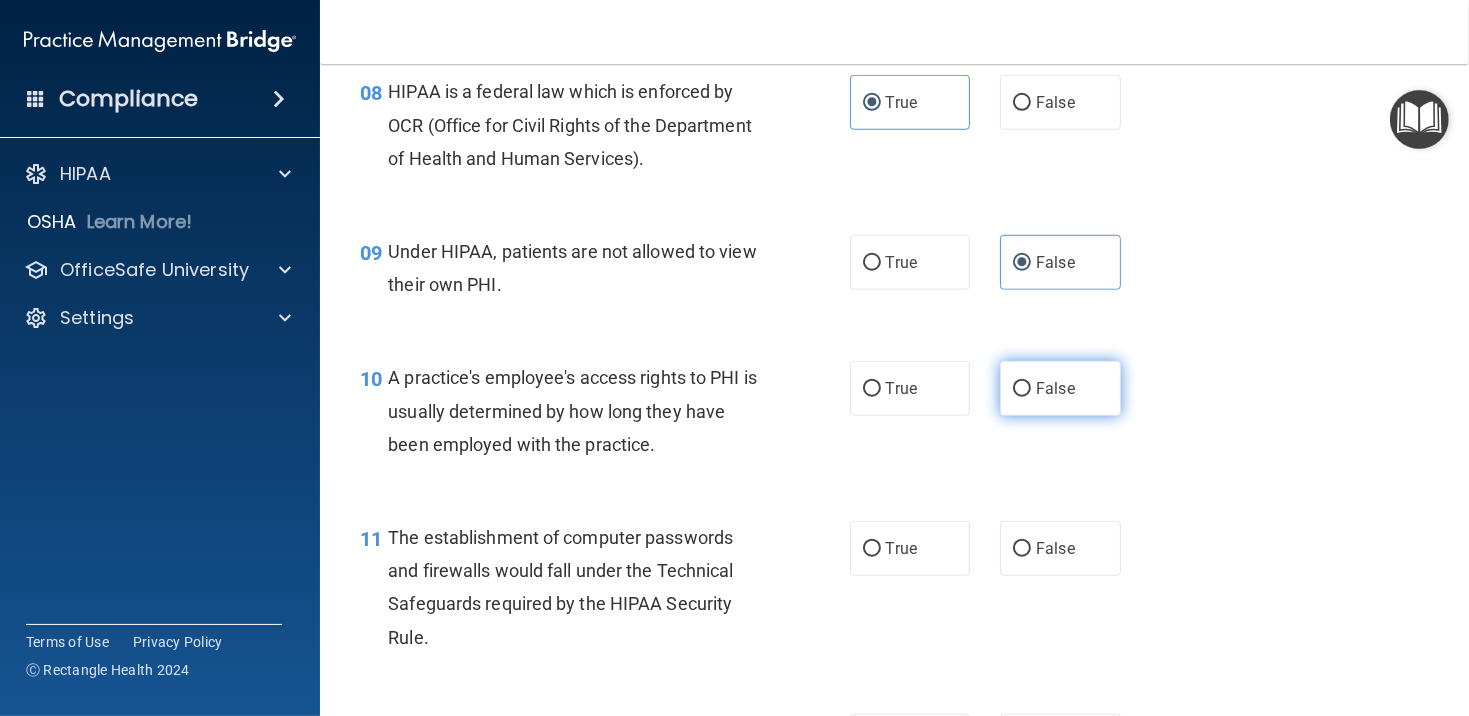 click on "False" at bounding box center (1060, 388) 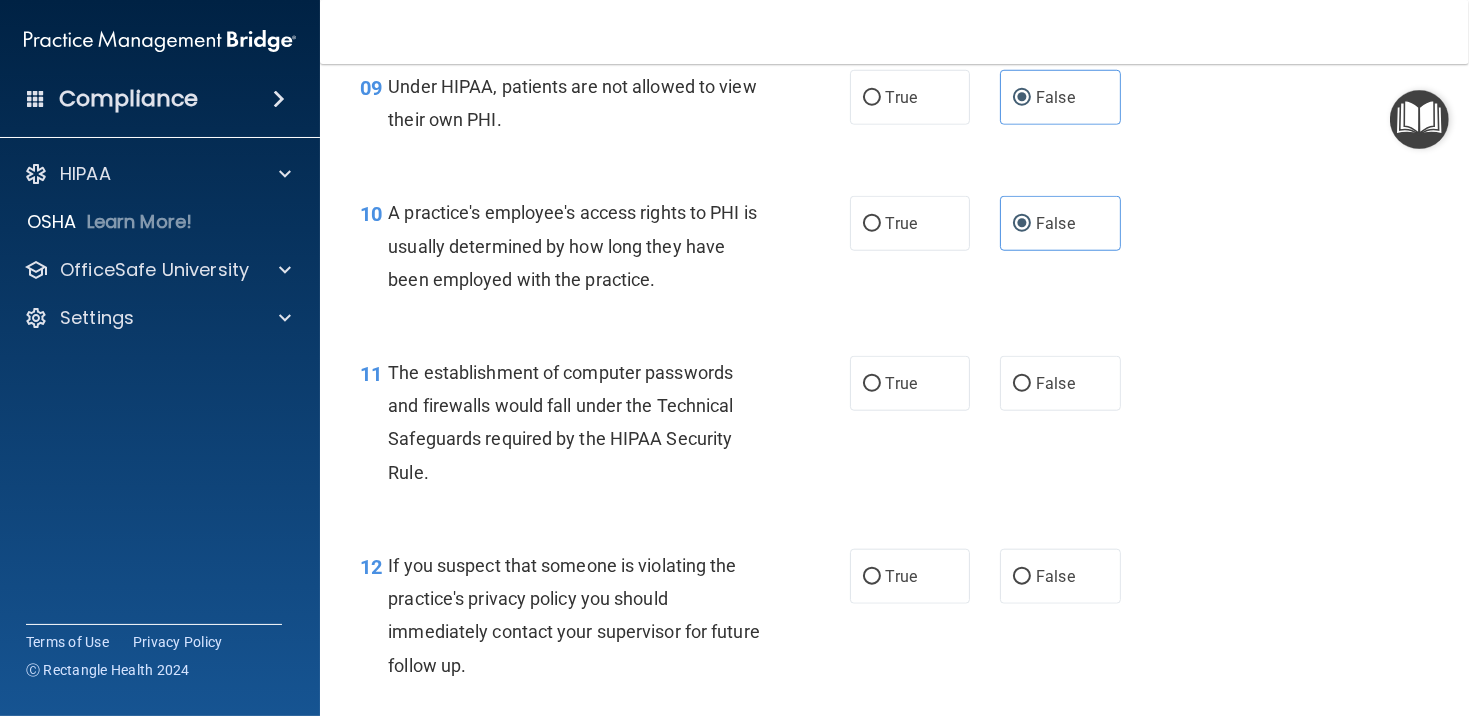 scroll, scrollTop: 1600, scrollLeft: 0, axis: vertical 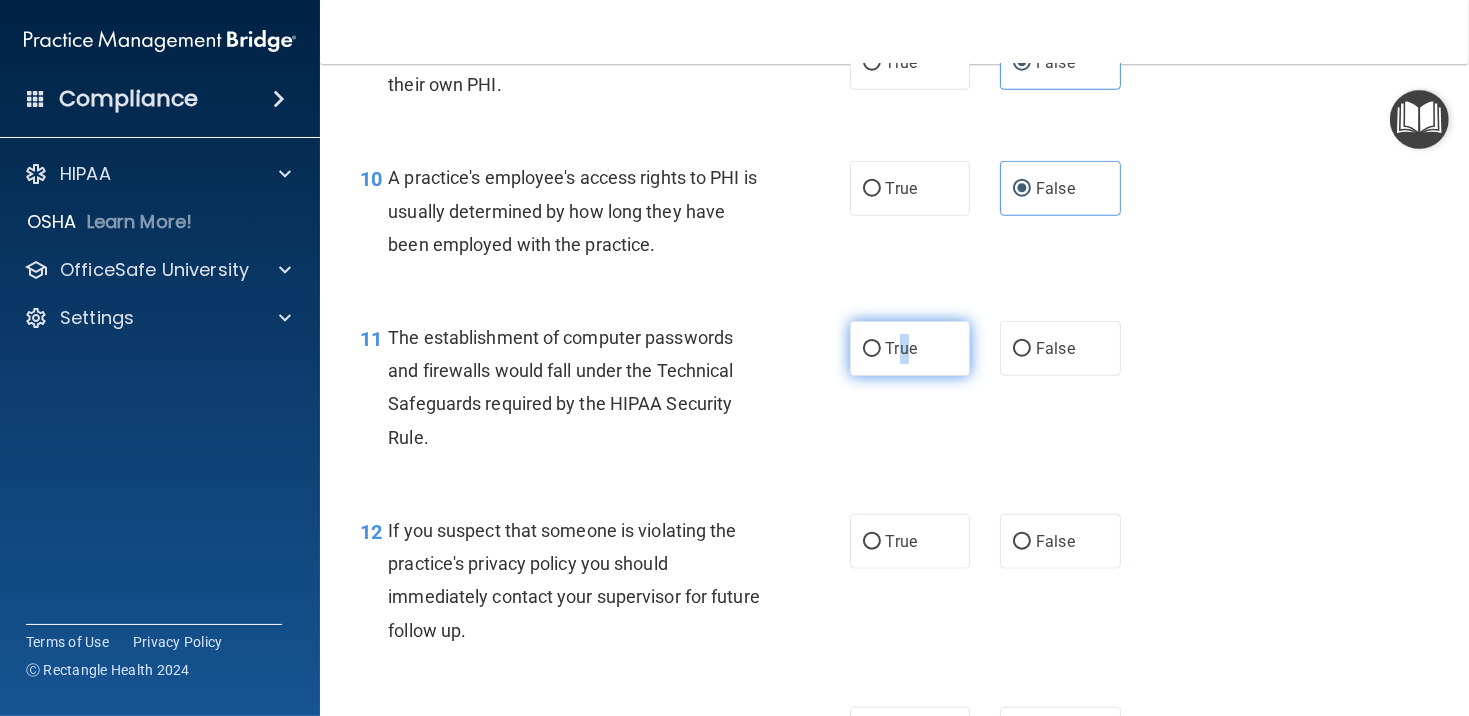click on "True" at bounding box center (910, 348) 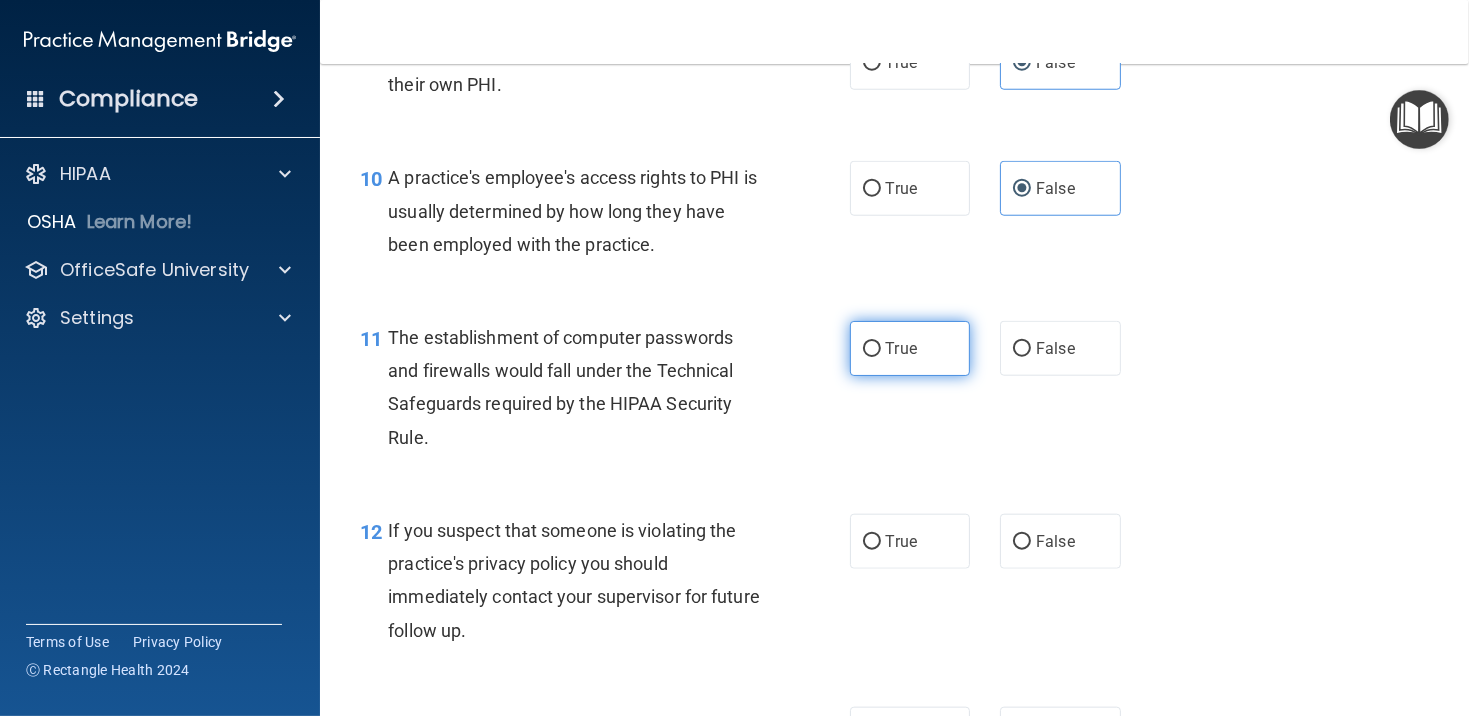drag, startPoint x: 895, startPoint y: 366, endPoint x: 878, endPoint y: 356, distance: 19.723083 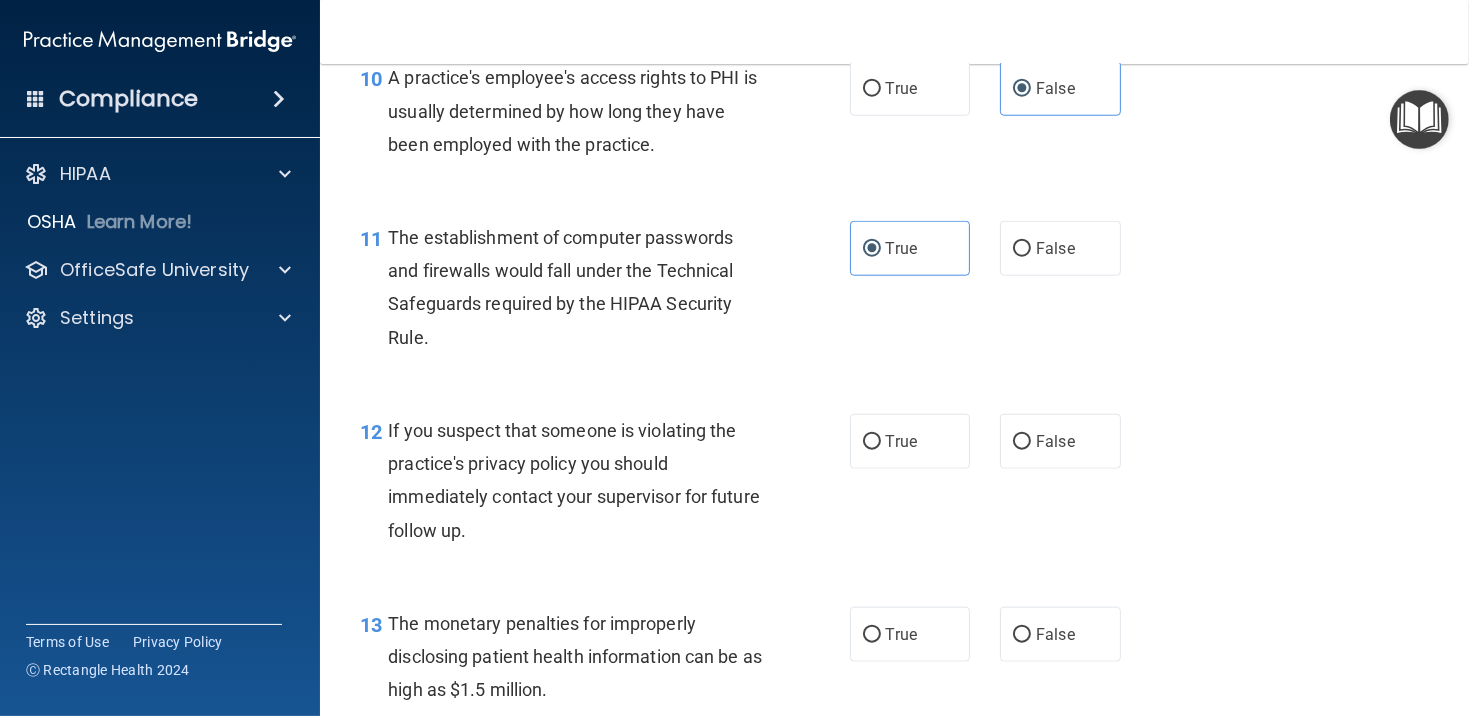 scroll, scrollTop: 1800, scrollLeft: 0, axis: vertical 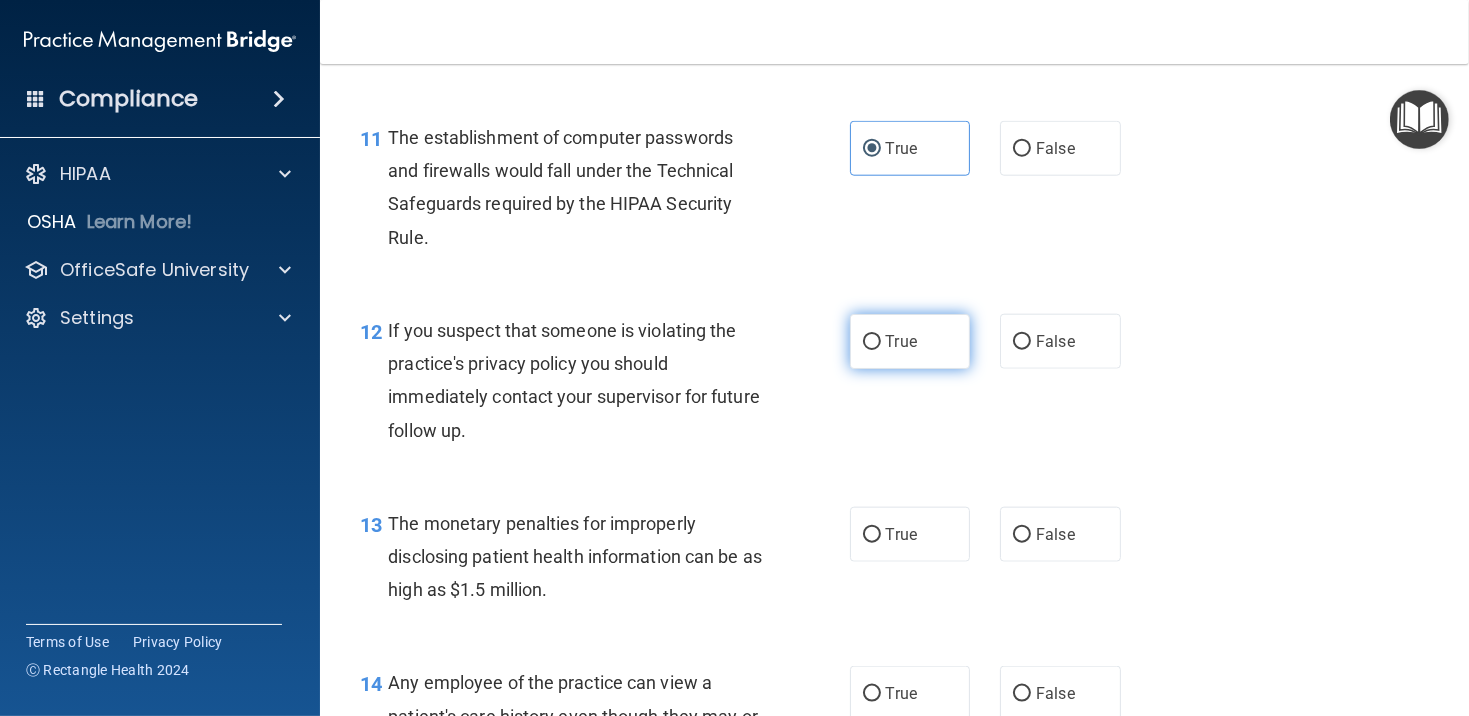 click on "True" at bounding box center [910, 341] 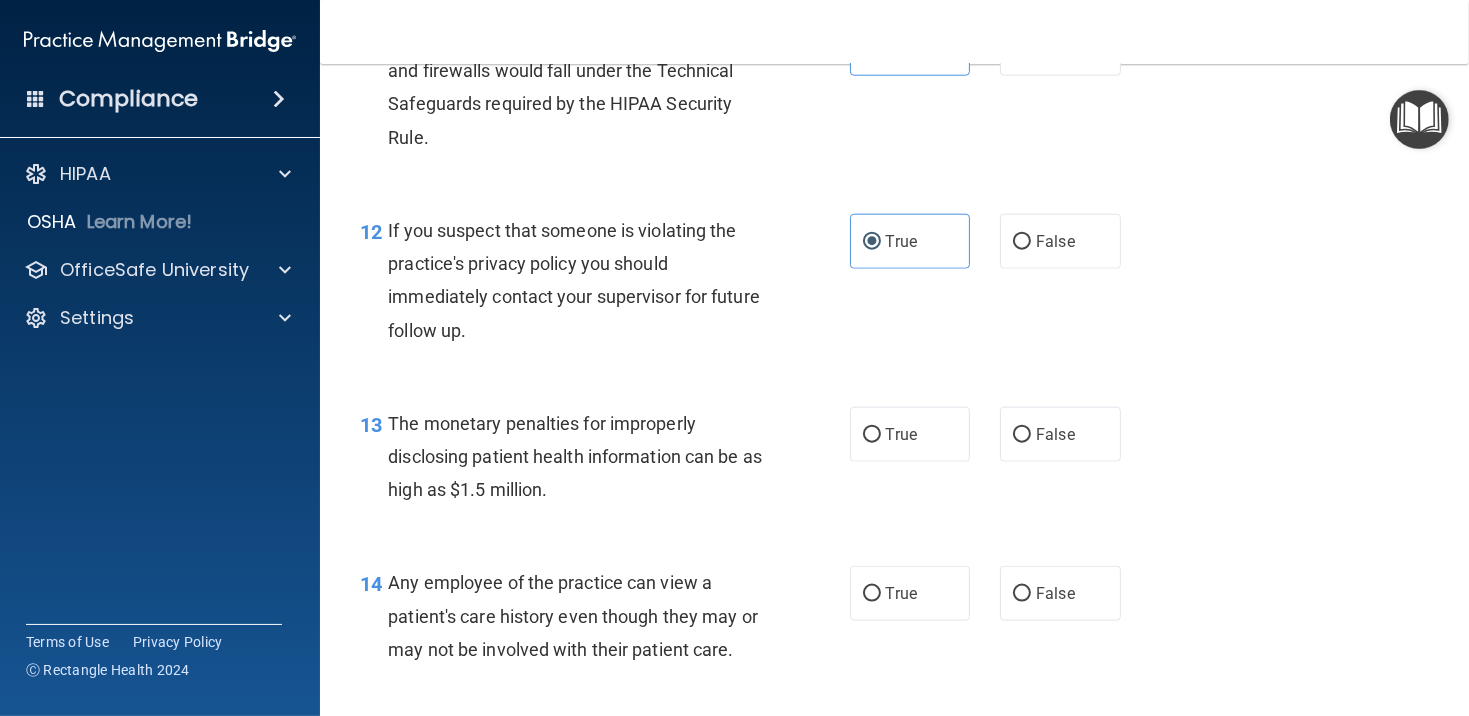 scroll, scrollTop: 2000, scrollLeft: 0, axis: vertical 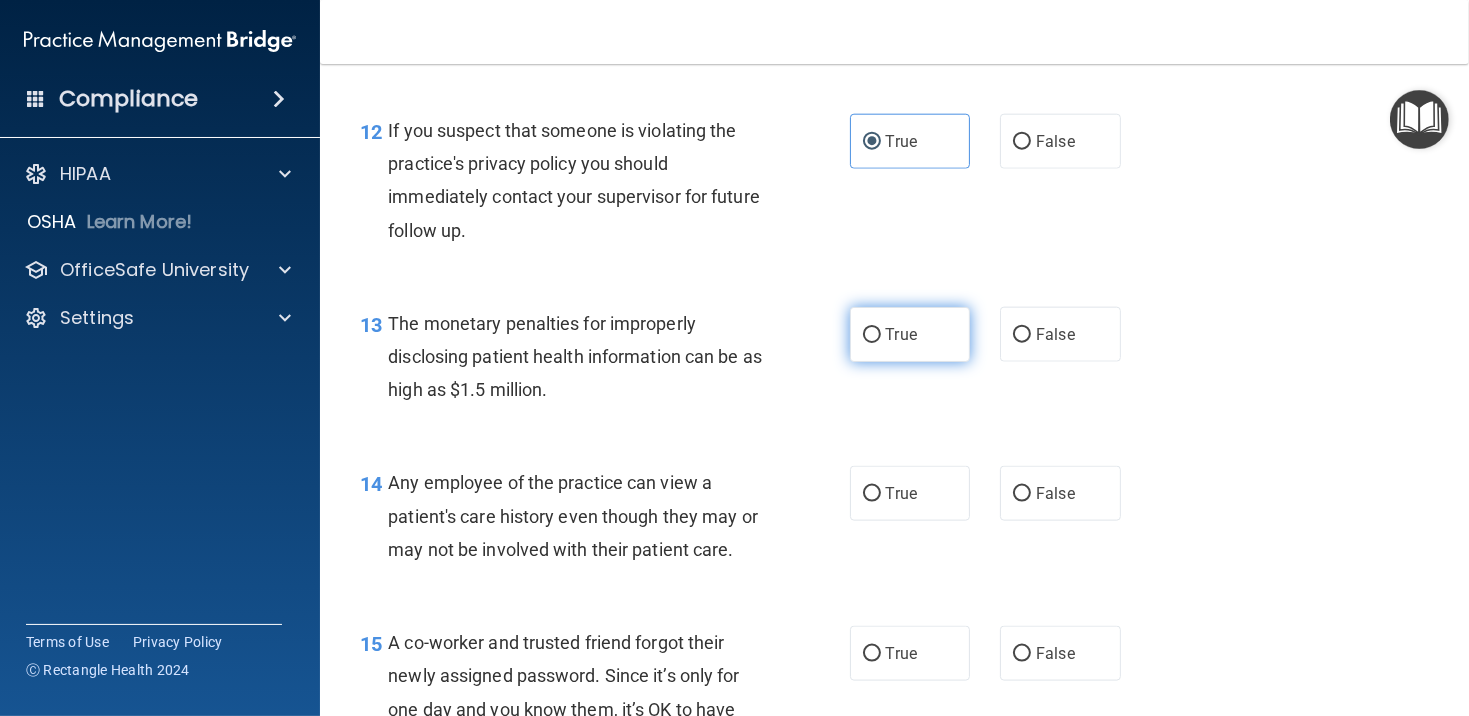 click on "True" at bounding box center [910, 334] 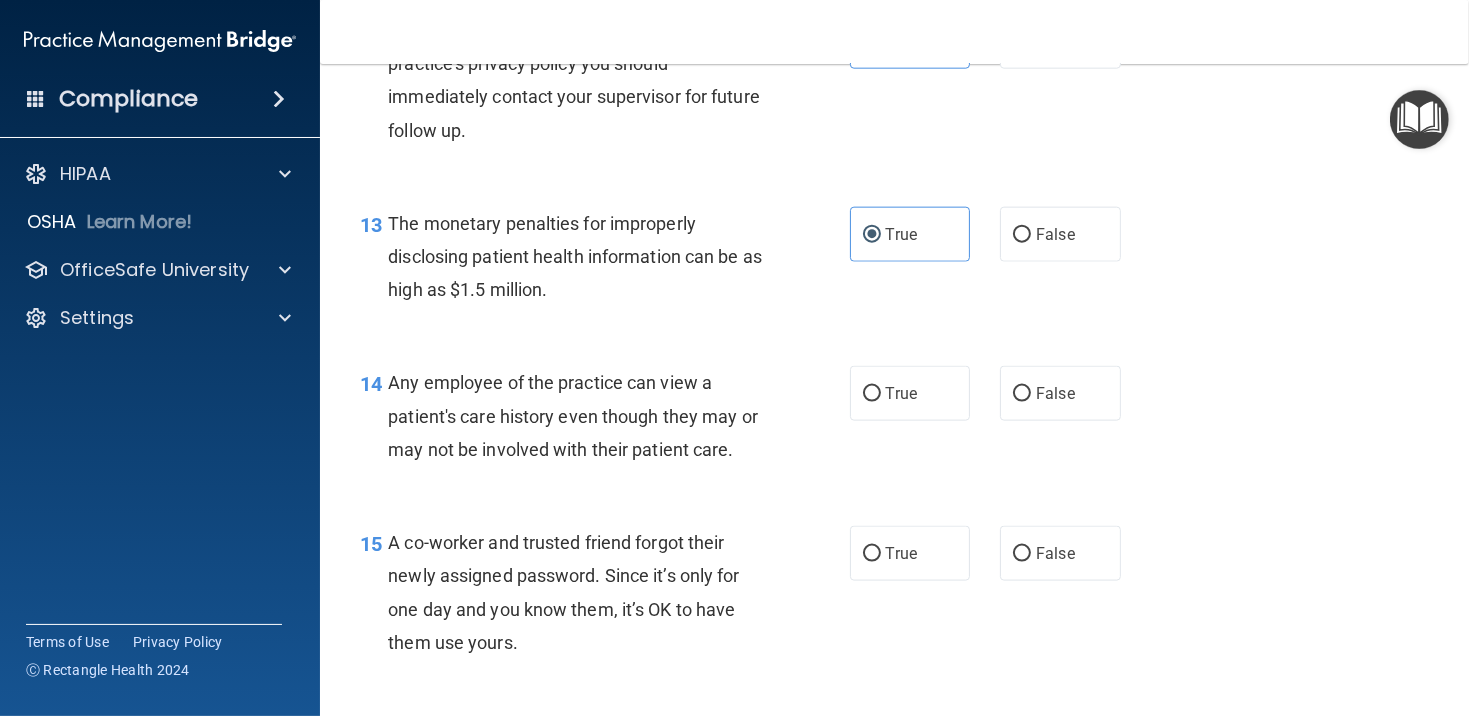 scroll, scrollTop: 2200, scrollLeft: 0, axis: vertical 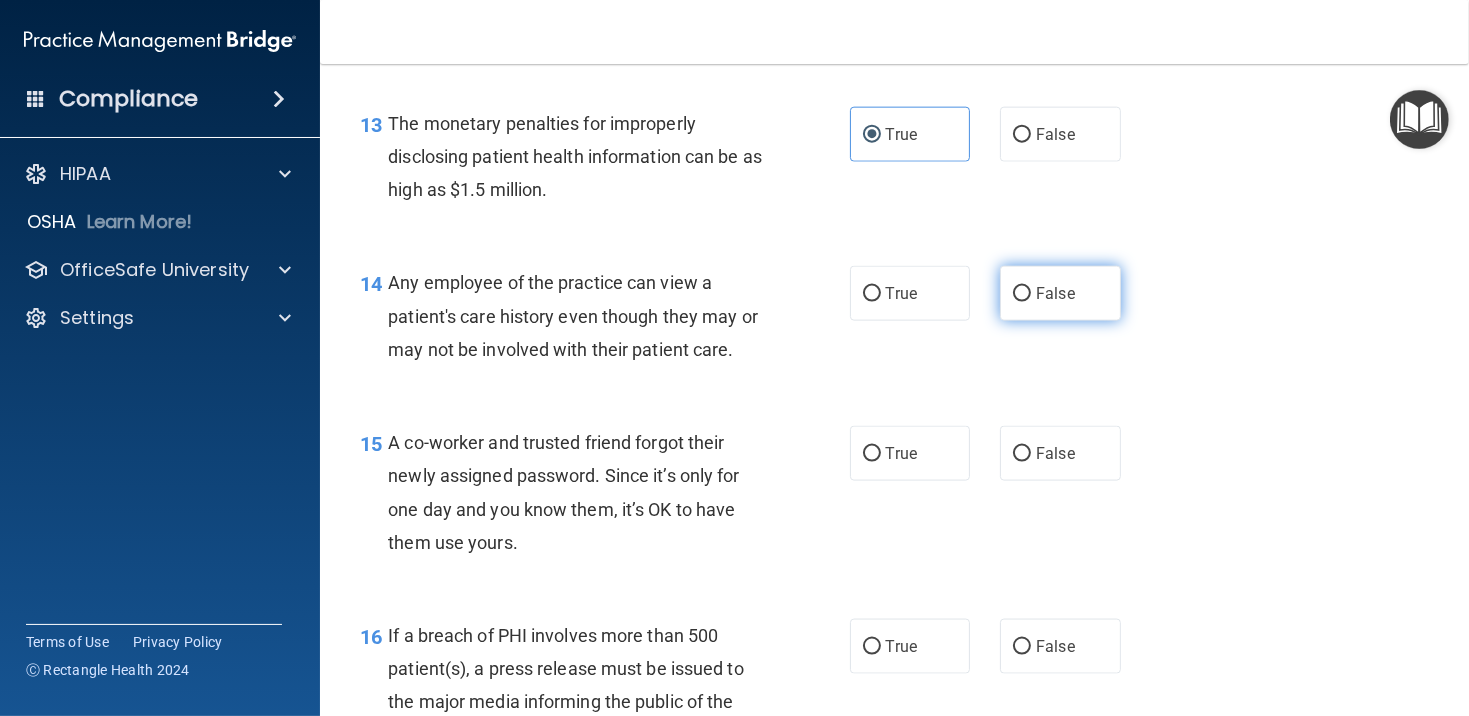 click on "False" at bounding box center [1022, 294] 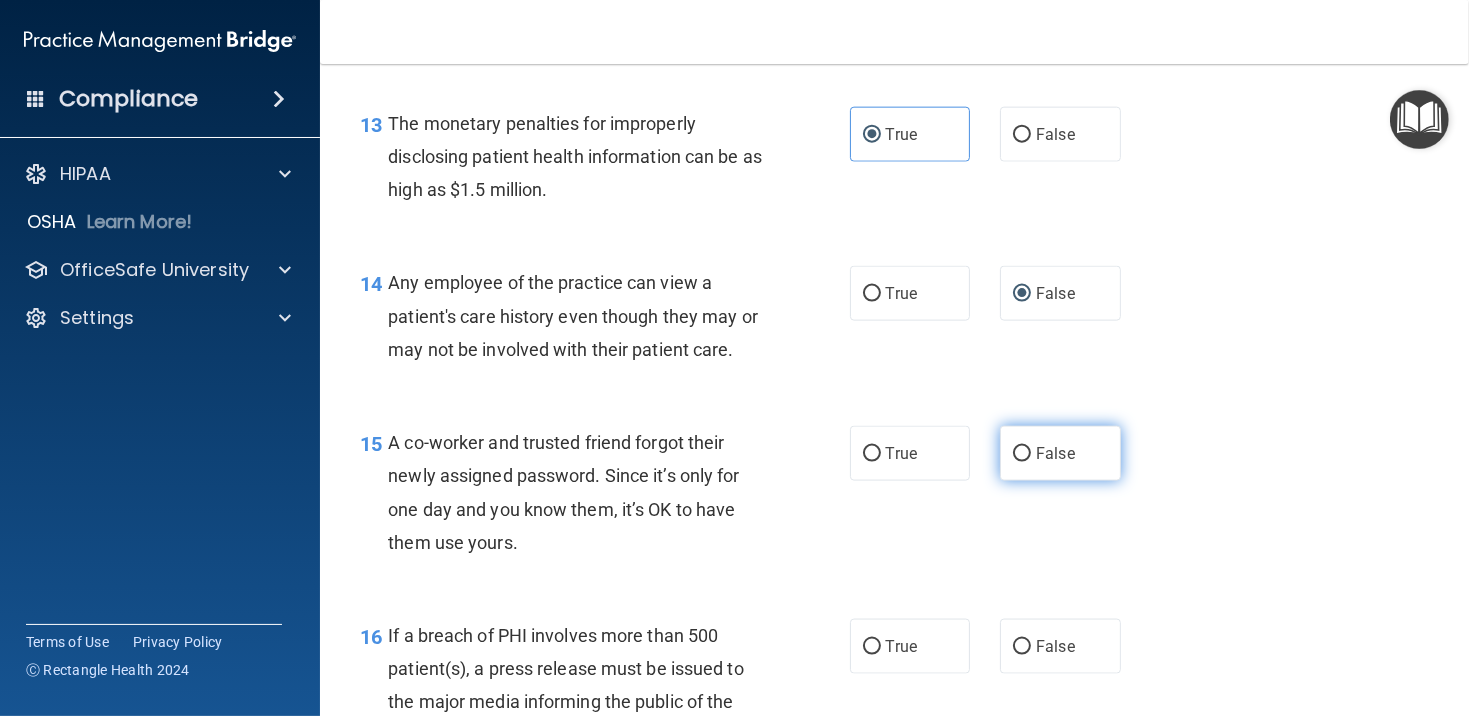 click on "False" at bounding box center (1060, 453) 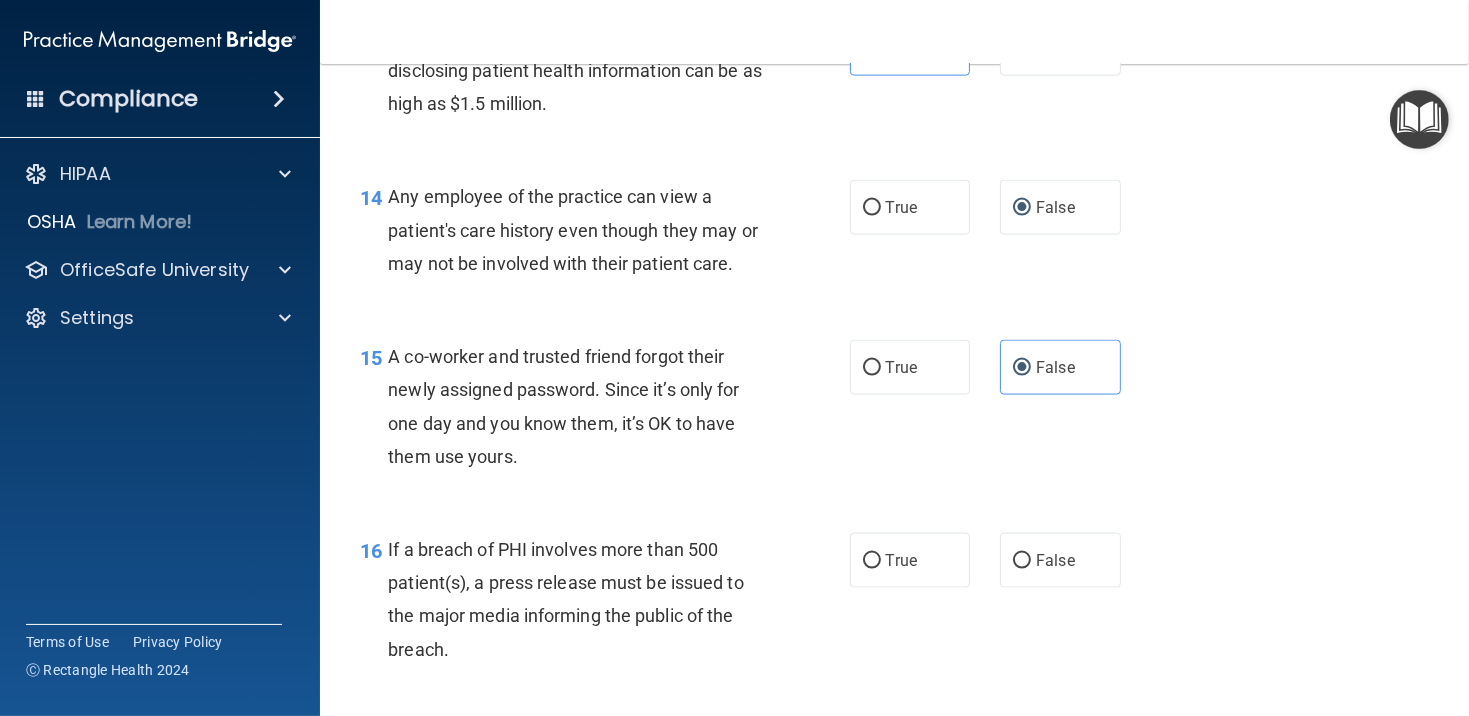 scroll, scrollTop: 2400, scrollLeft: 0, axis: vertical 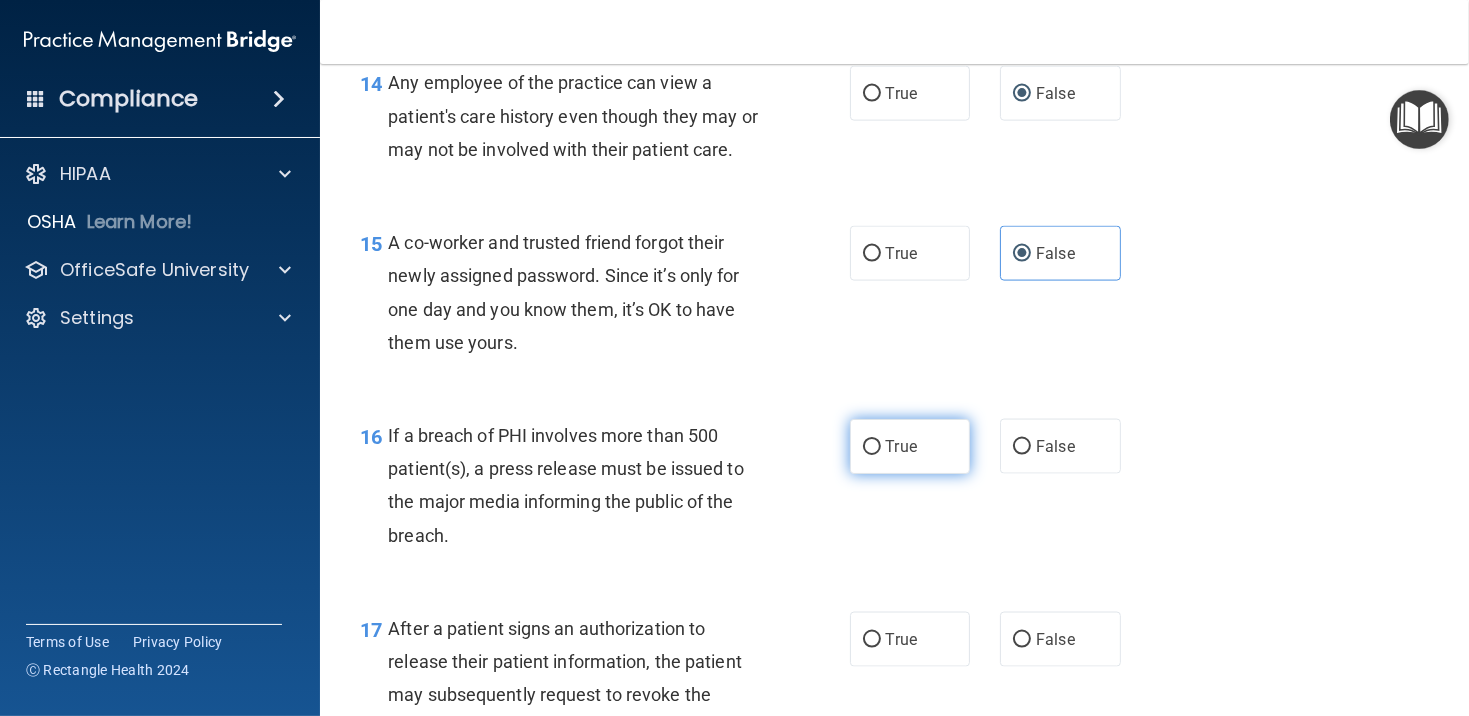 click on "True" at bounding box center (910, 446) 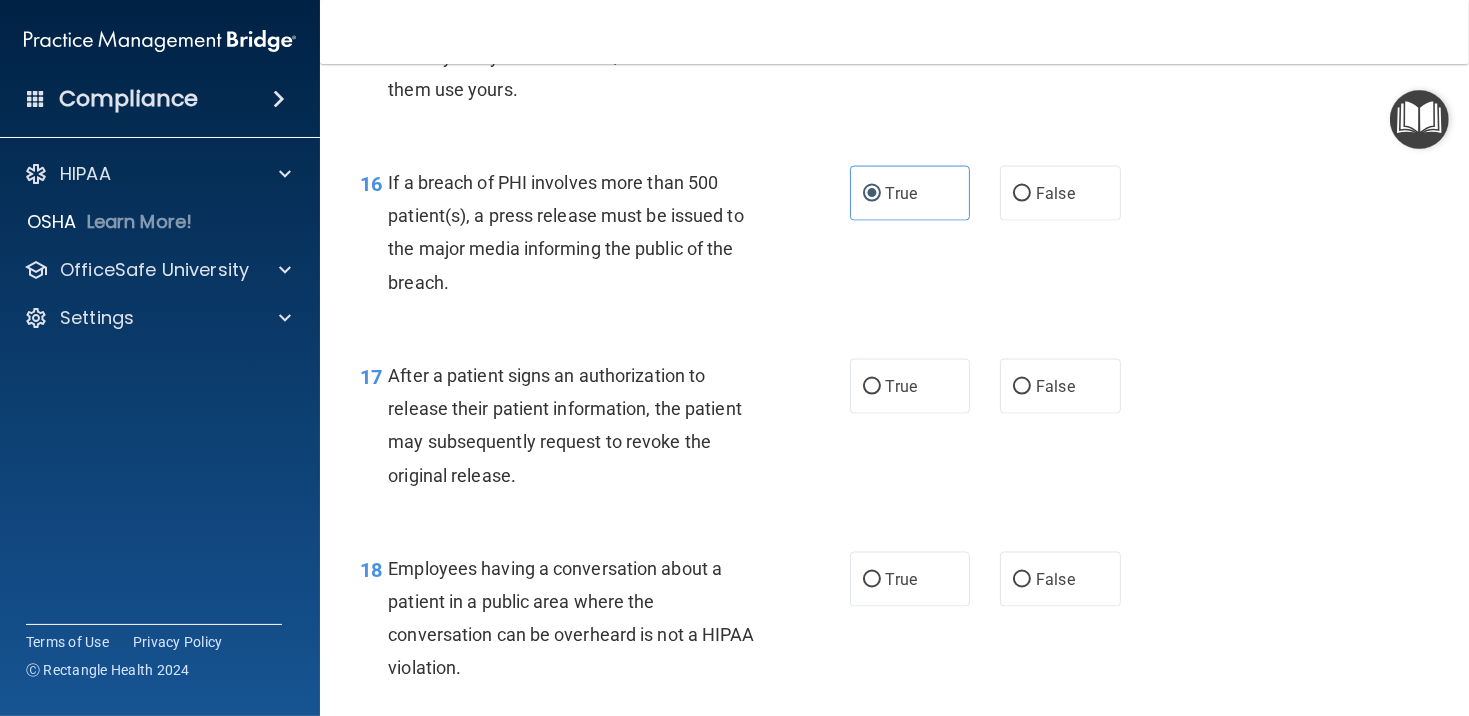 scroll, scrollTop: 2700, scrollLeft: 0, axis: vertical 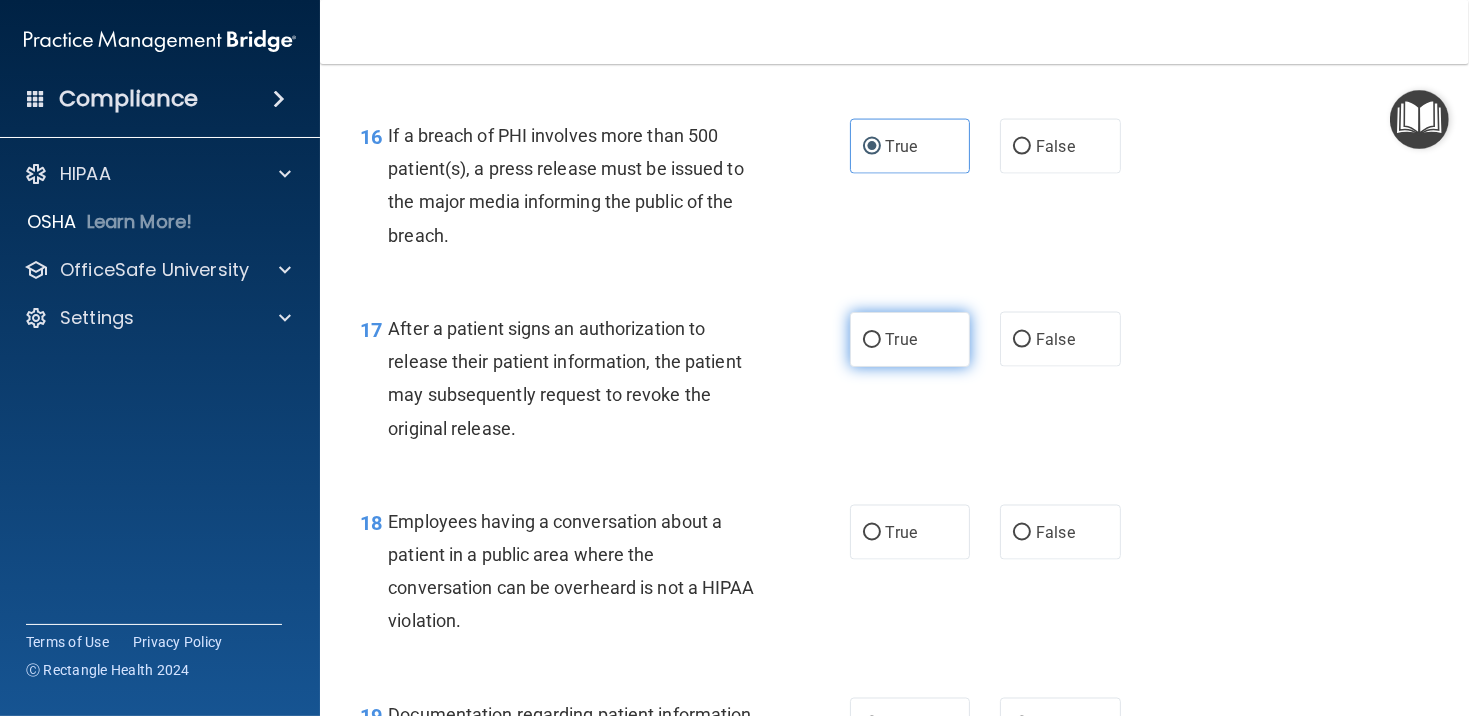 click on "True" at bounding box center (910, 339) 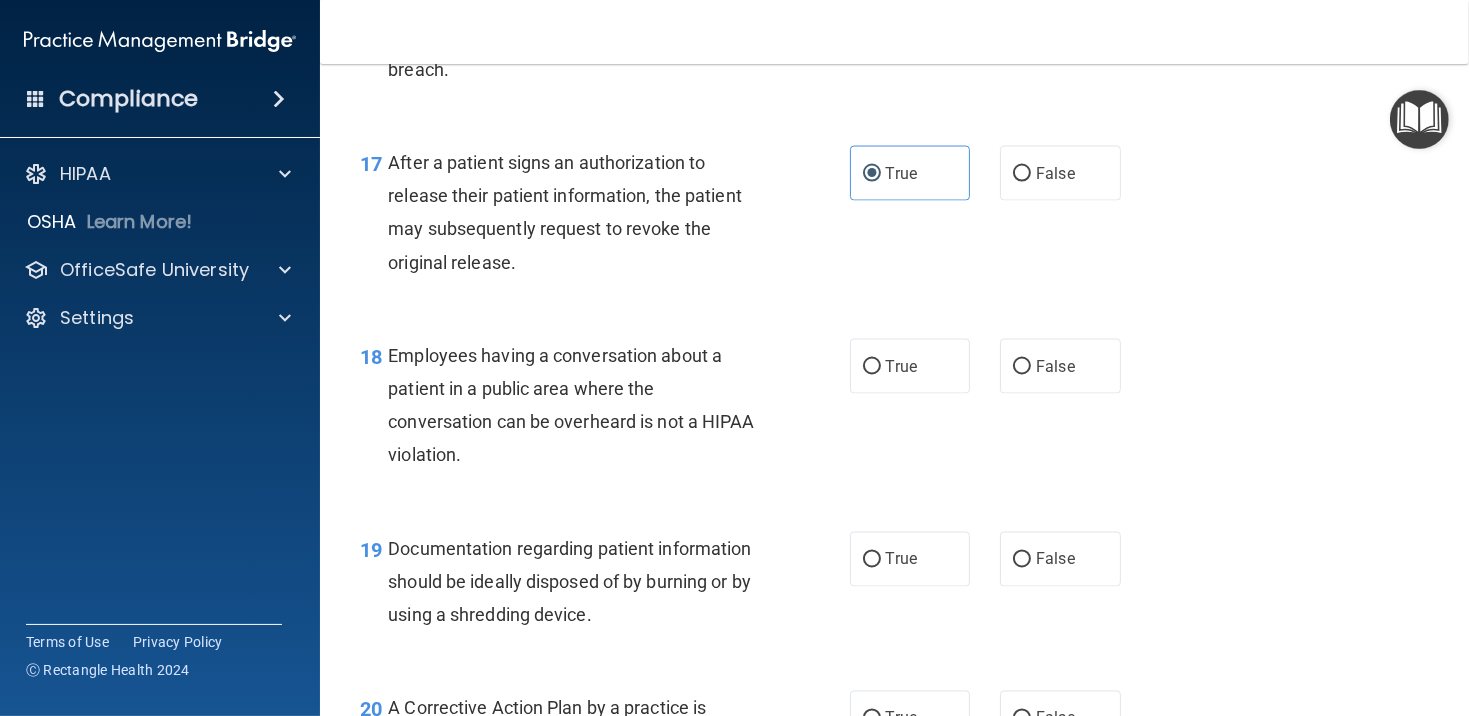 scroll, scrollTop: 2900, scrollLeft: 0, axis: vertical 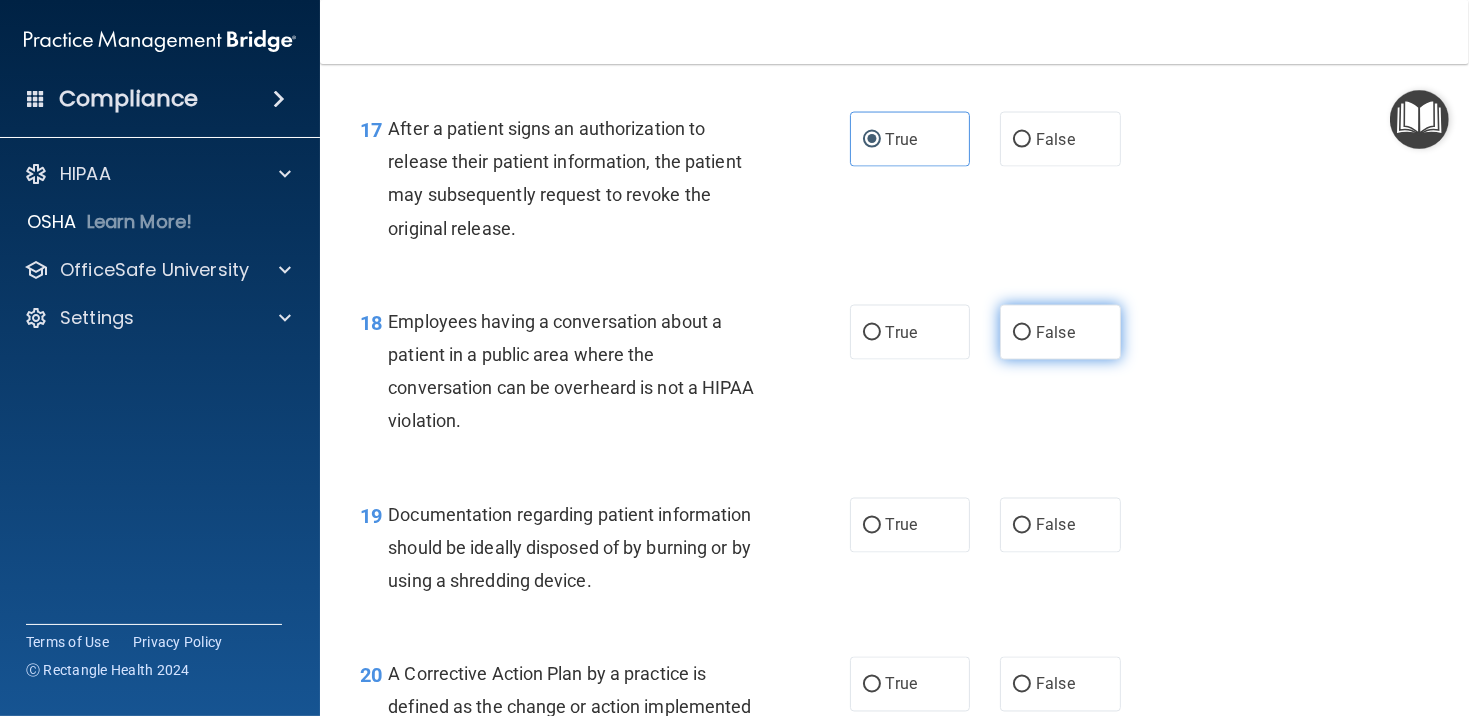 click on "False" at bounding box center [1022, 333] 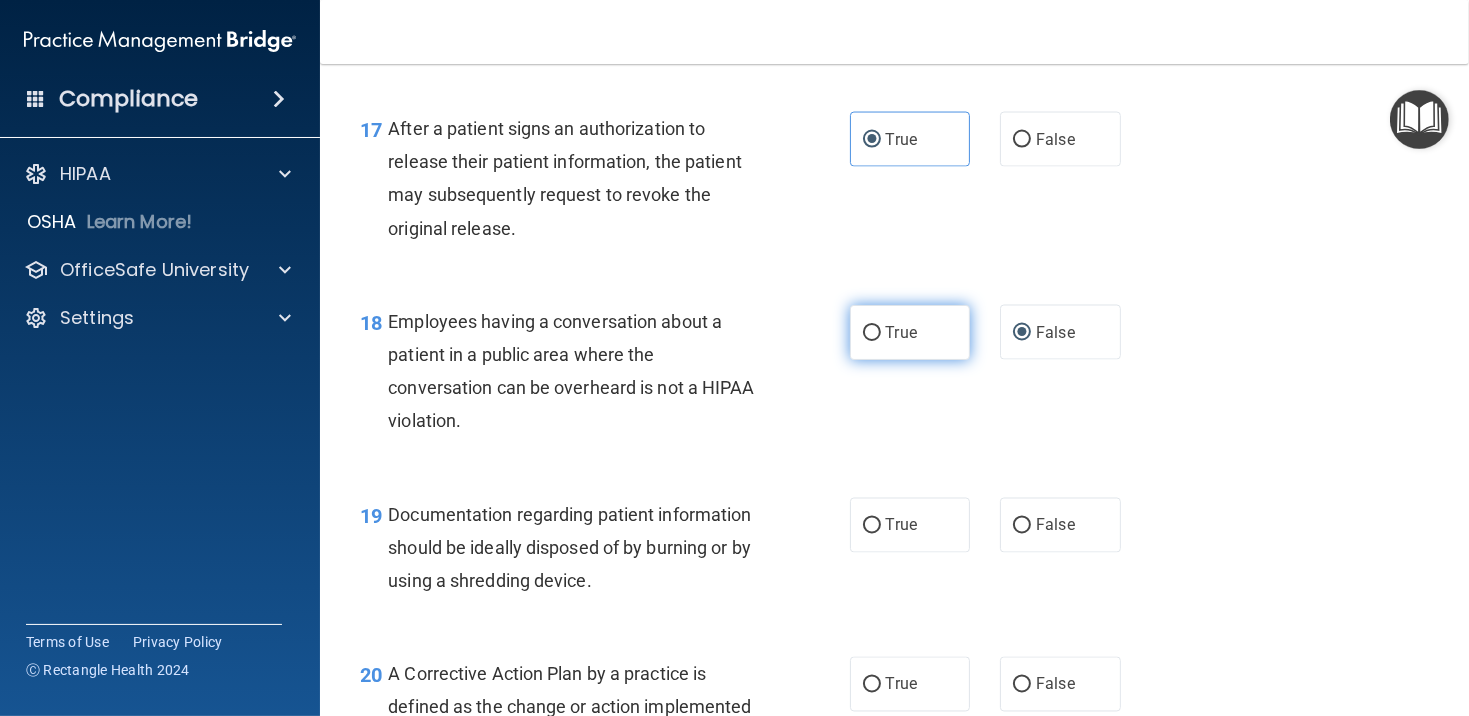 click on "True" at bounding box center [872, 333] 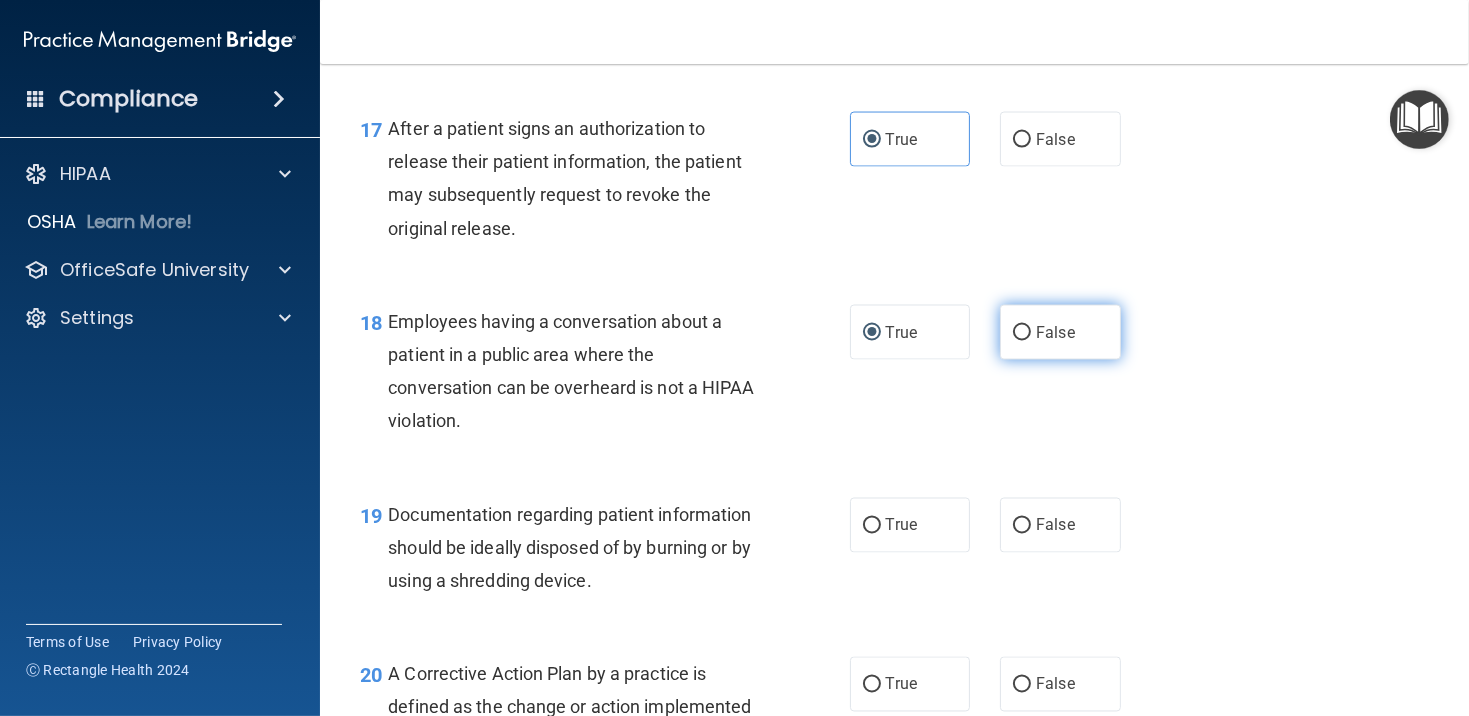 click on "False" at bounding box center (1022, 333) 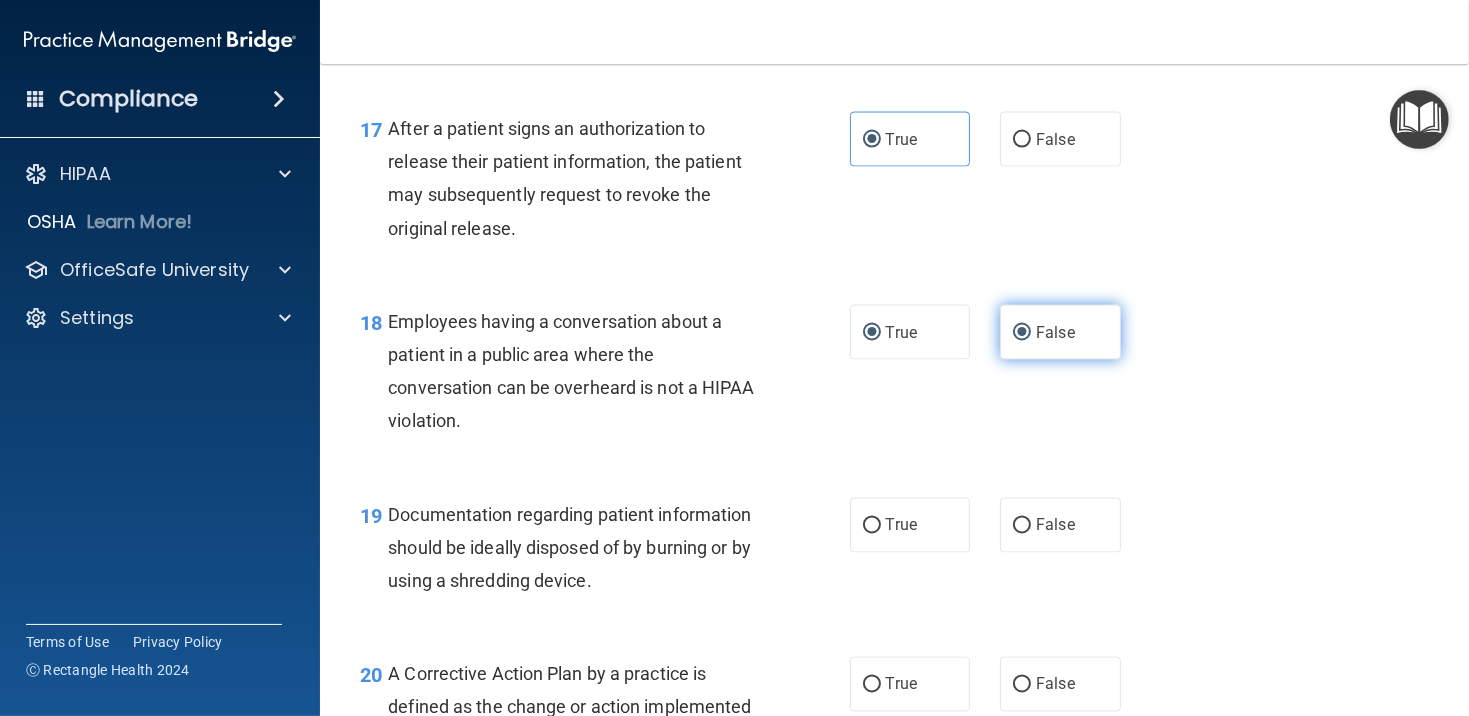 radio on "false" 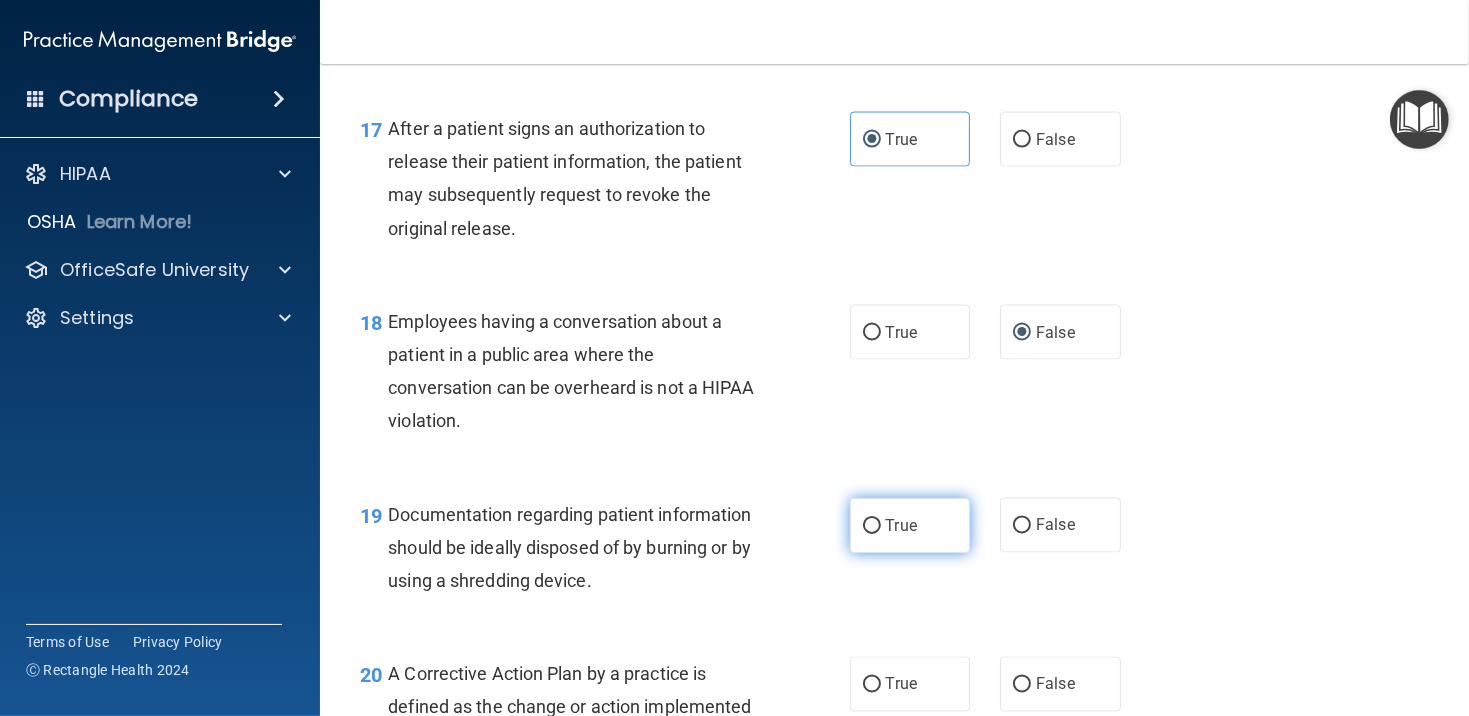 click on "True" at bounding box center [910, 525] 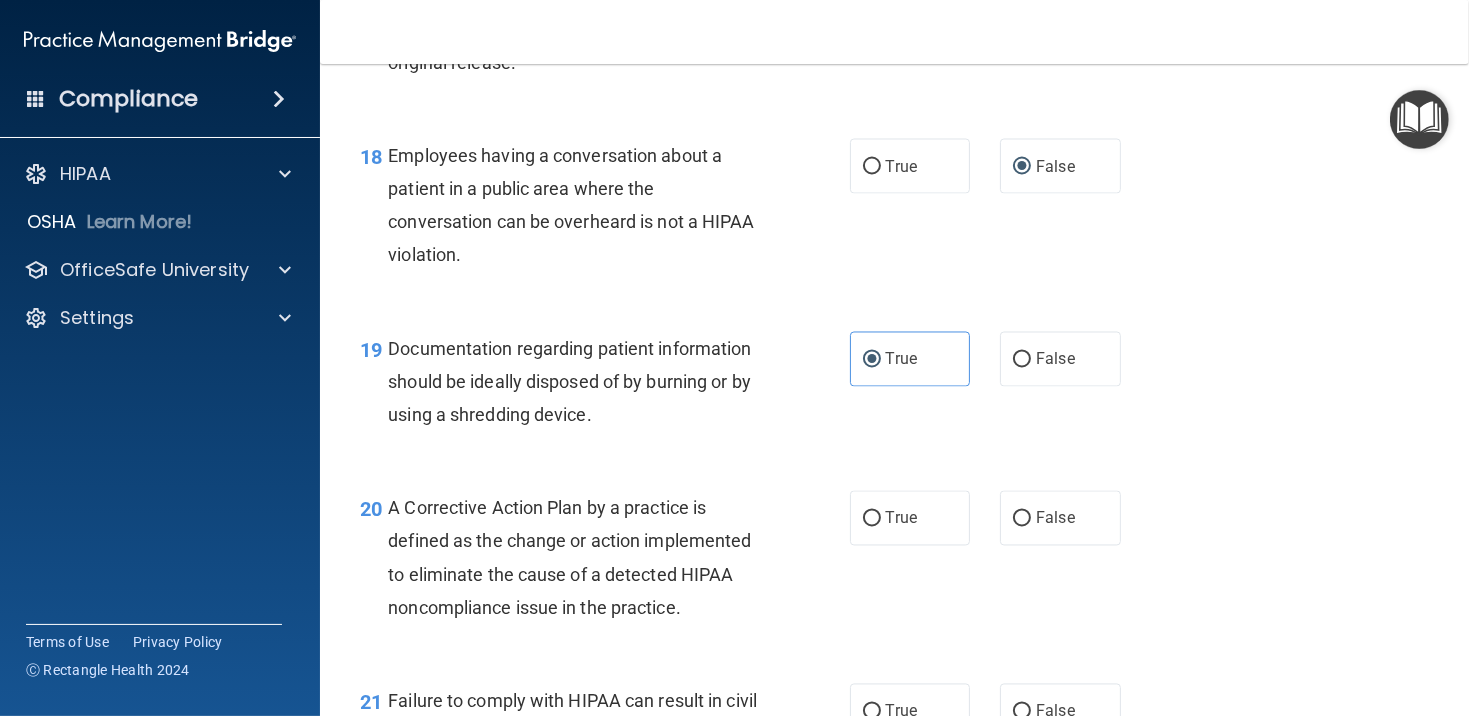 scroll, scrollTop: 3100, scrollLeft: 0, axis: vertical 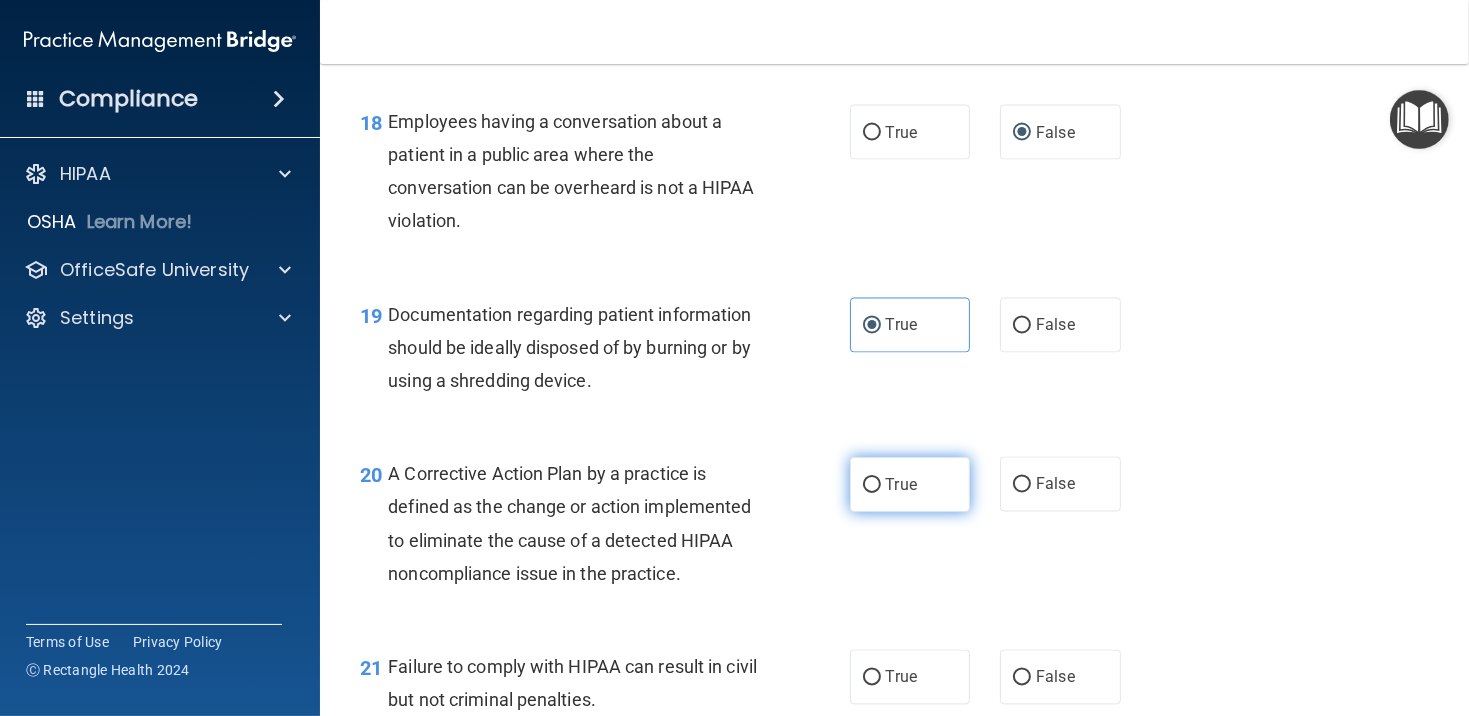 click on "True" at bounding box center (872, 485) 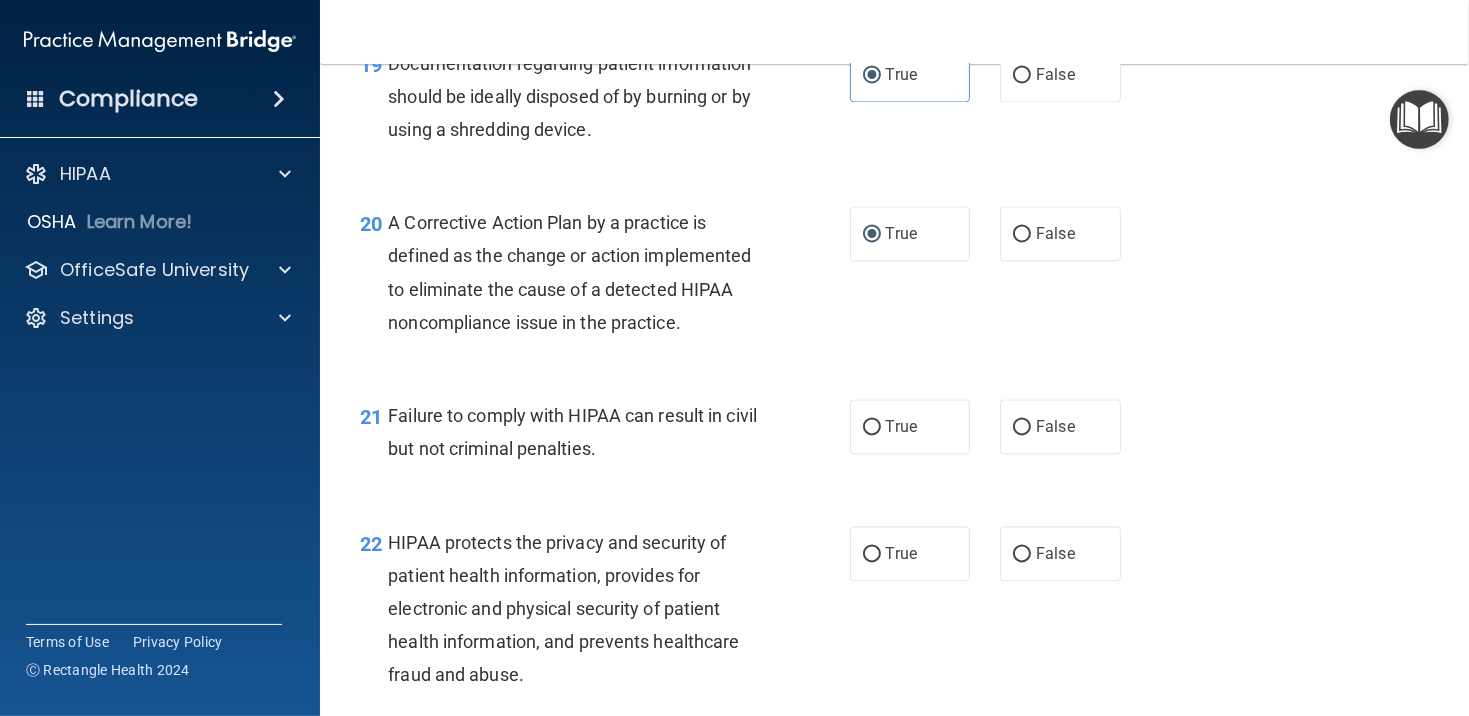 scroll, scrollTop: 3400, scrollLeft: 0, axis: vertical 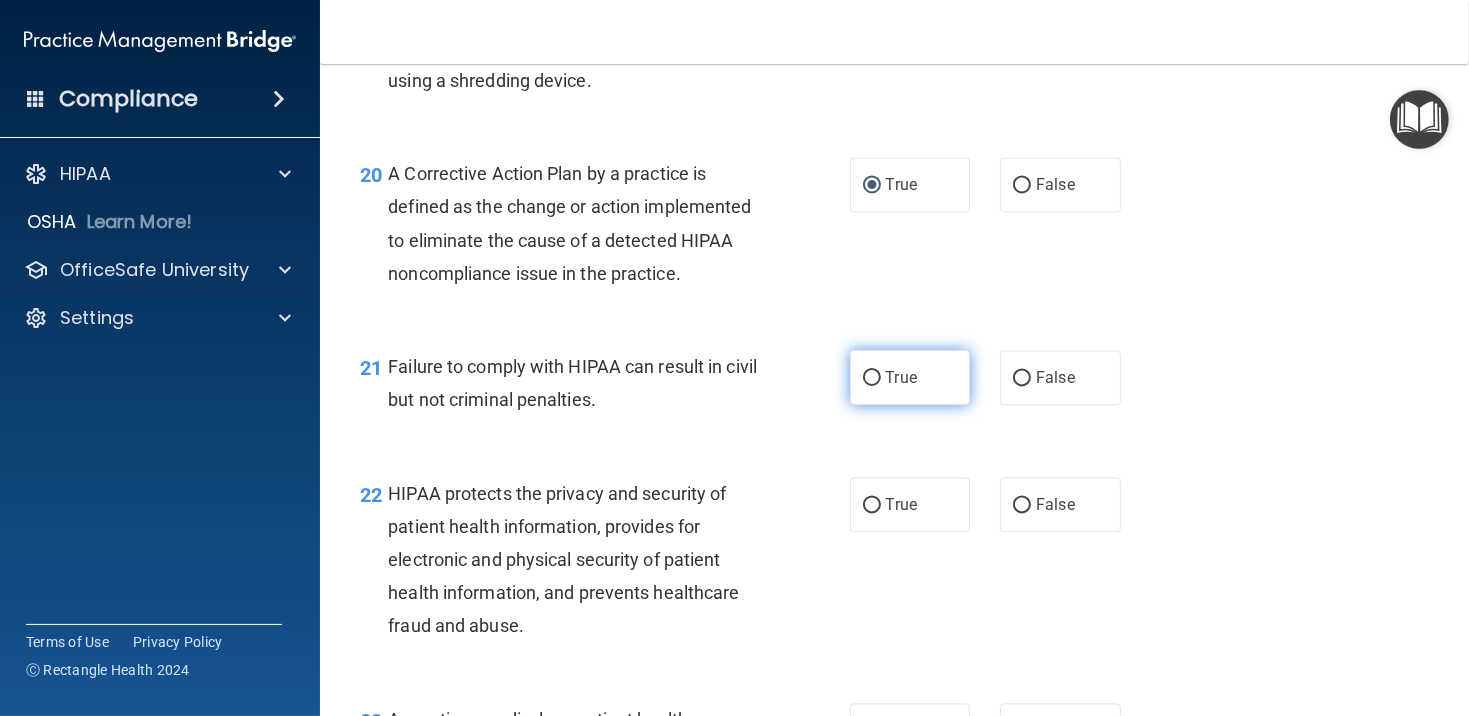 click on "True" at bounding box center (910, 377) 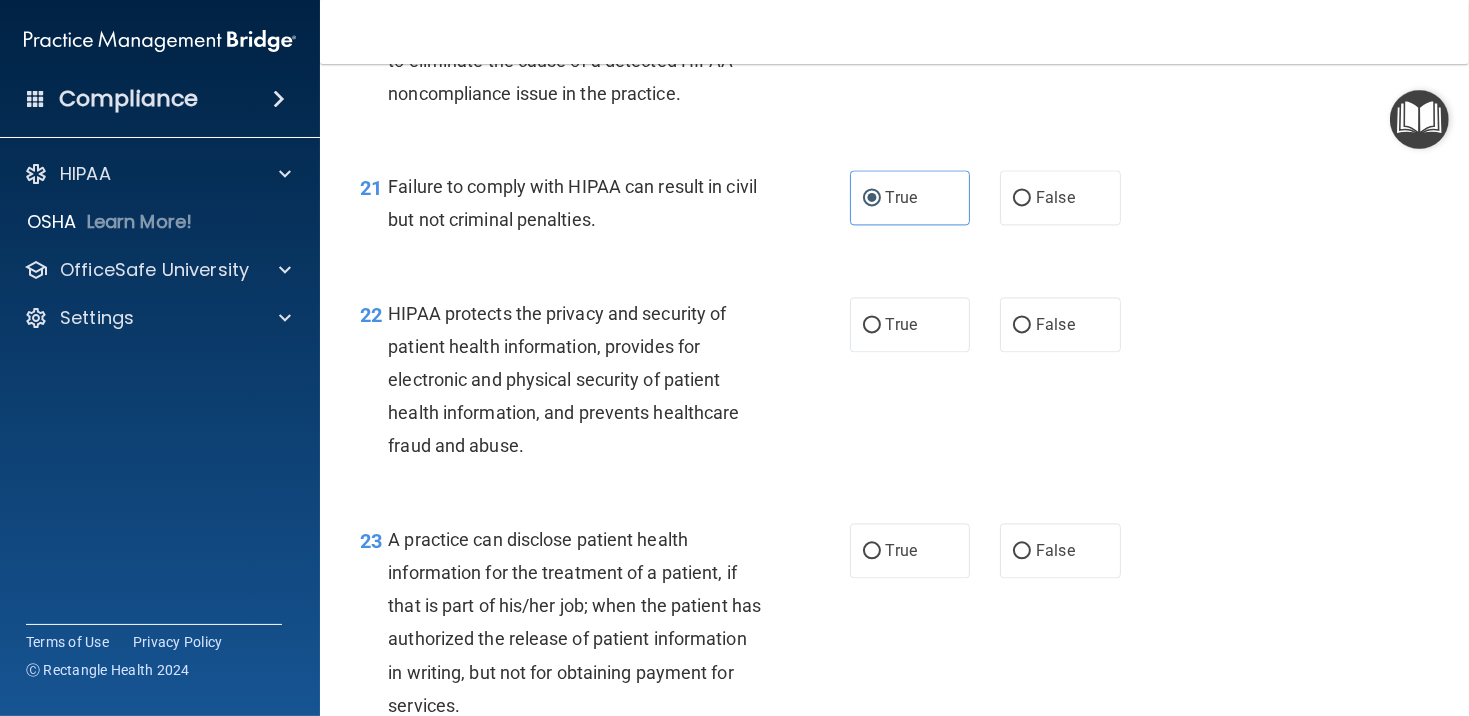 scroll, scrollTop: 3600, scrollLeft: 0, axis: vertical 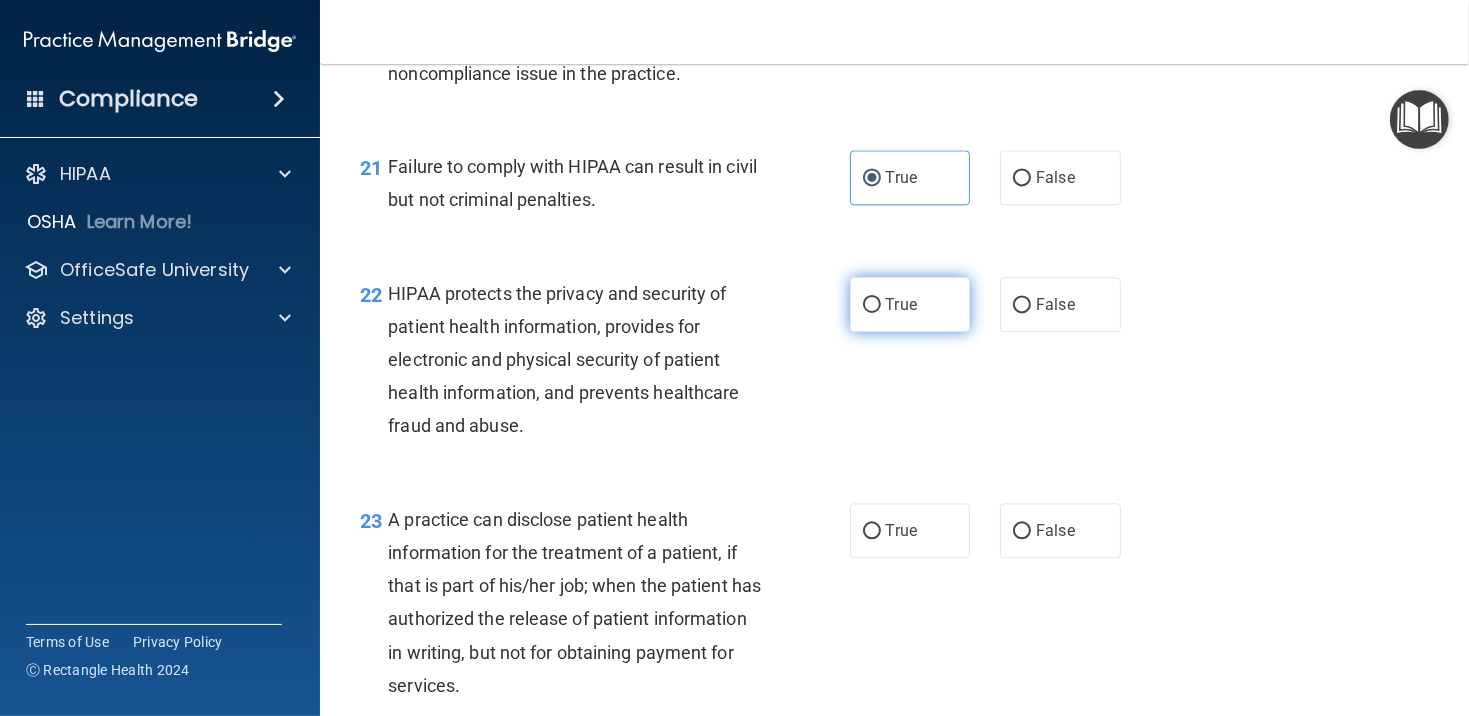 click on "True" at bounding box center (910, 304) 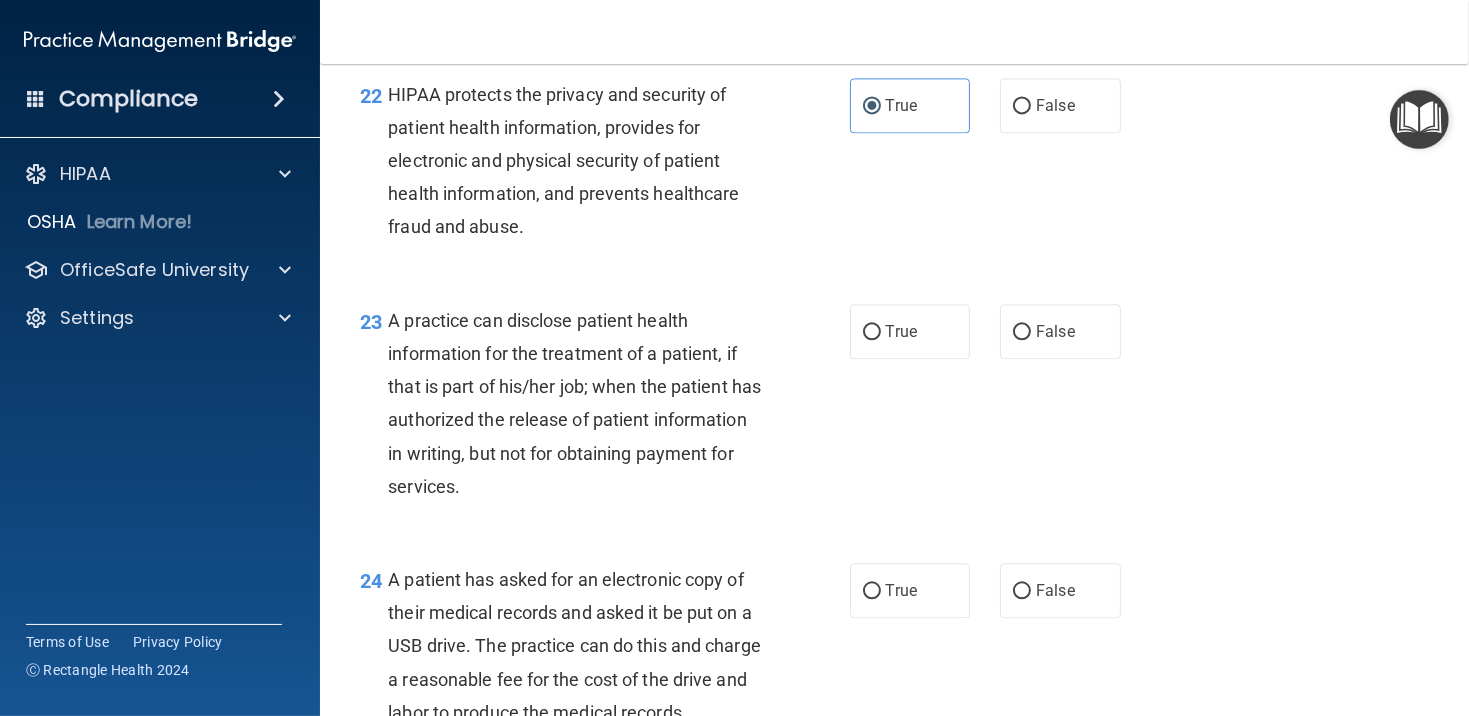 scroll, scrollTop: 3800, scrollLeft: 0, axis: vertical 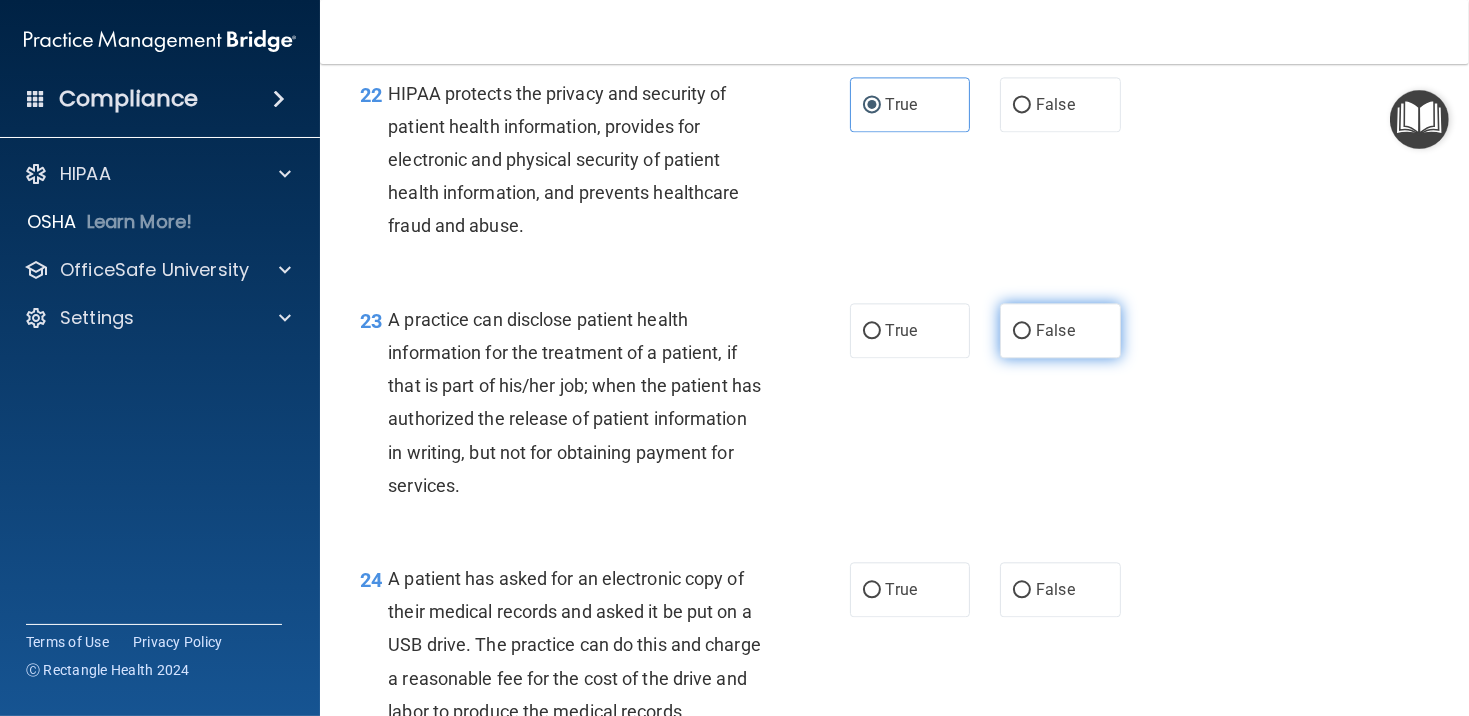 click on "False" at bounding box center [1022, 331] 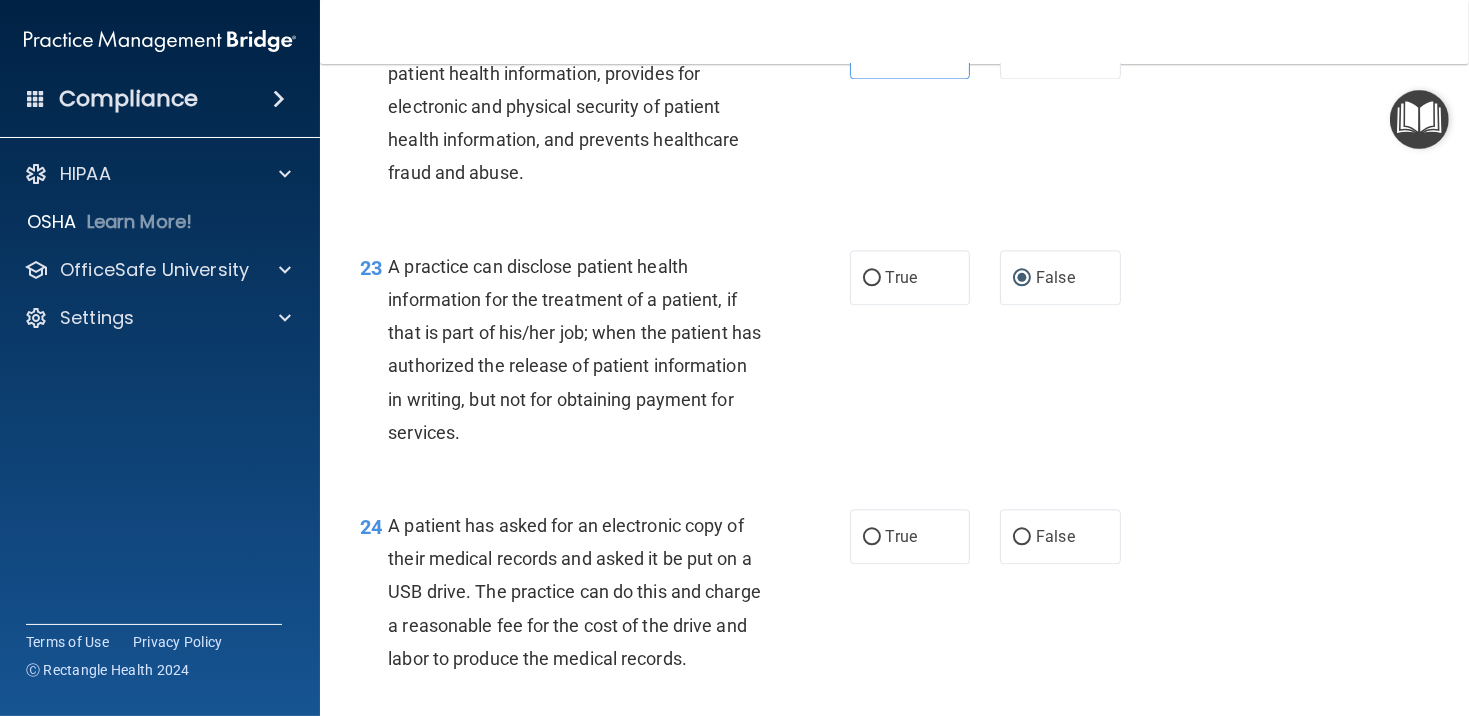 scroll, scrollTop: 3900, scrollLeft: 0, axis: vertical 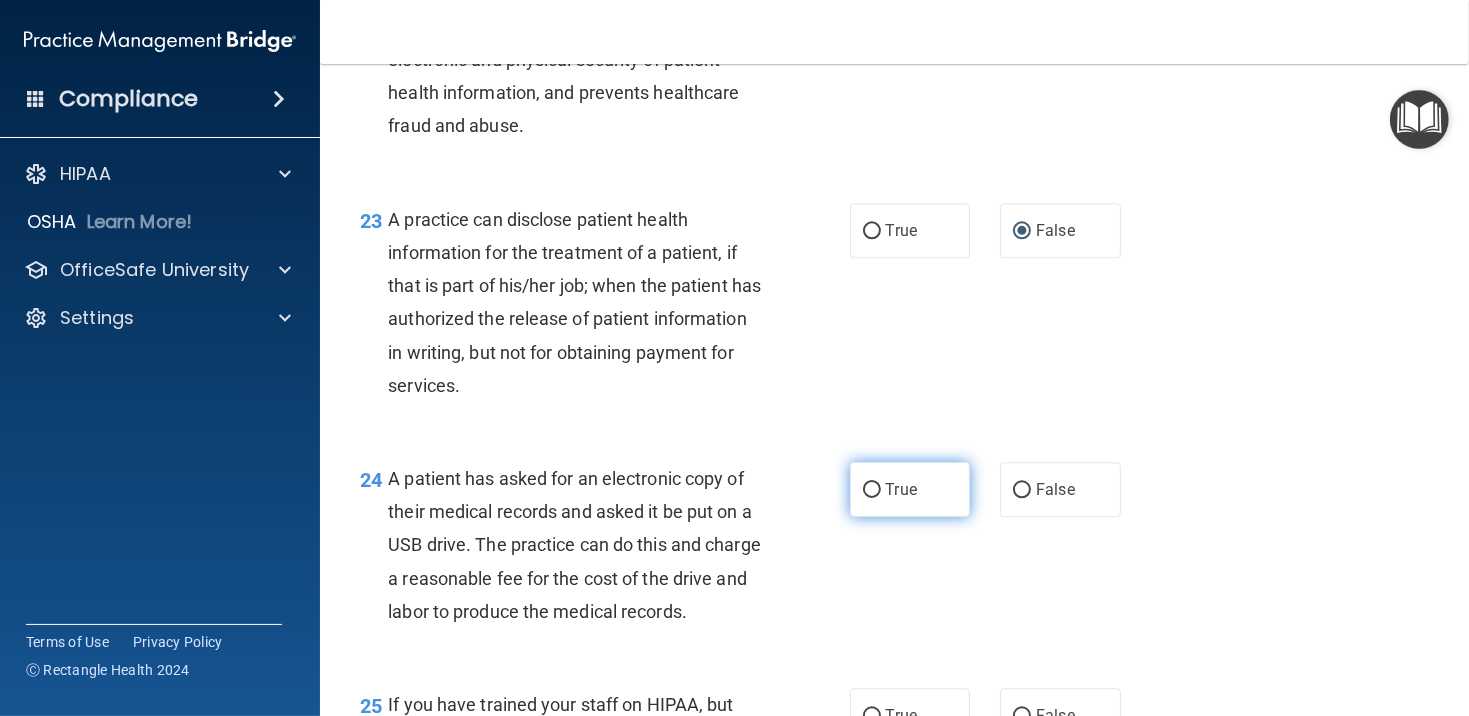 click on "True" at bounding box center (872, 490) 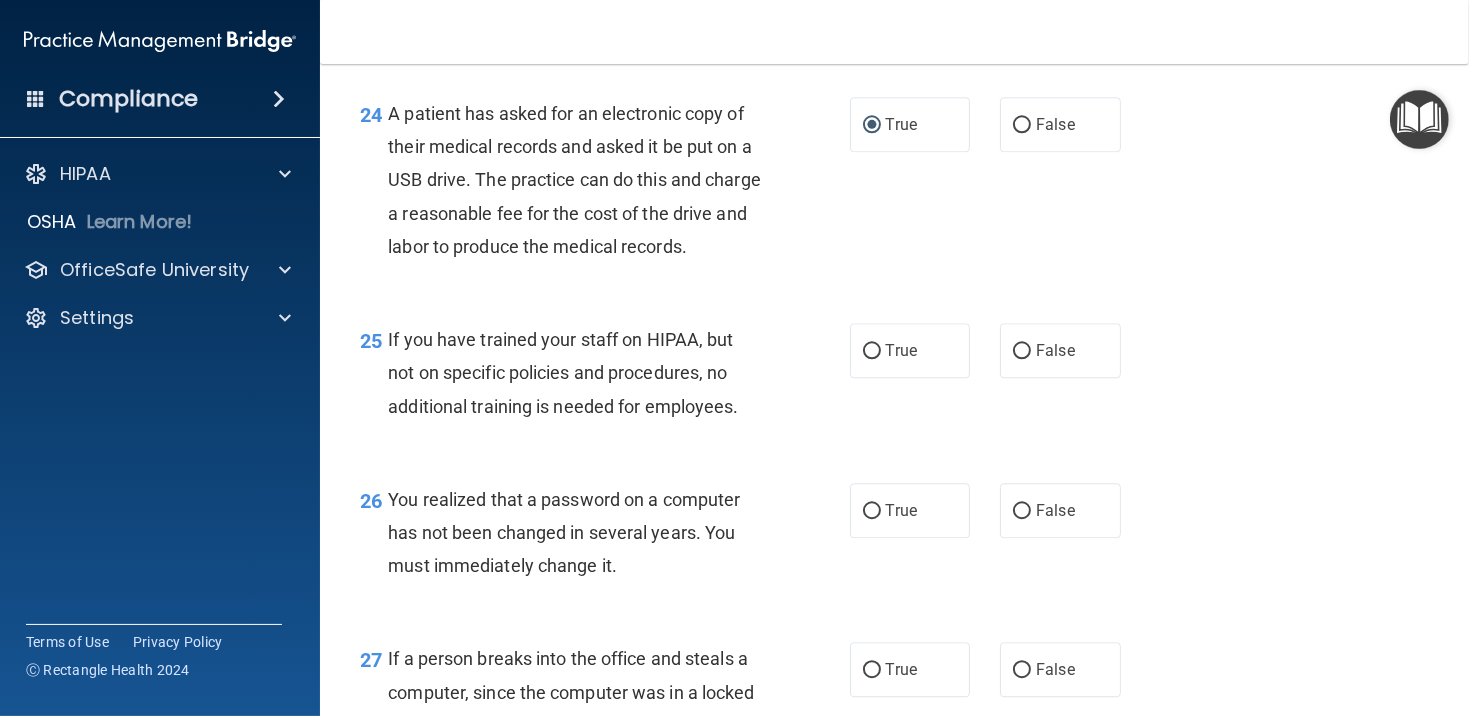 scroll, scrollTop: 4300, scrollLeft: 0, axis: vertical 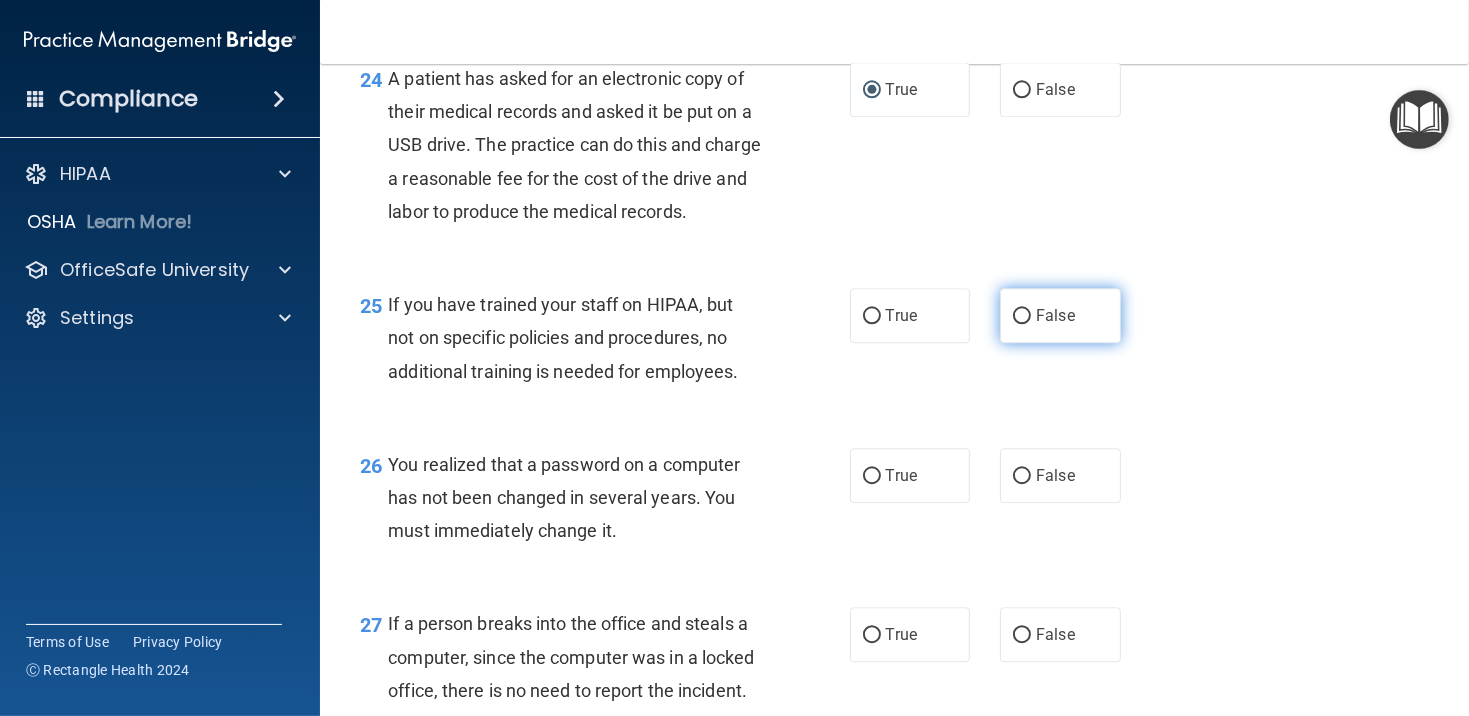 click on "False" at bounding box center [1060, 315] 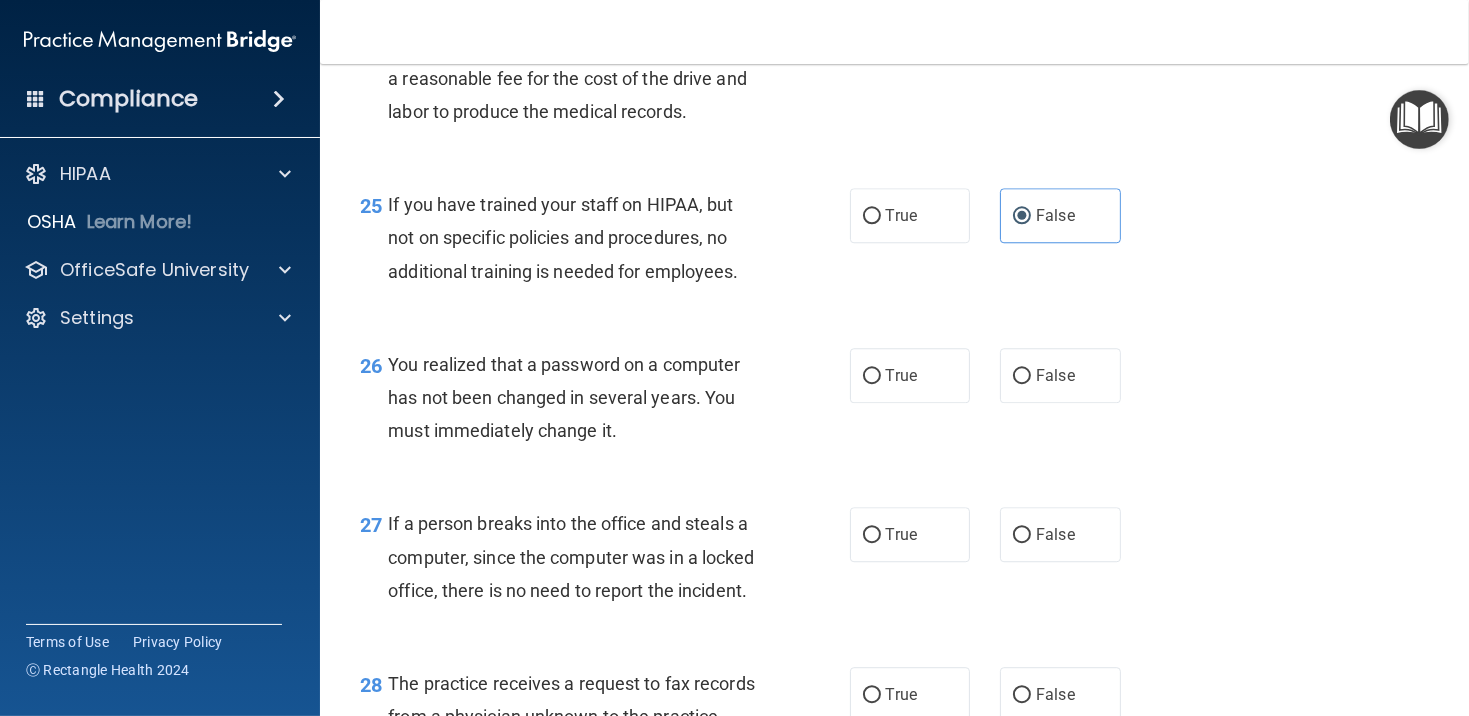 scroll, scrollTop: 4500, scrollLeft: 0, axis: vertical 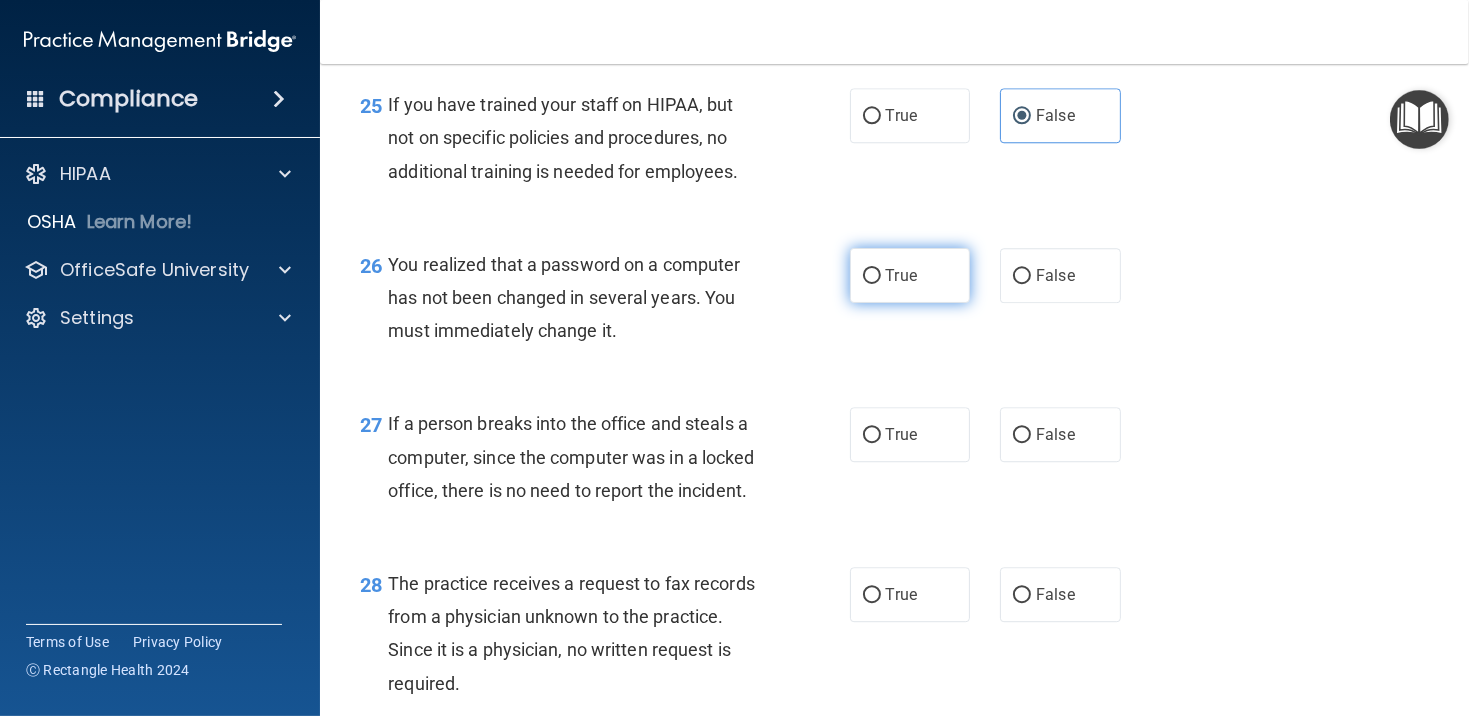 click on "True" at bounding box center [901, 275] 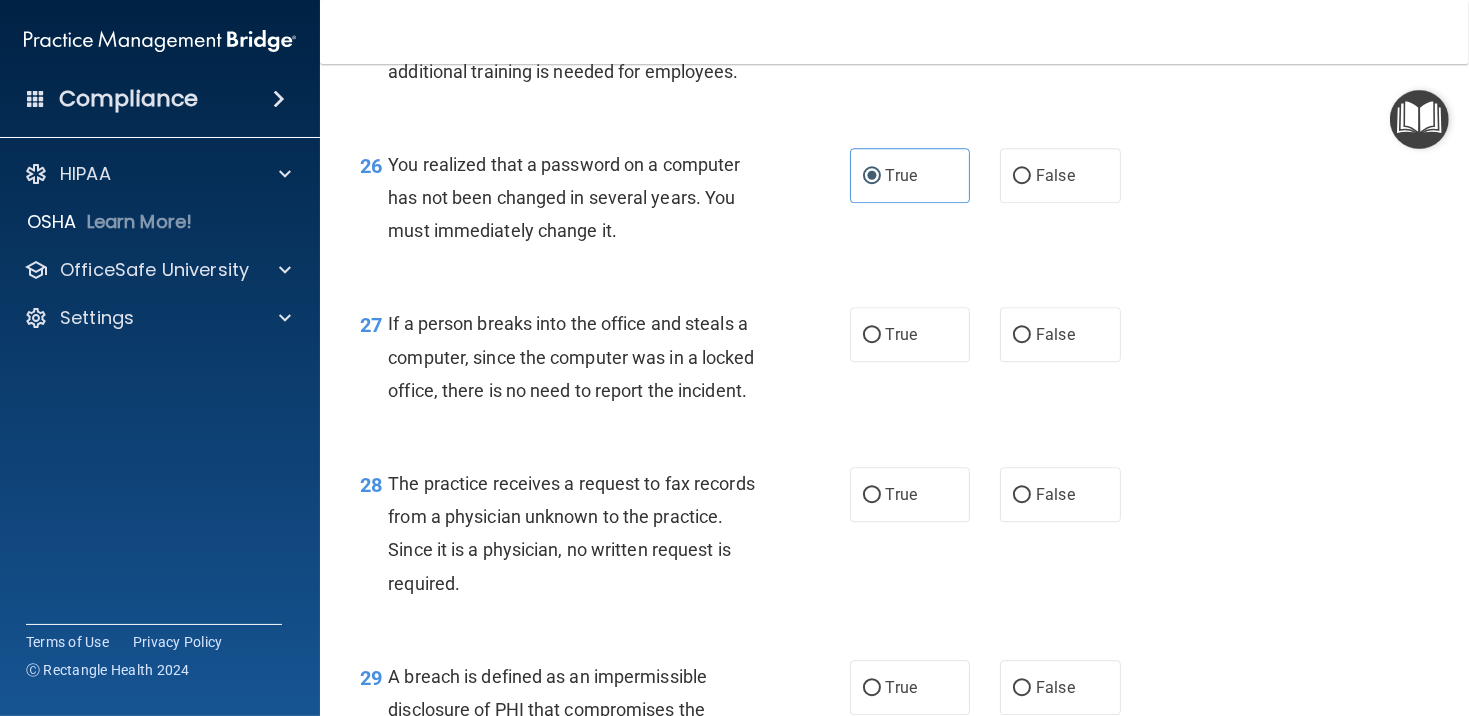 scroll, scrollTop: 4700, scrollLeft: 0, axis: vertical 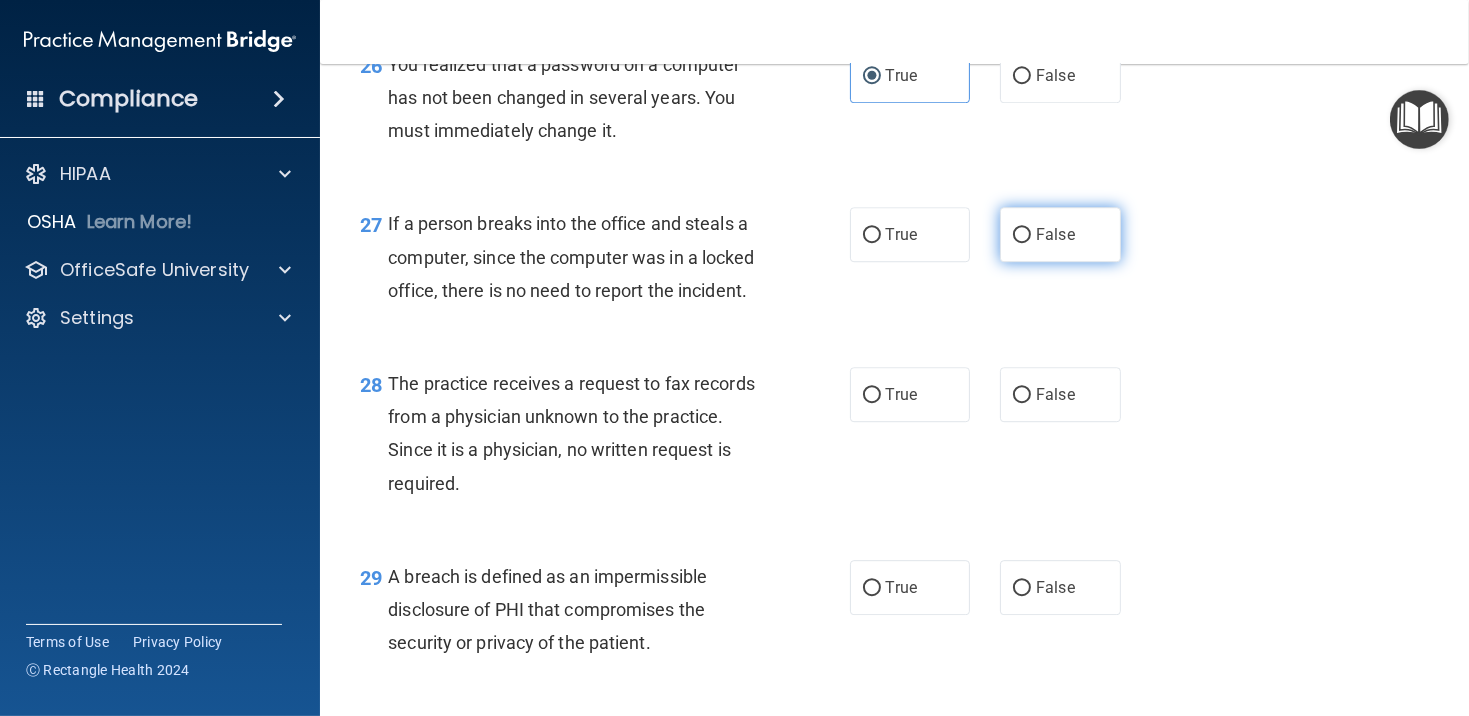 click on "False" at bounding box center [1022, 235] 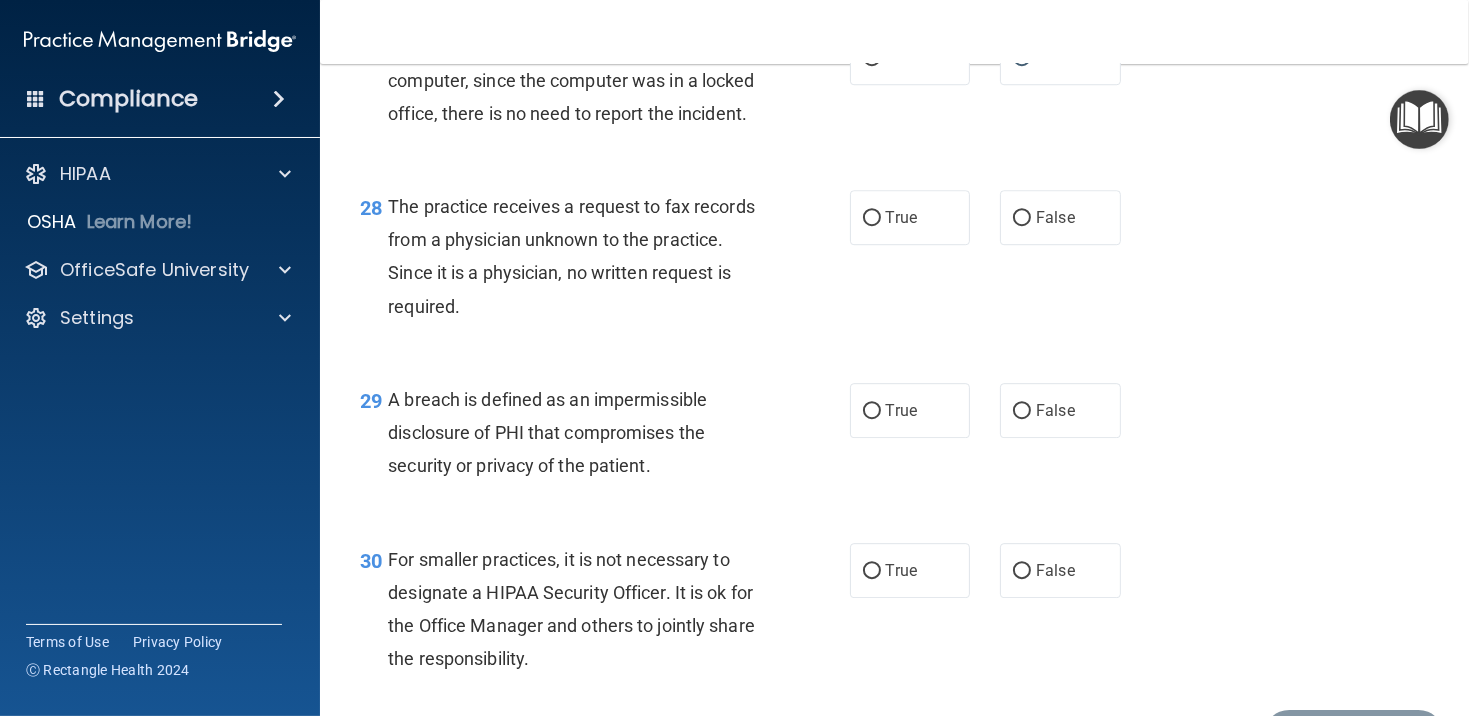 scroll, scrollTop: 4870, scrollLeft: 0, axis: vertical 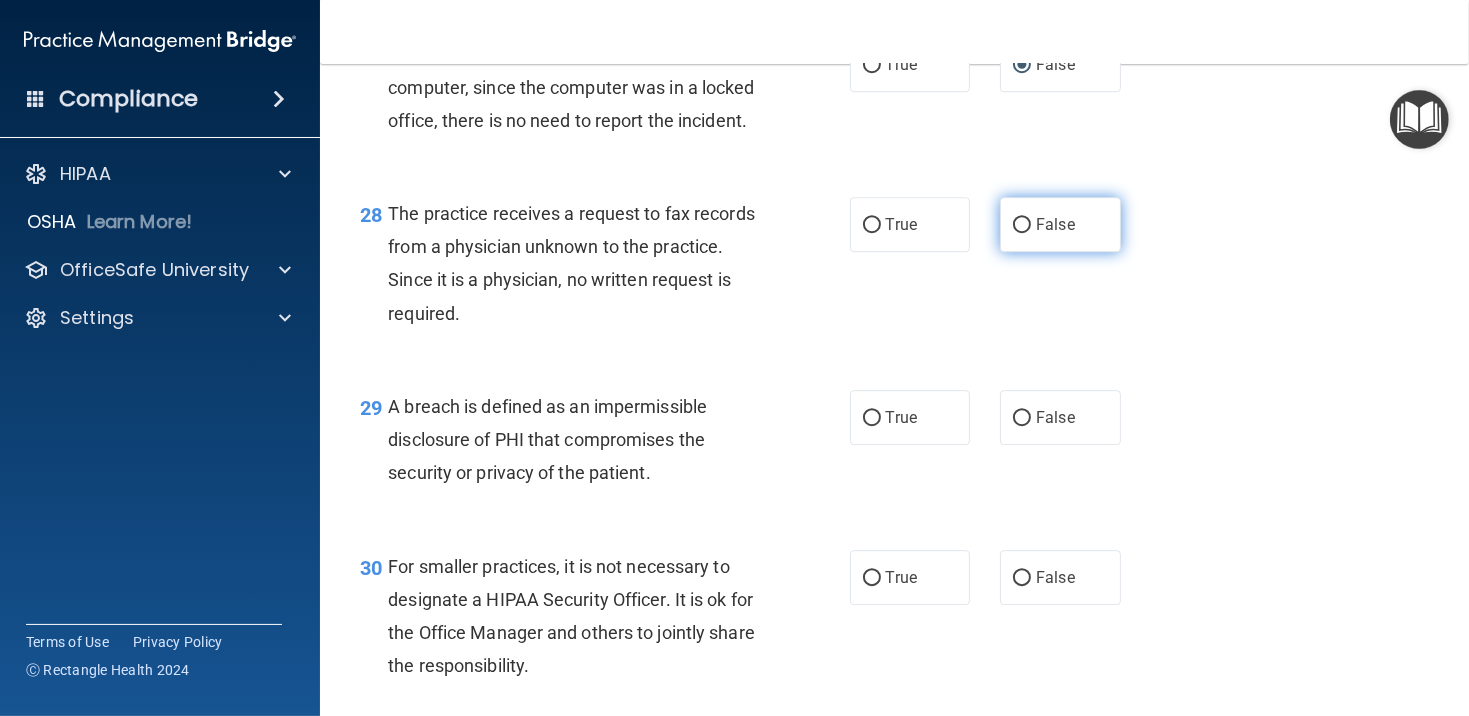 click on "False" at bounding box center [1022, 225] 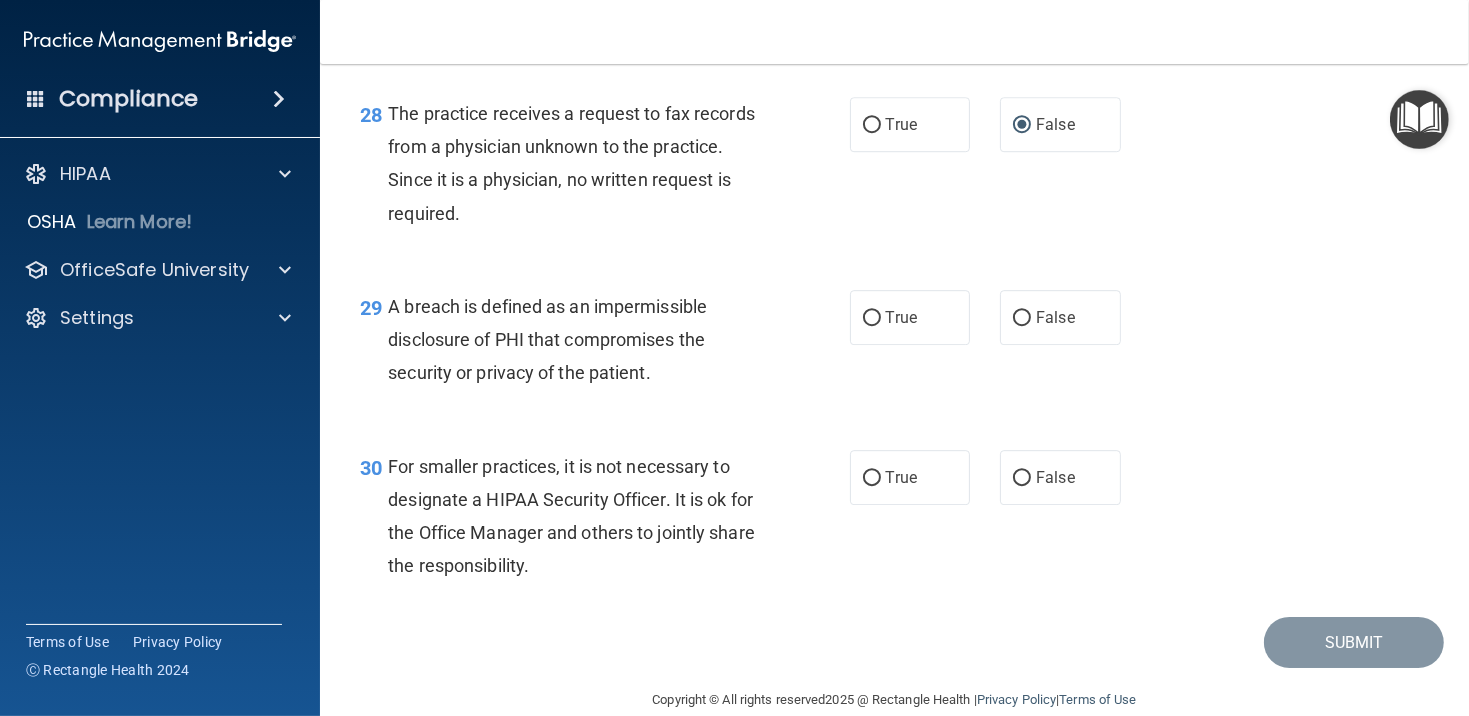 scroll, scrollTop: 5069, scrollLeft: 0, axis: vertical 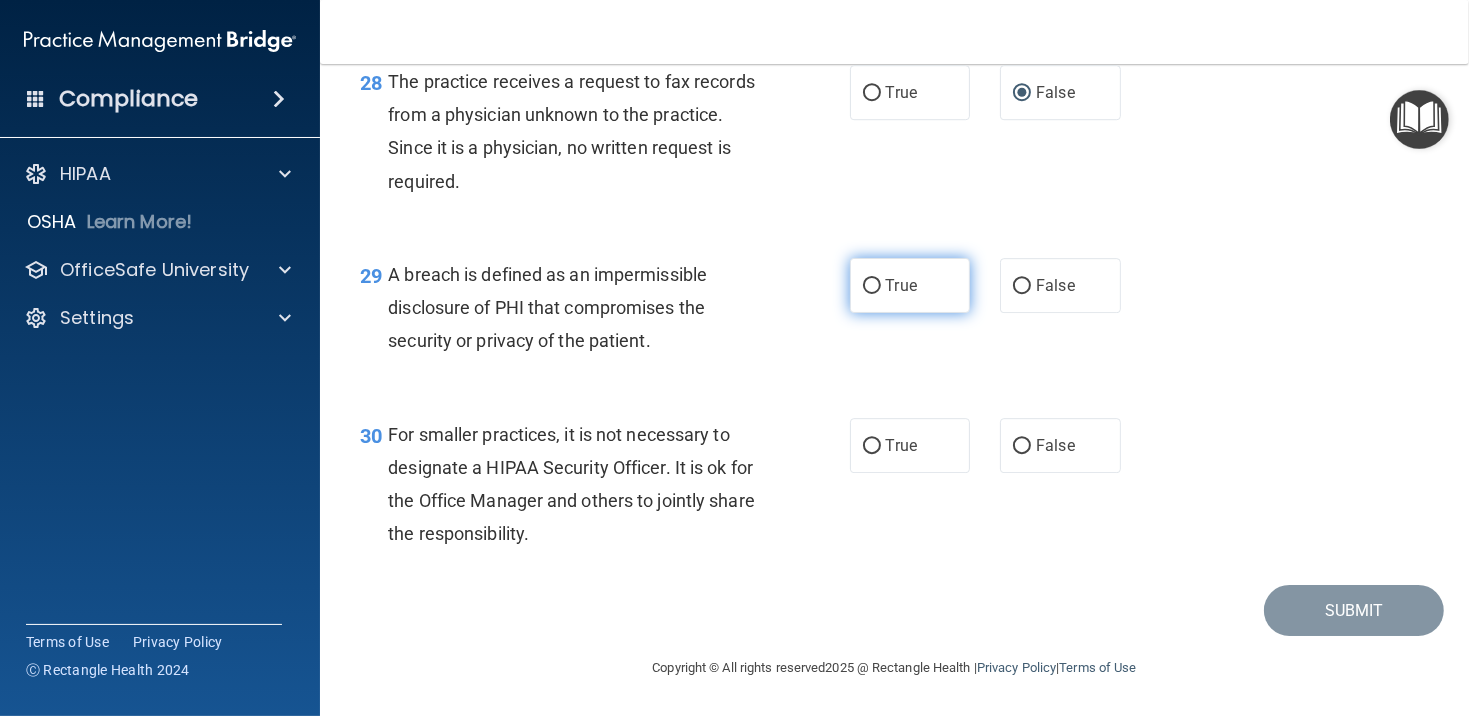click on "True" at bounding box center [872, 286] 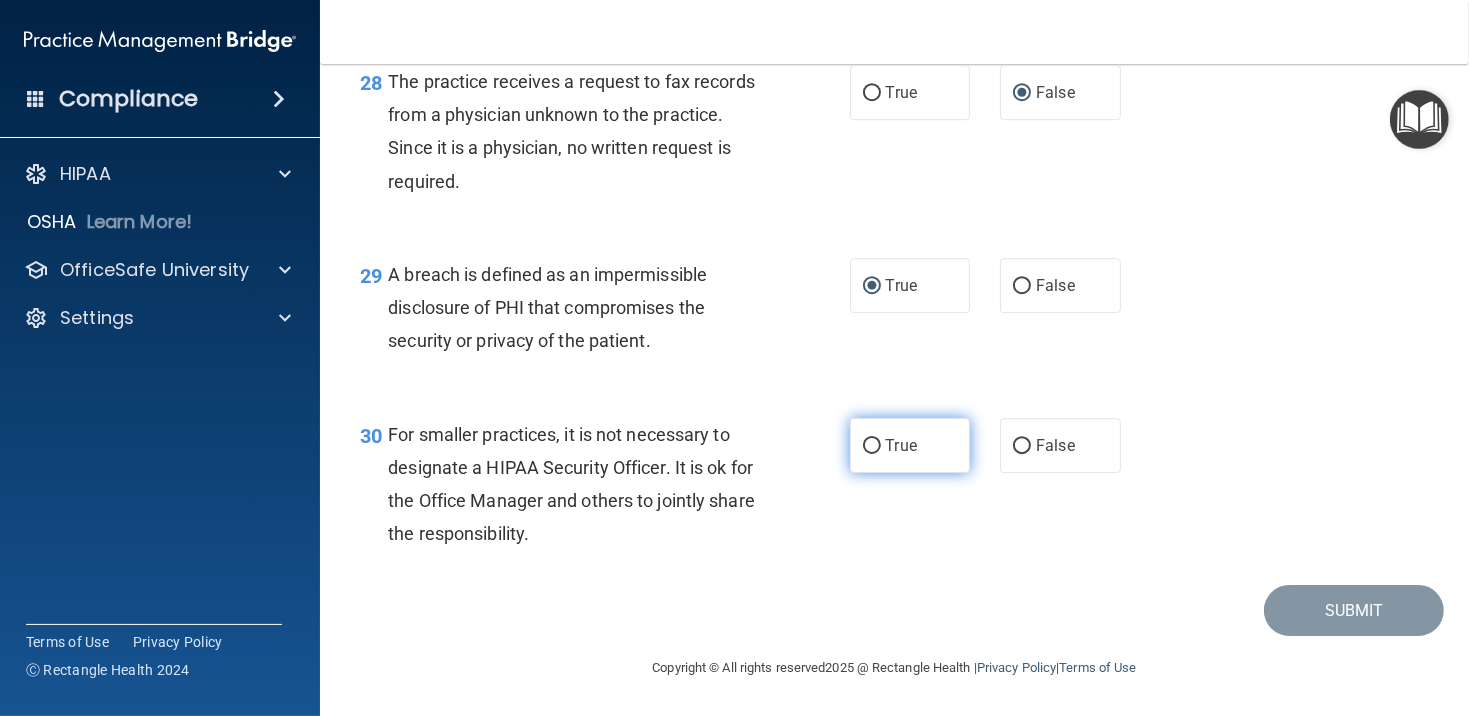click on "True" at bounding box center (872, 446) 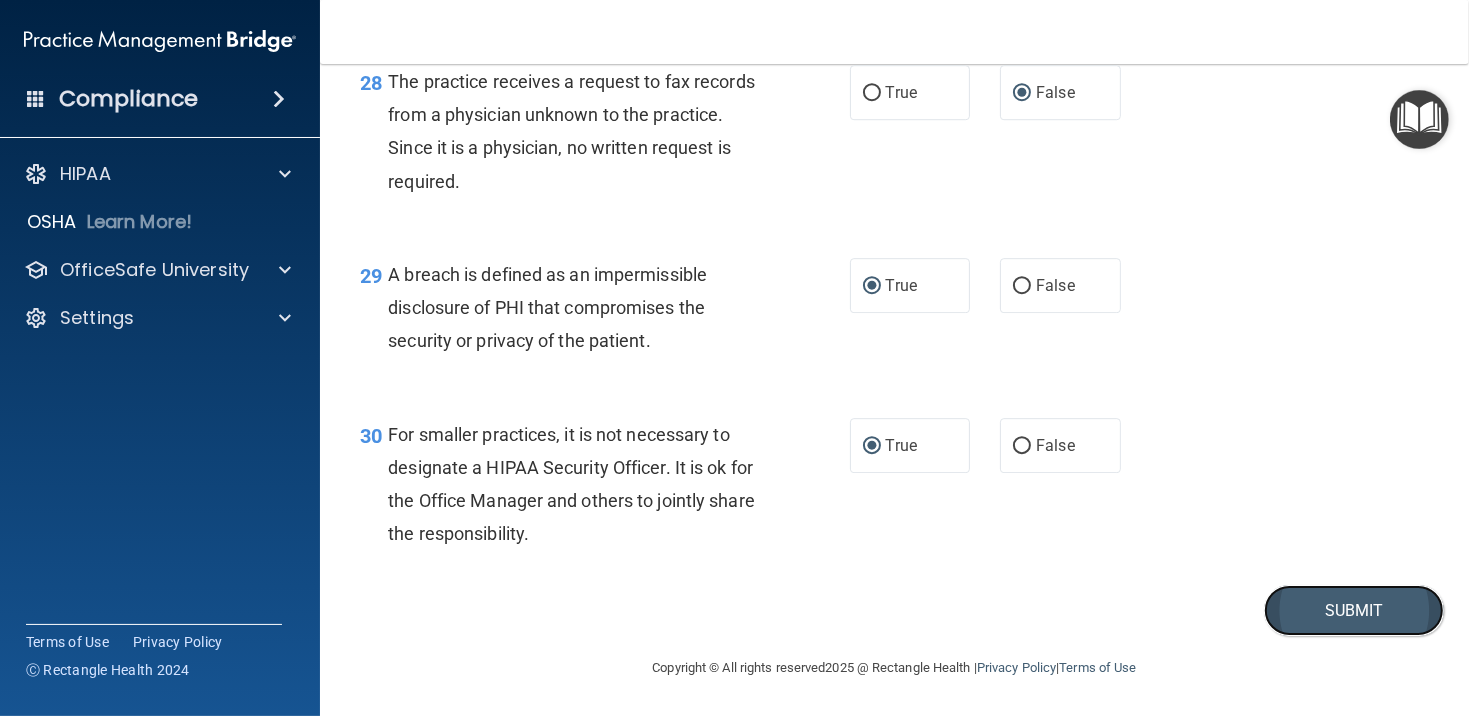 click on "Submit" at bounding box center (1354, 610) 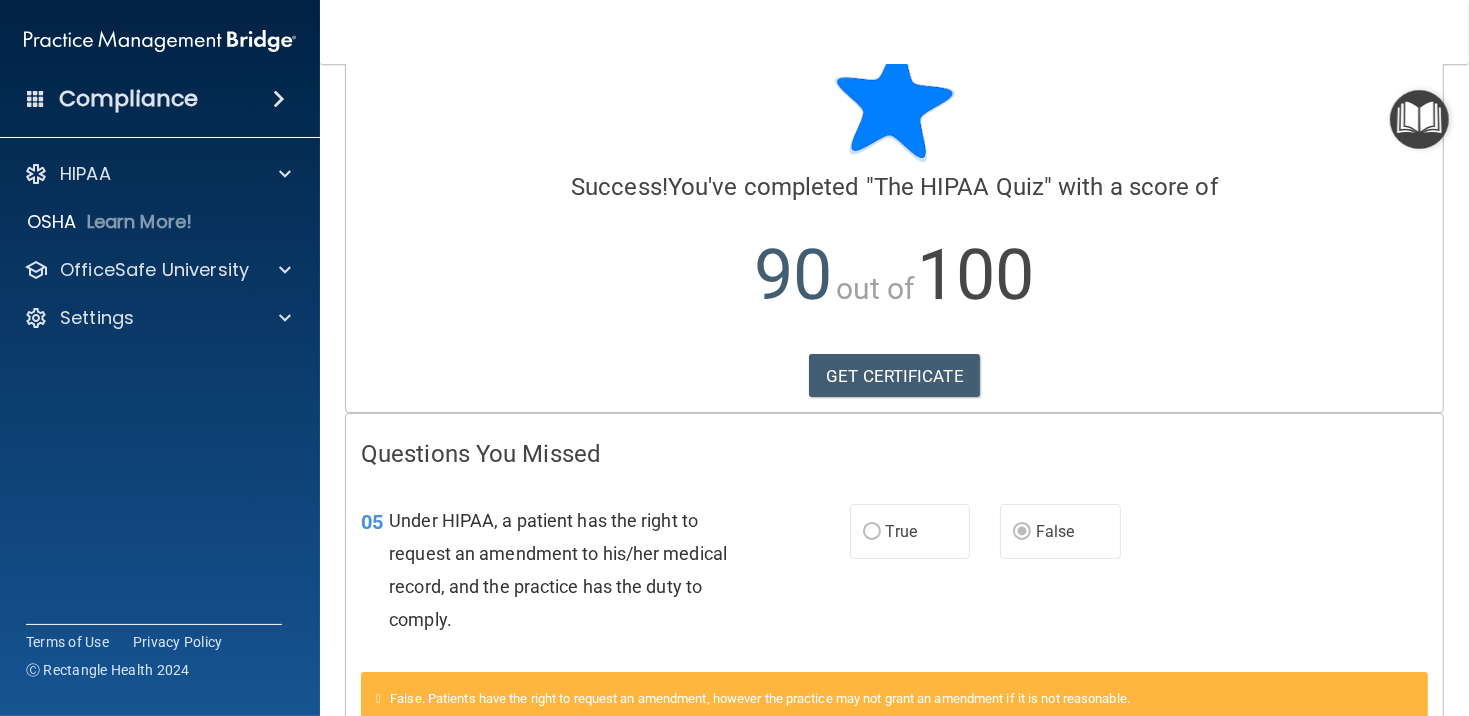 scroll, scrollTop: 0, scrollLeft: 0, axis: both 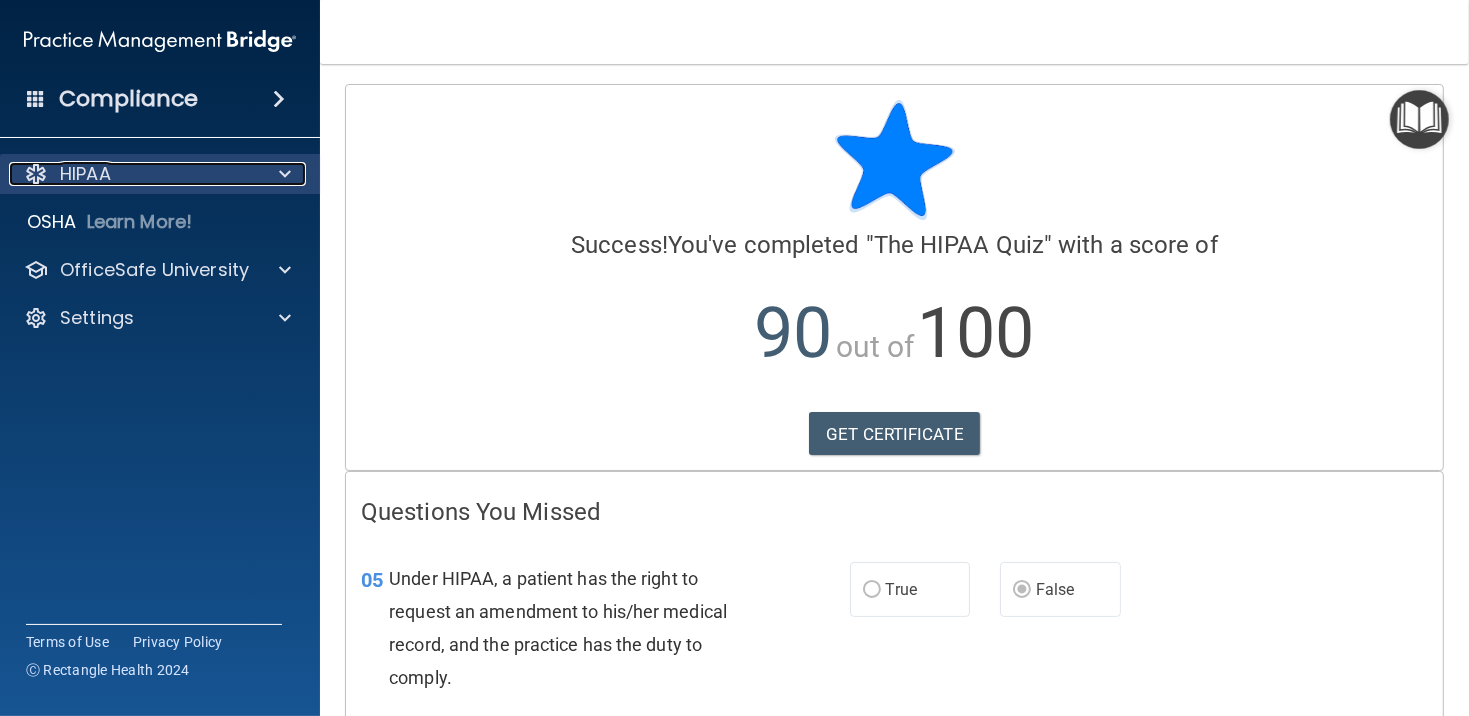click on "HIPAA" at bounding box center [133, 174] 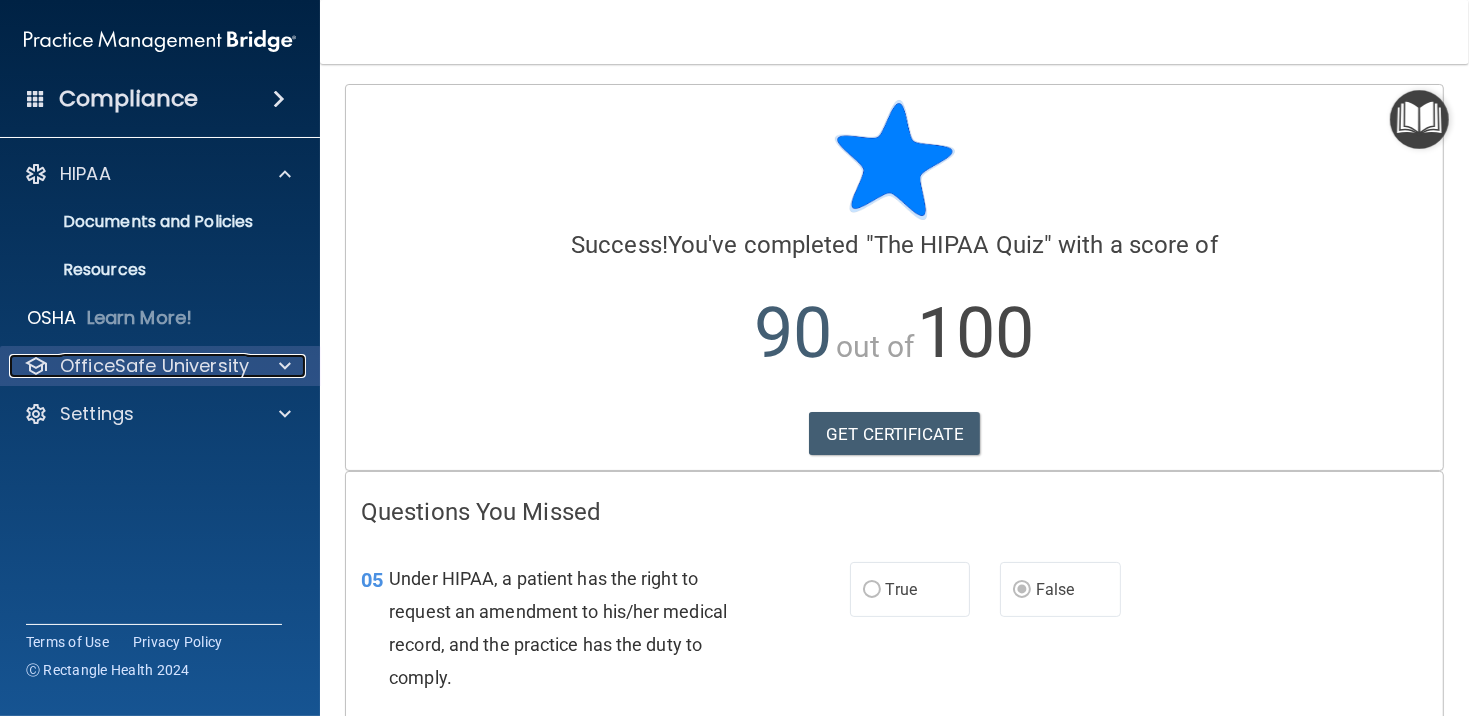 click on "OfficeSafe University" at bounding box center (154, 366) 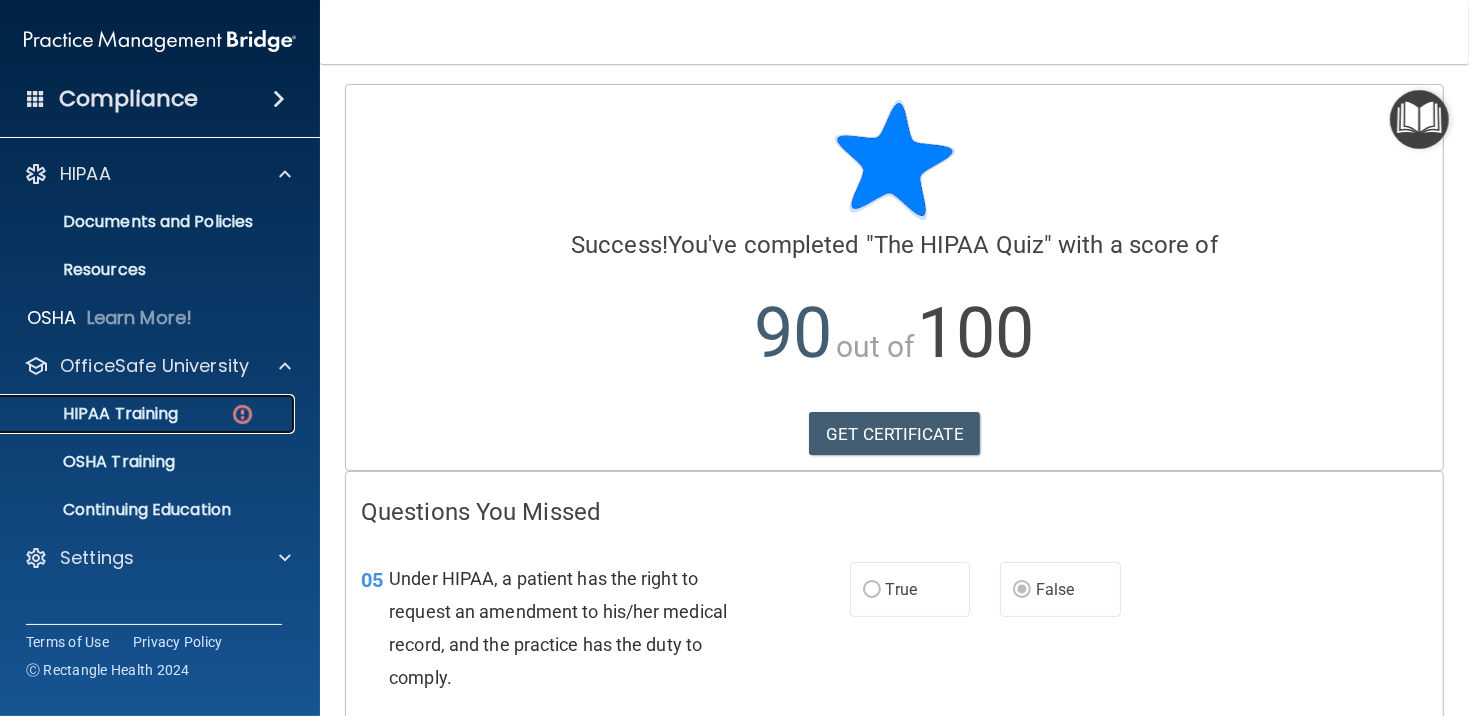 click on "HIPAA Training" at bounding box center (95, 414) 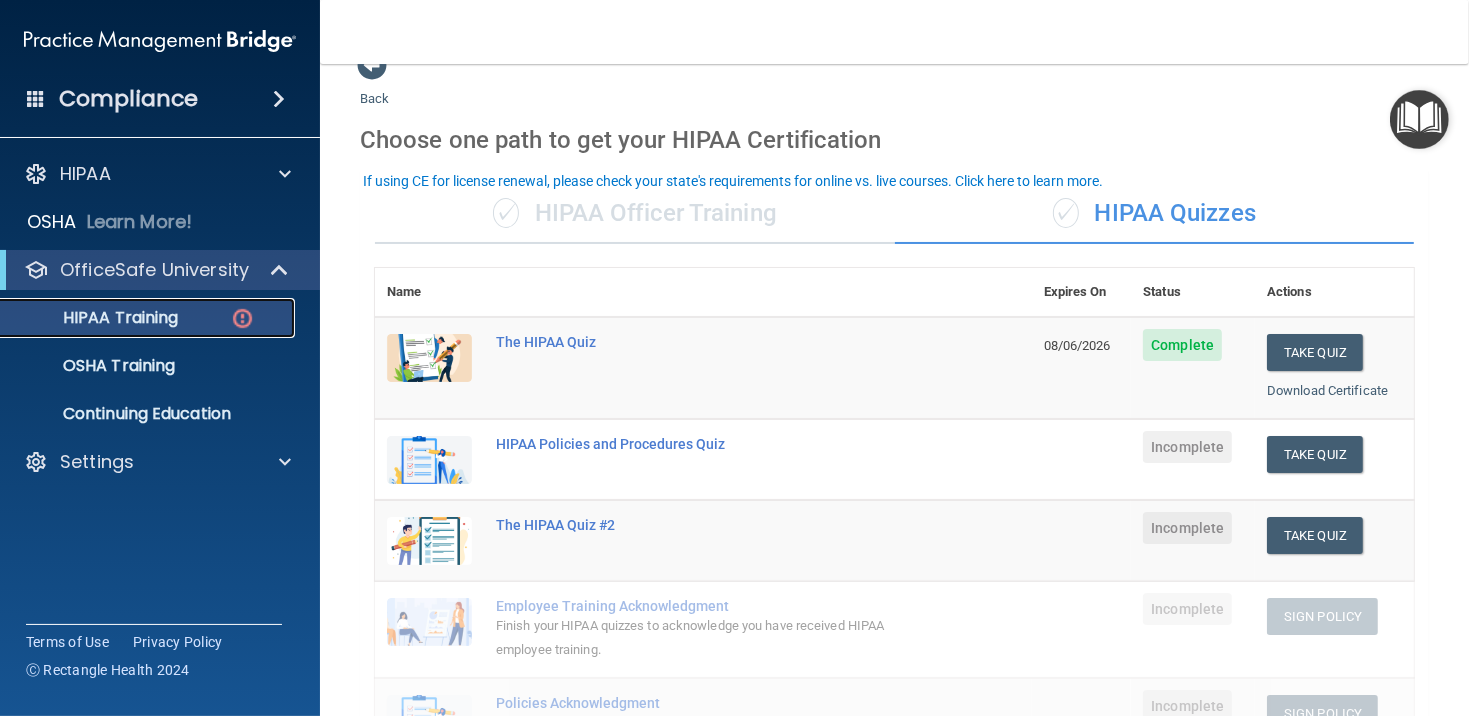 scroll, scrollTop: 0, scrollLeft: 0, axis: both 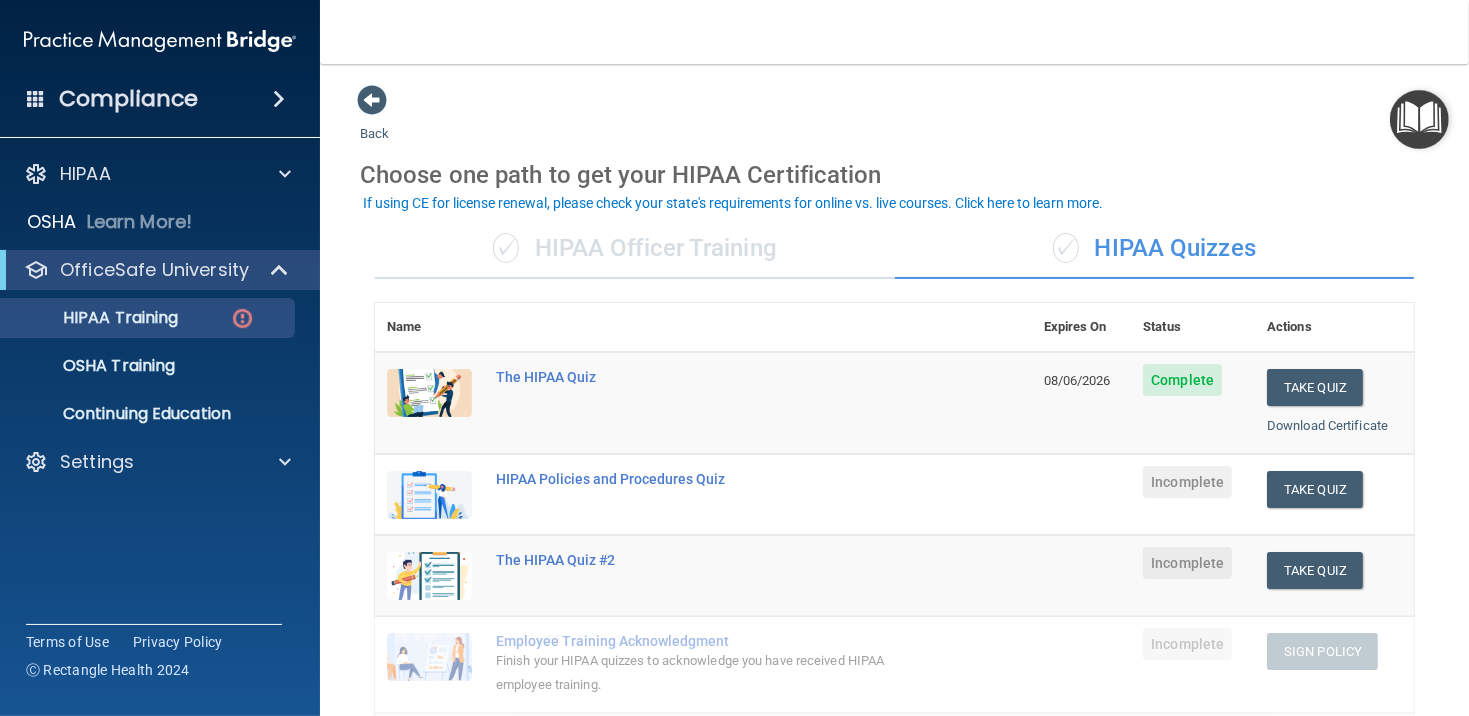 click on "Back     Choose one path to get your HIPAA Certification               ✓   HIPAA Officer Training       ✓   HIPAA Quizzes                      Name    Expires On  Status  Actions                     The HIPAA Quiz         [DATE]           Complete        Take Quiz       Download Certificate                        HIPAA Policies and Procedures Quiz             Incomplete              Take Quiz       Download Certificate                        The HIPAA Quiz #2             Incomplete              Take Quiz       Download Certificate                Employee Training Acknowledgment   Finish your HIPAA quizzes to acknowledge you have received HIPAA employee training.        Incomplete              Sign Policy       Sign Policy       Download Policy            Policies Acknowledgment   Finish your HIPAA quizzes to acknowledge you have received your organization’s HIPAA policies.        Incomplete              Sign Policy       Sign Policy       Download Policy                 Training Videos" at bounding box center (894, 729) 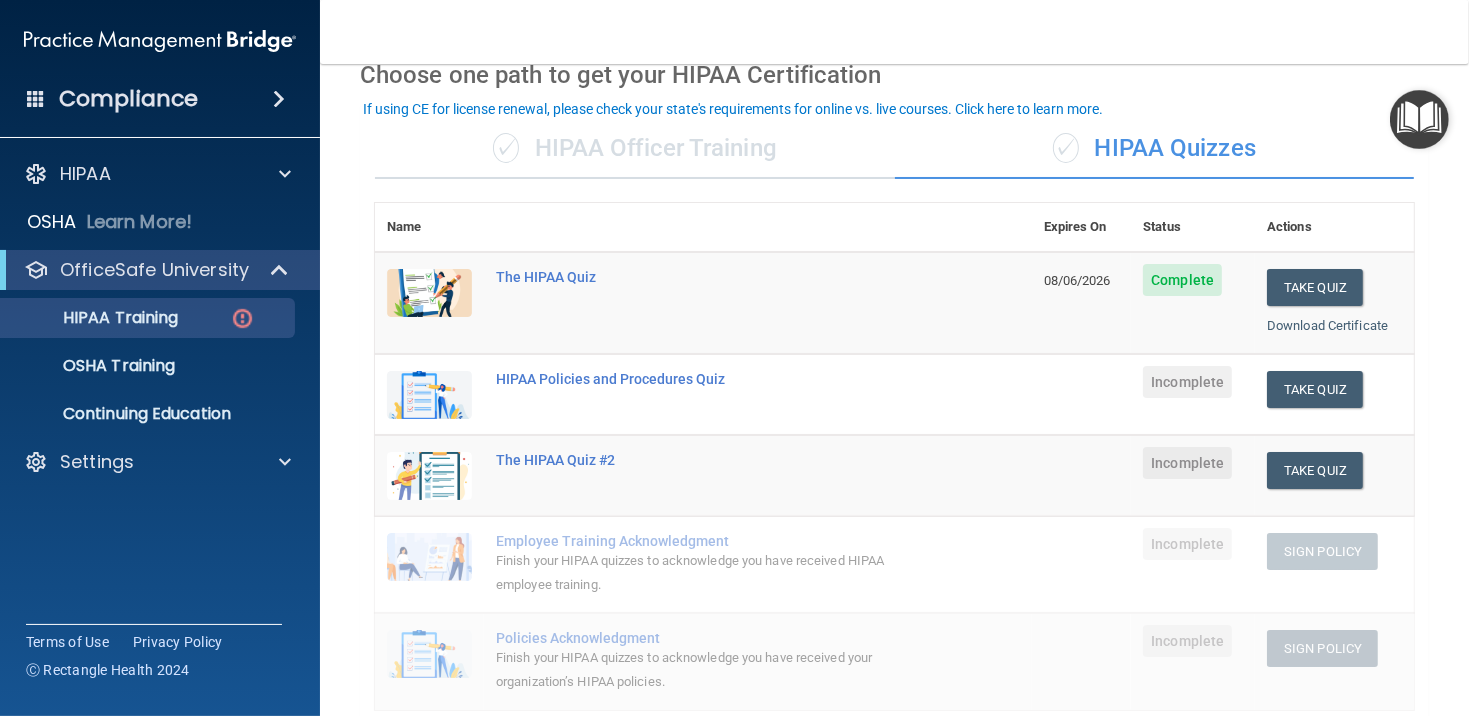 scroll, scrollTop: 0, scrollLeft: 0, axis: both 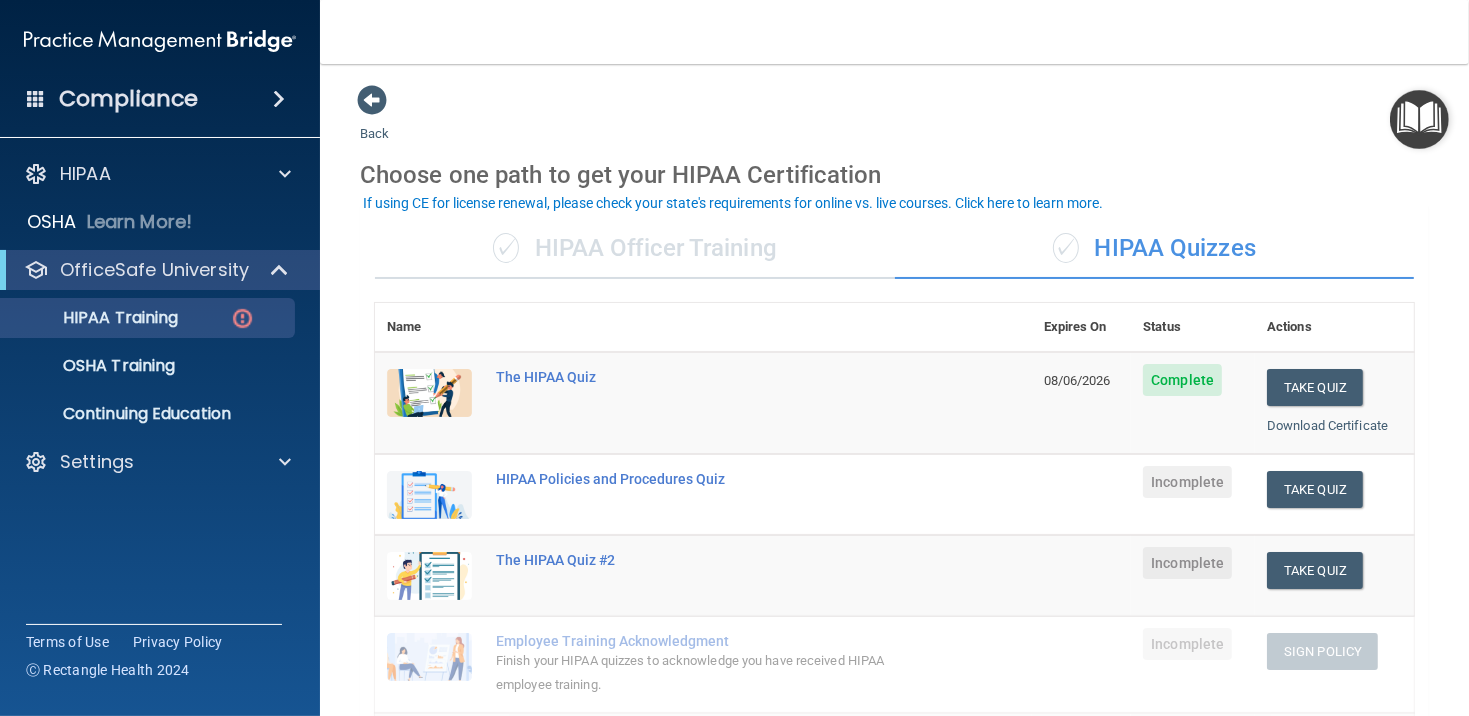 click on "Back     Choose one path to get your HIPAA Certification               ✓   HIPAA Officer Training       ✓   HIPAA Quizzes                      Name    Expires On  Status  Actions                     The HIPAA Quiz         [DATE]           Complete        Take Quiz       Download Certificate                        HIPAA Policies and Procedures Quiz             Incomplete              Take Quiz       Download Certificate                        The HIPAA Quiz #2             Incomplete              Take Quiz       Download Certificate                Employee Training Acknowledgment   Finish your HIPAA quizzes to acknowledge you have received HIPAA employee training.        Incomplete              Sign Policy       Sign Policy       Download Policy            Policies Acknowledgment   Finish your HIPAA quizzes to acknowledge you have received your organization’s HIPAA policies.        Incomplete              Sign Policy       Sign Policy       Download Policy                 Training Videos" at bounding box center [894, 729] 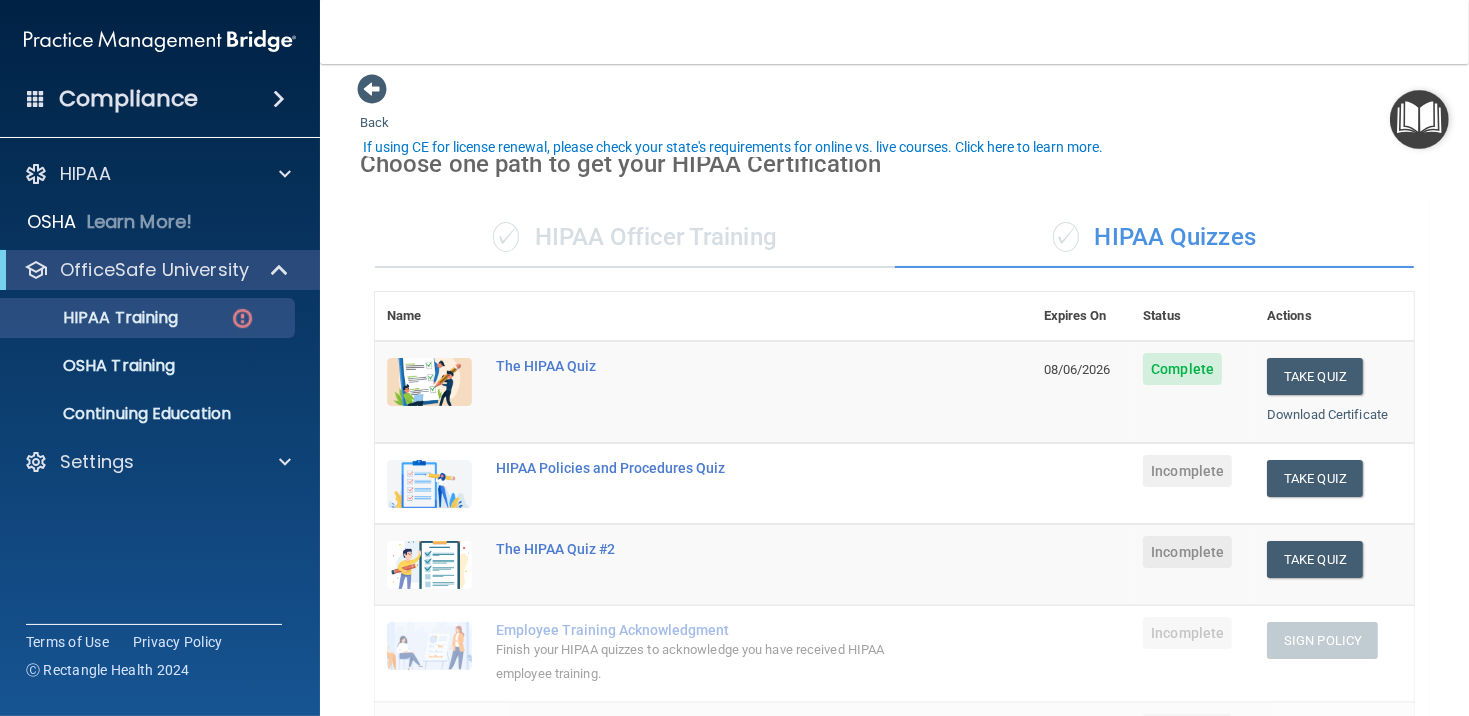 scroll, scrollTop: 0, scrollLeft: 0, axis: both 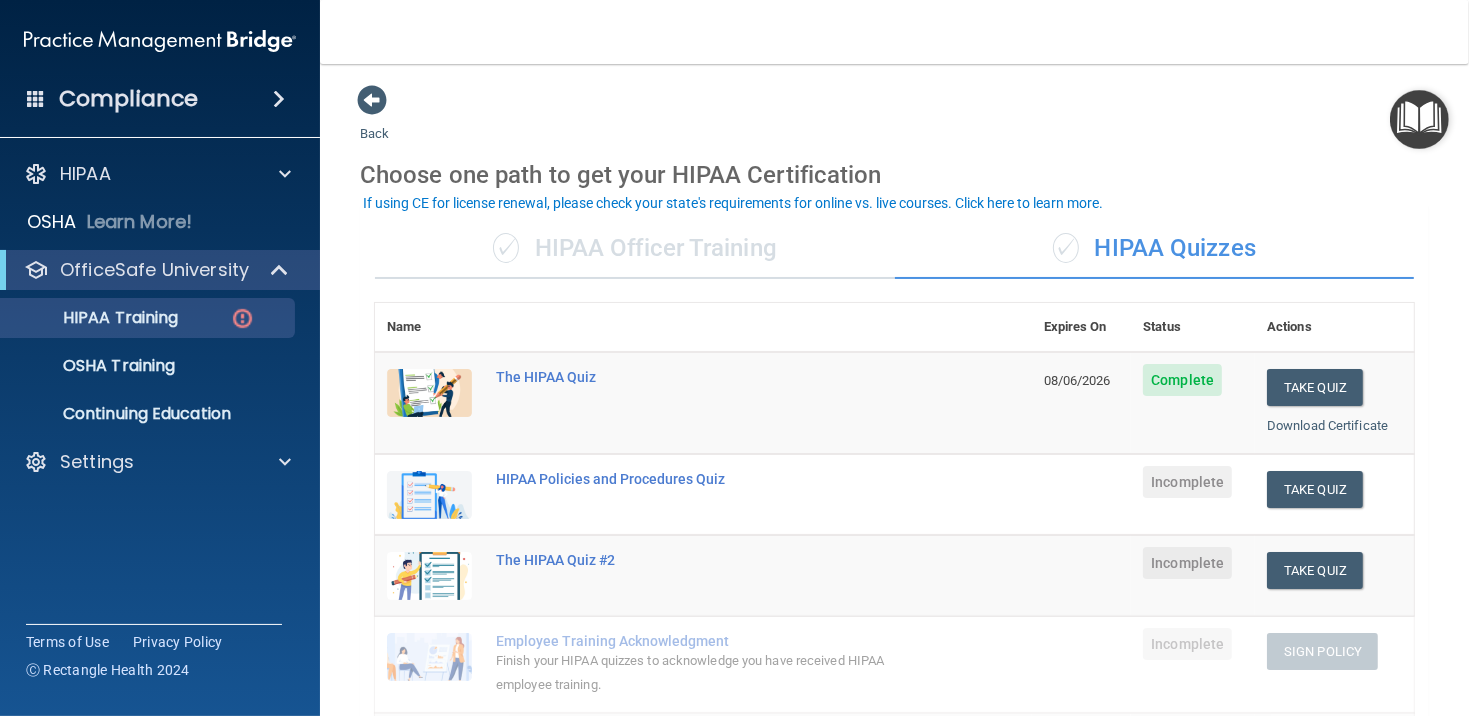 click on "Choose one path to get your HIPAA Certification" at bounding box center [894, 175] 